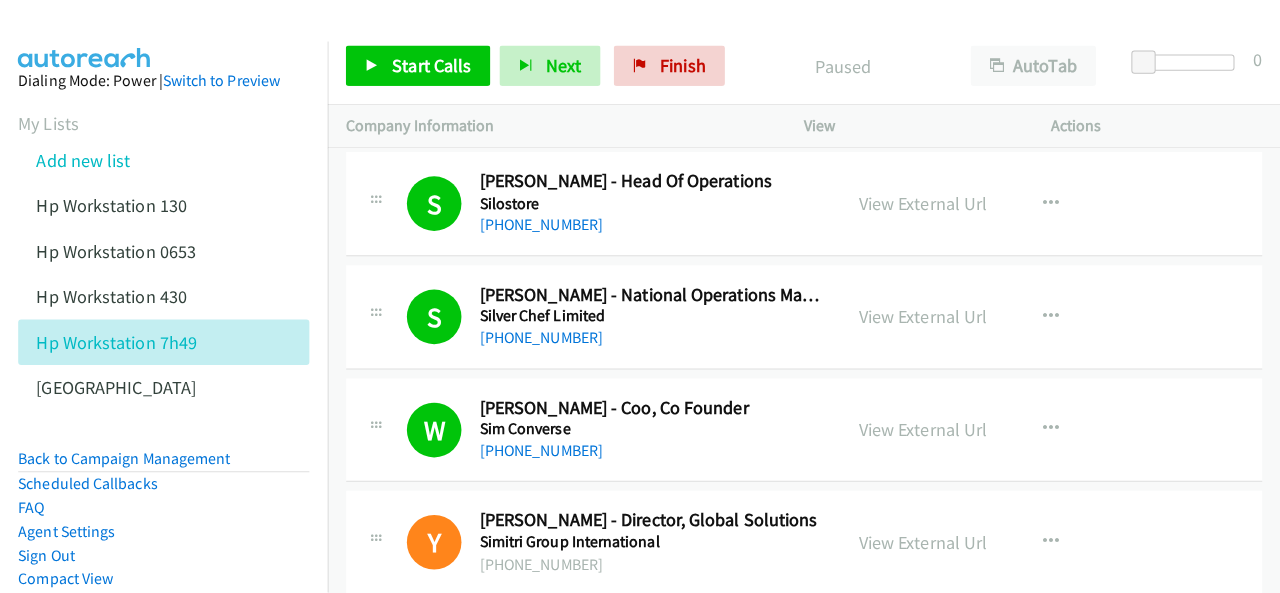 scroll, scrollTop: 0, scrollLeft: 0, axis: both 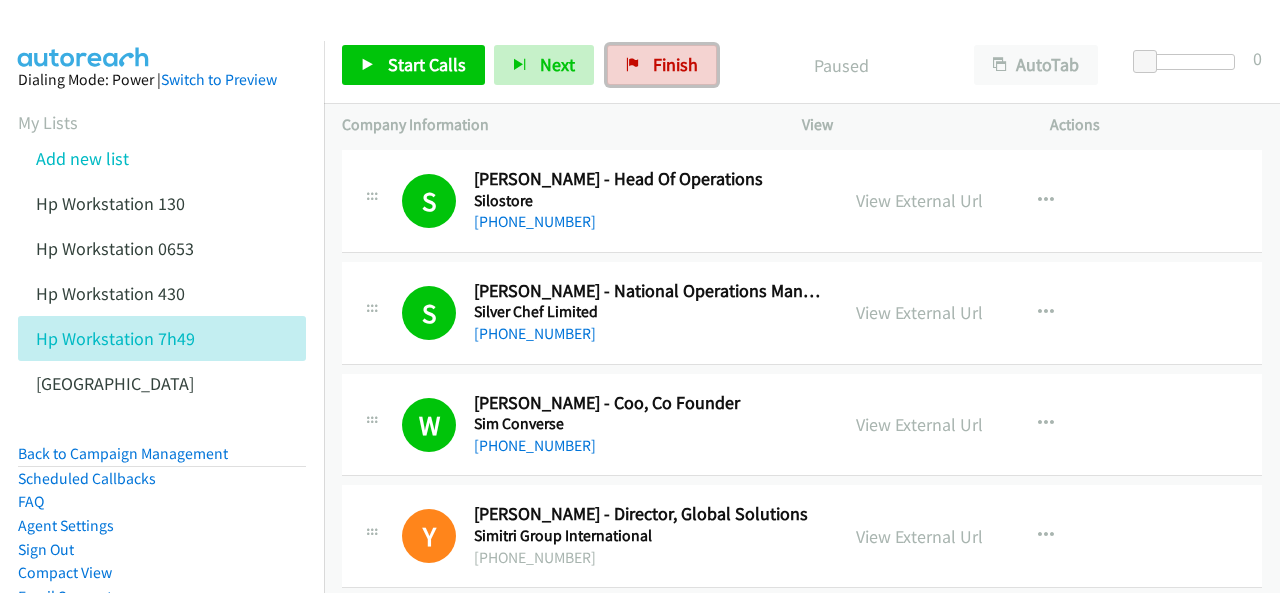 drag, startPoint x: 663, startPoint y: 68, endPoint x: 726, endPoint y: 107, distance: 74.094536 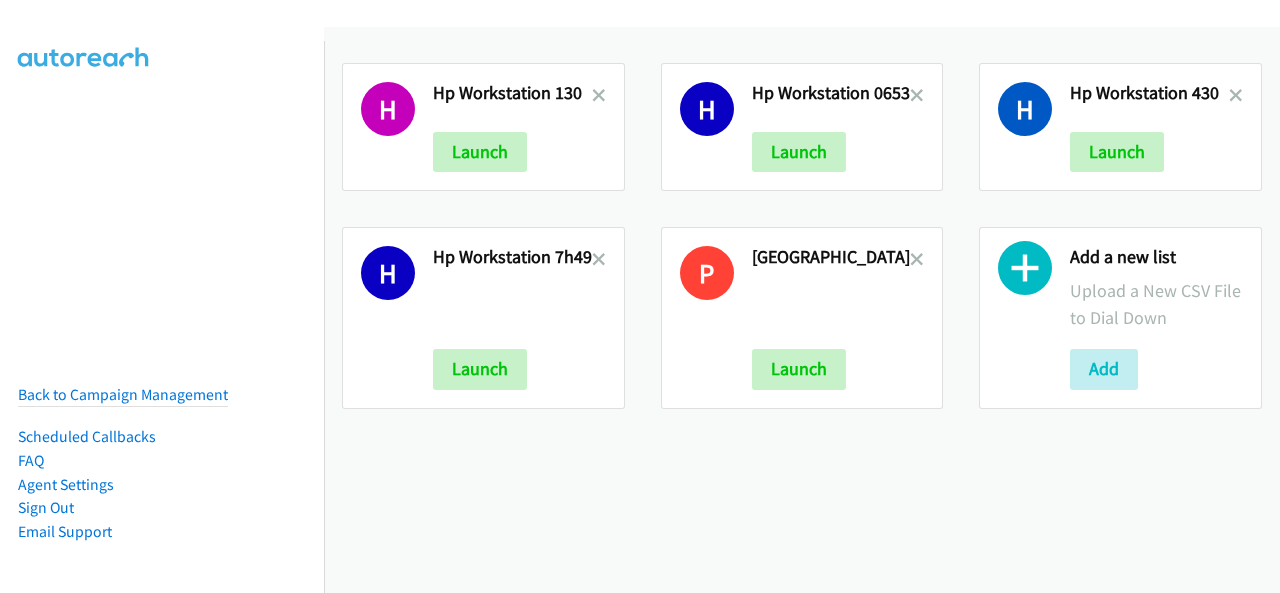 scroll, scrollTop: 0, scrollLeft: 0, axis: both 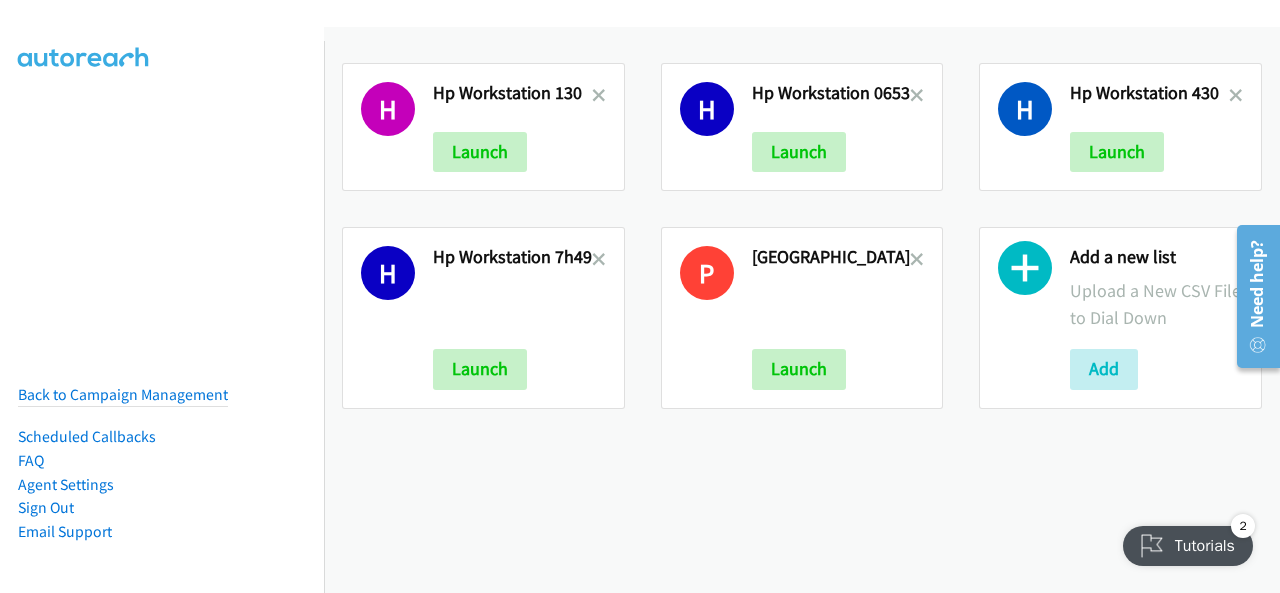 drag, startPoint x: 68, startPoint y: 249, endPoint x: 54, endPoint y: 230, distance: 23.600847 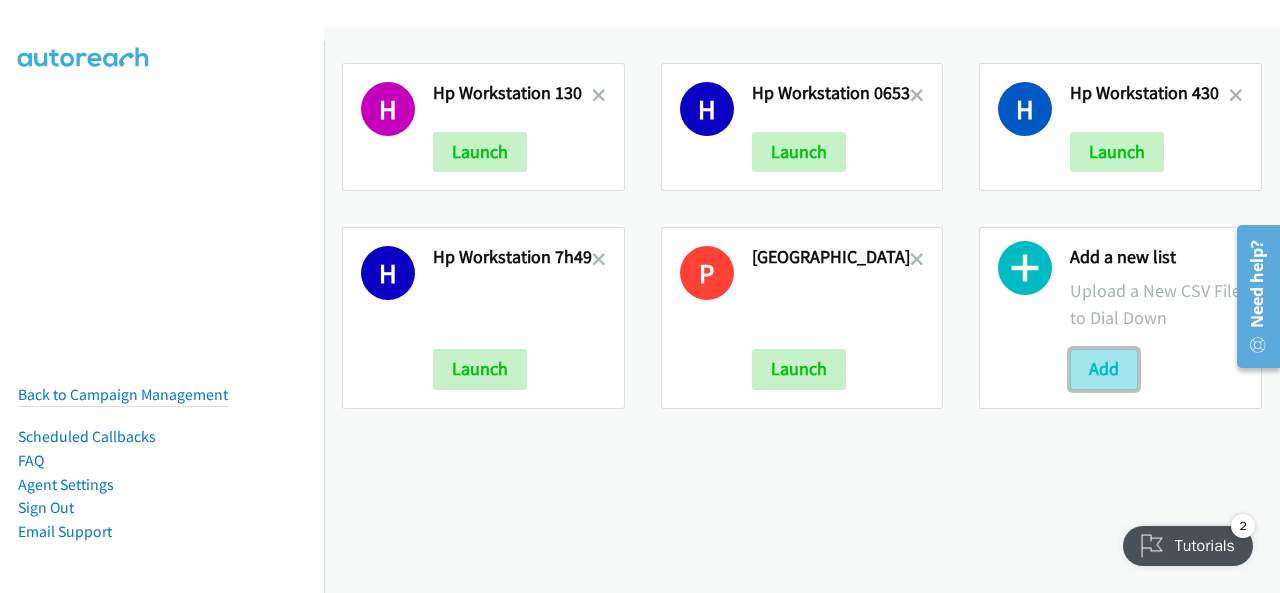 click on "Add" at bounding box center (1104, 369) 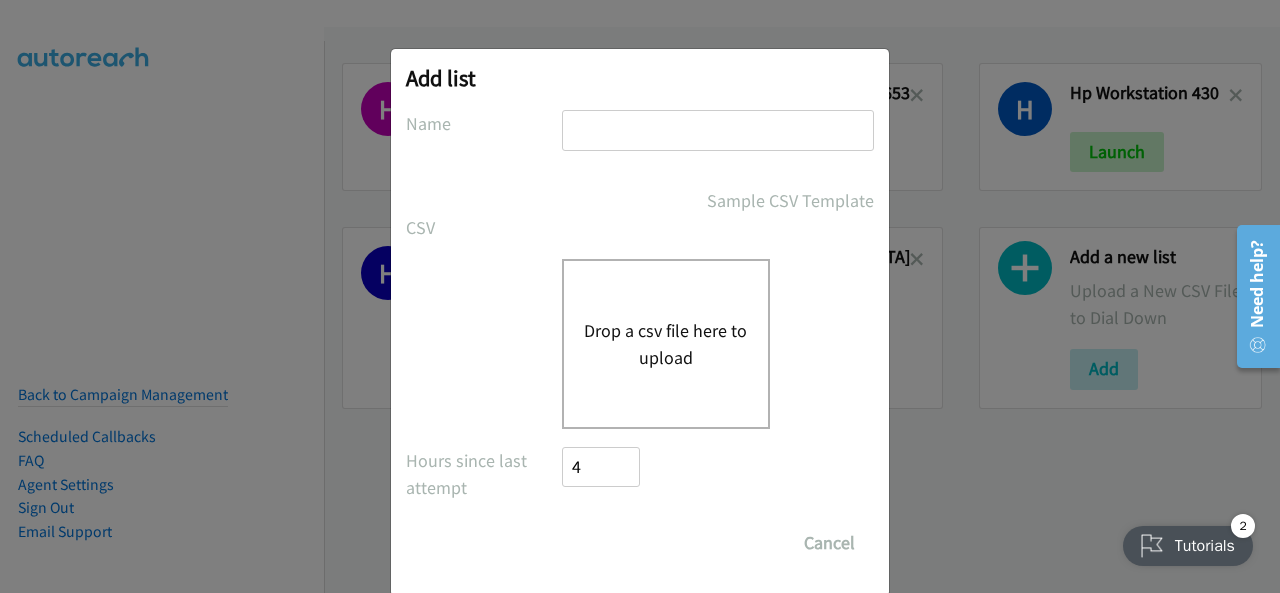 click on "Drop a csv file here to upload" at bounding box center [666, 344] 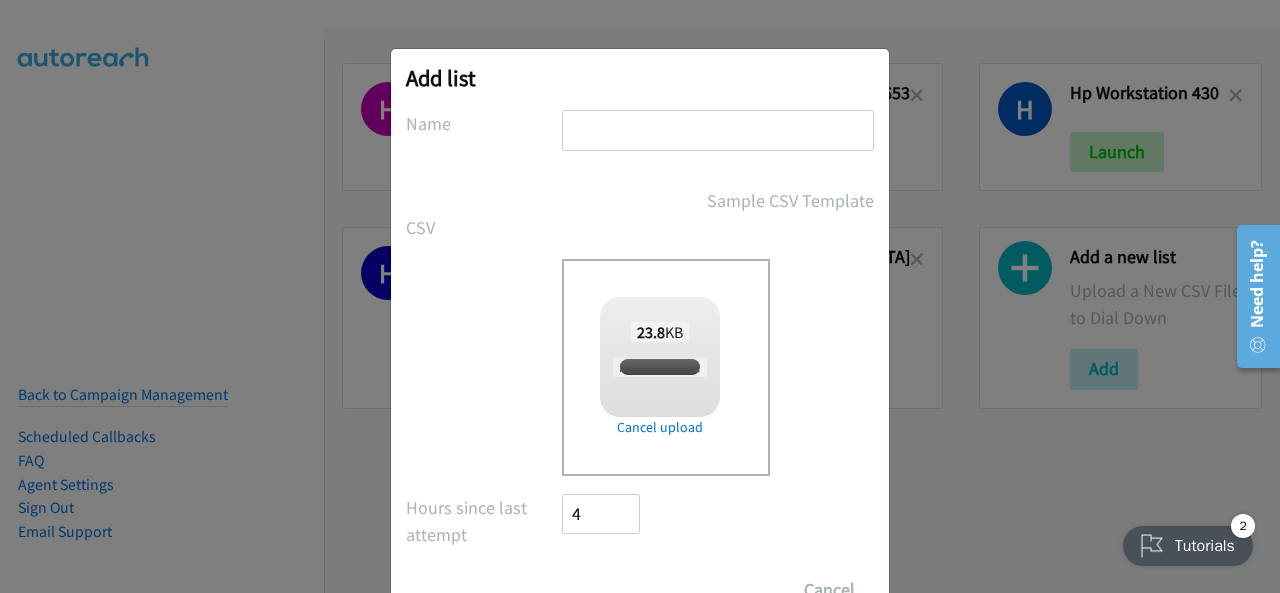 checkbox on "true" 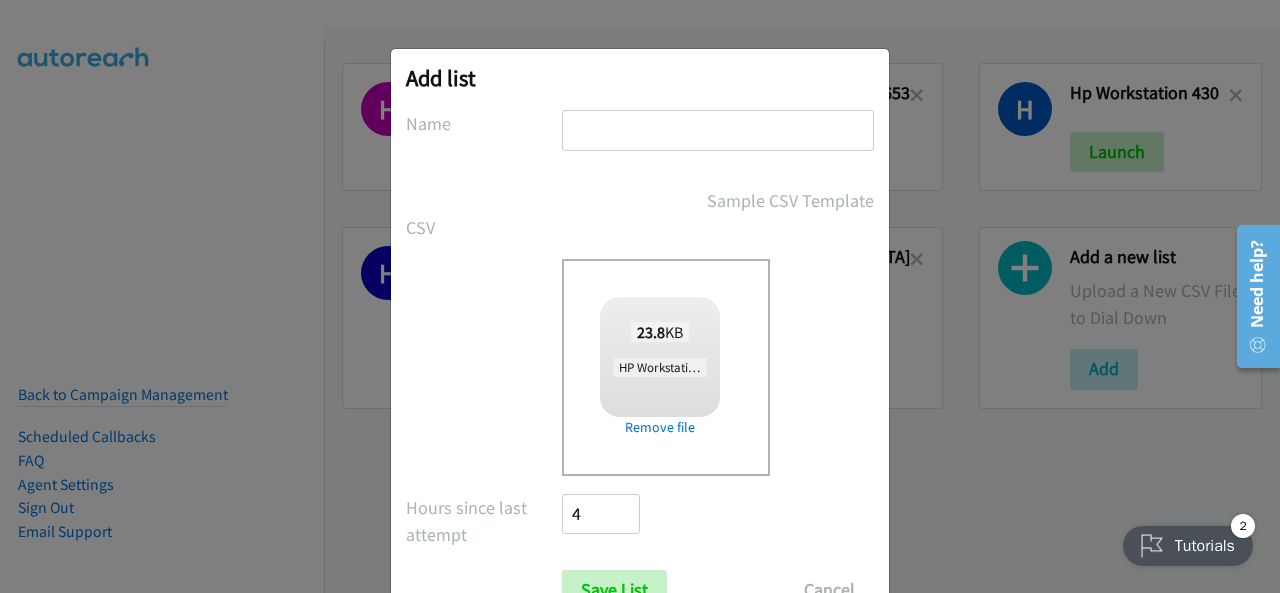 paste on "https://ditreports.lightning.force.com/lightning/r/CampaignMember/00vOY00000CDP6XYAX/view" 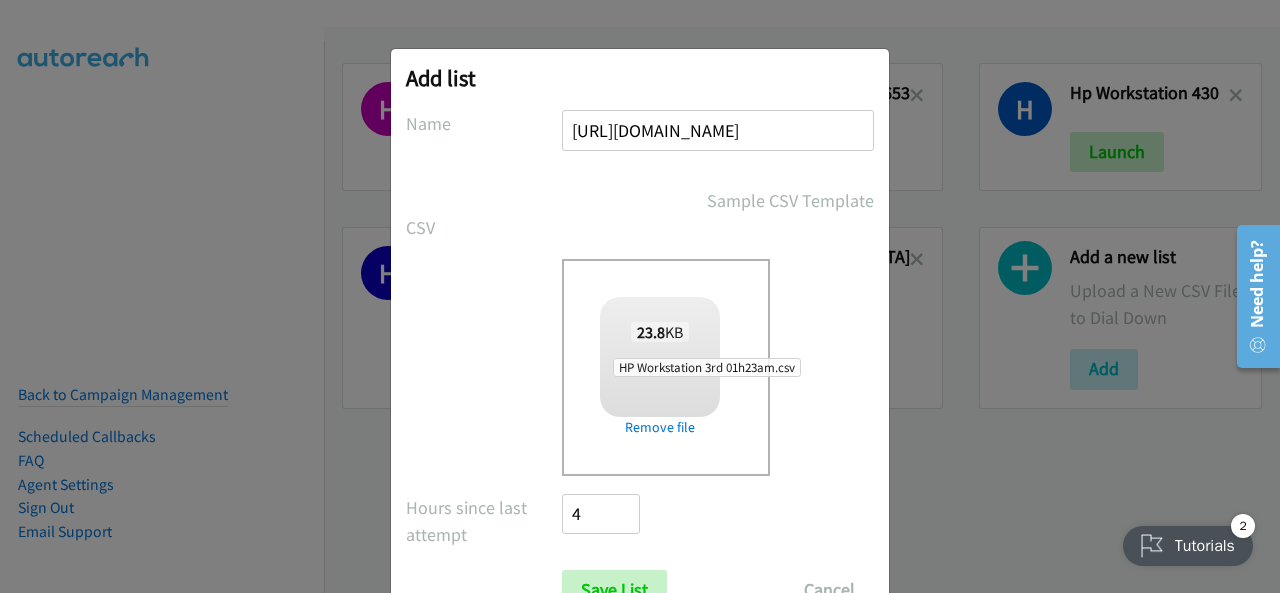 scroll, scrollTop: 0, scrollLeft: 434, axis: horizontal 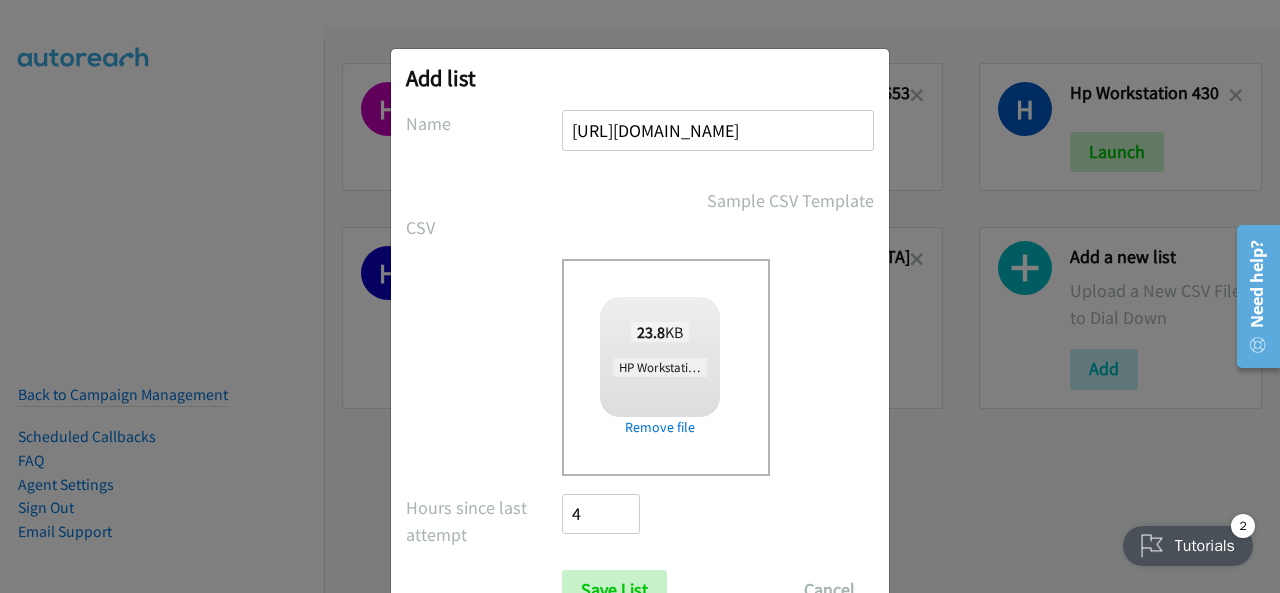 drag, startPoint x: 672, startPoint y: 131, endPoint x: 1252, endPoint y: 202, distance: 584.3295 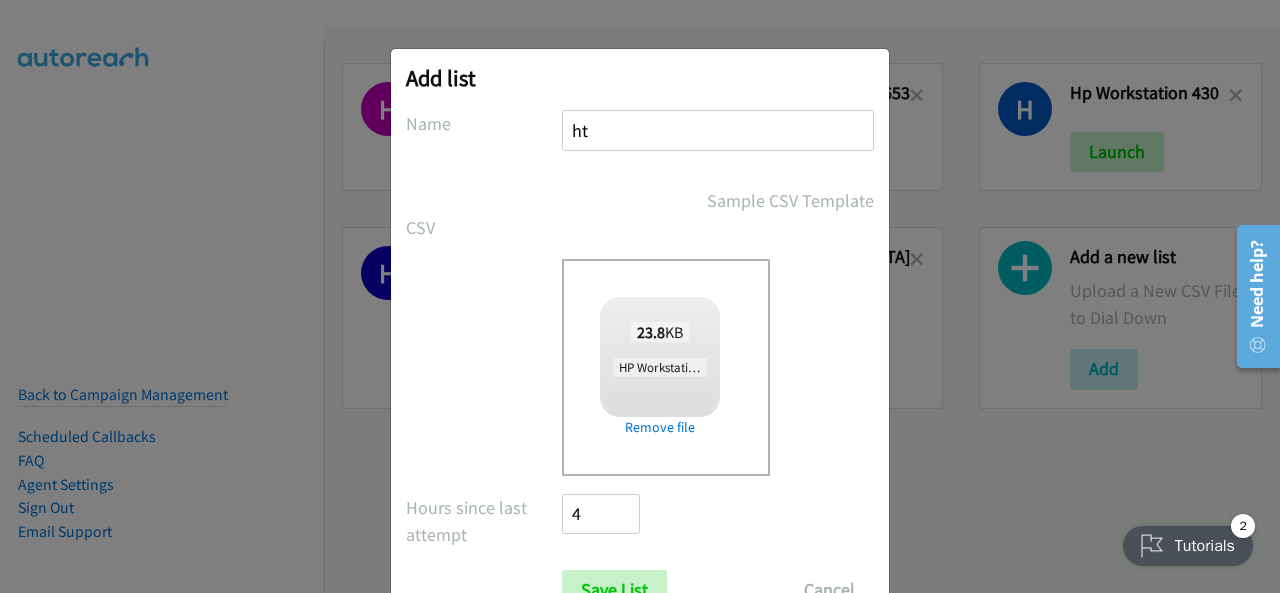 type on "h" 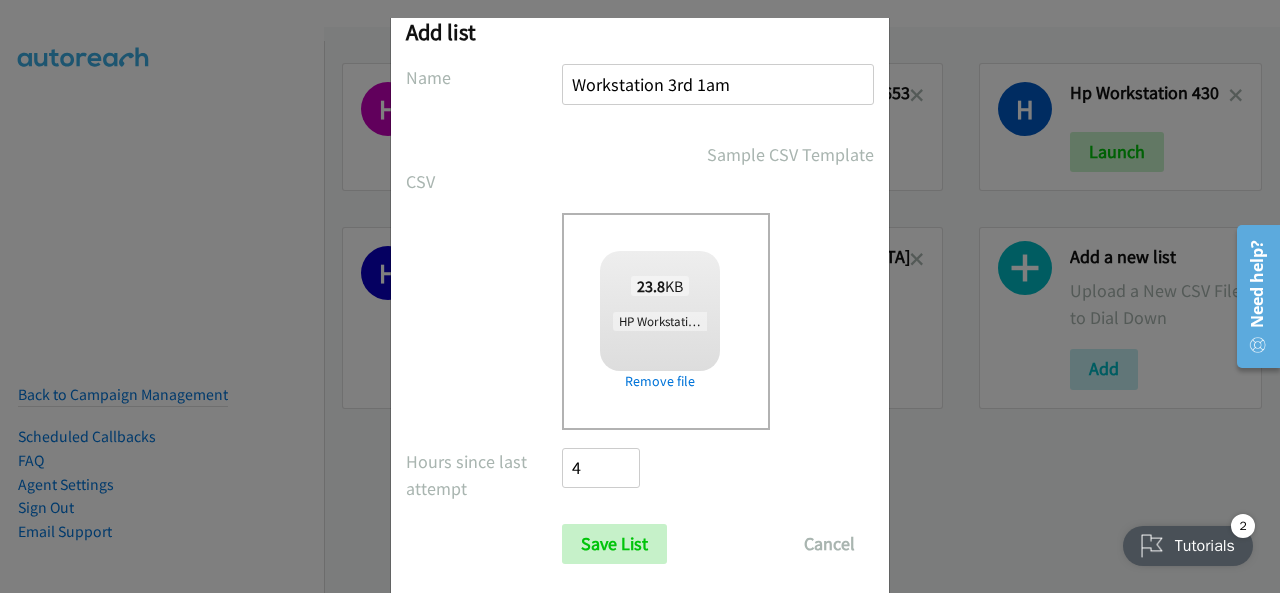 scroll, scrollTop: 80, scrollLeft: 0, axis: vertical 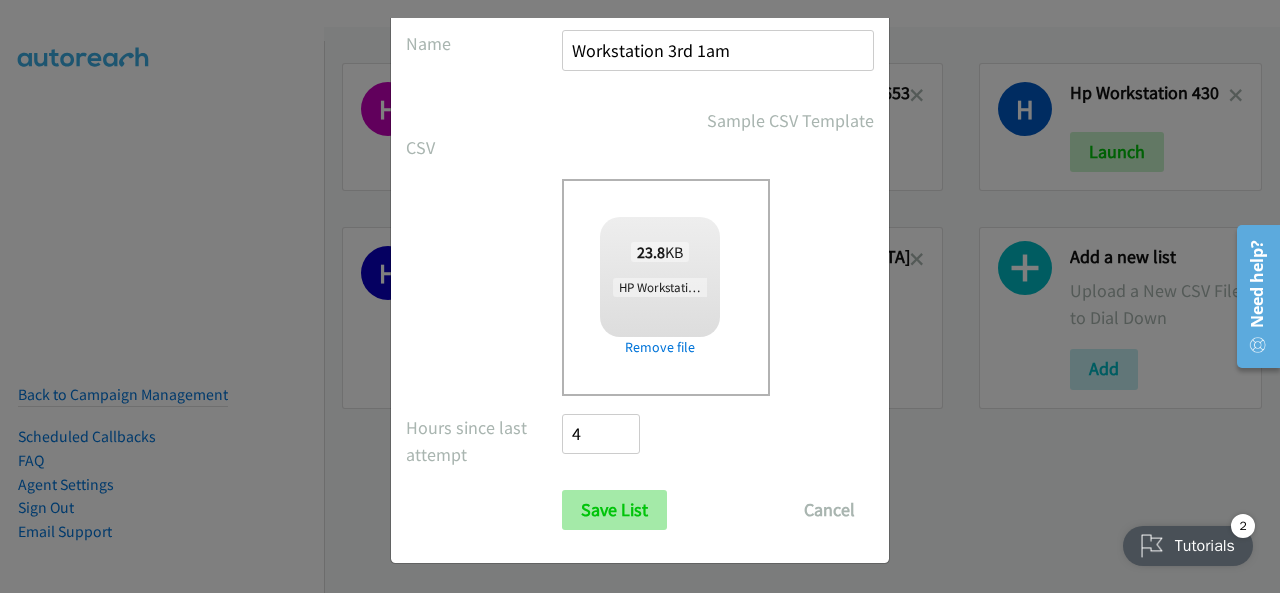 type on "Workstation 3rd 1am" 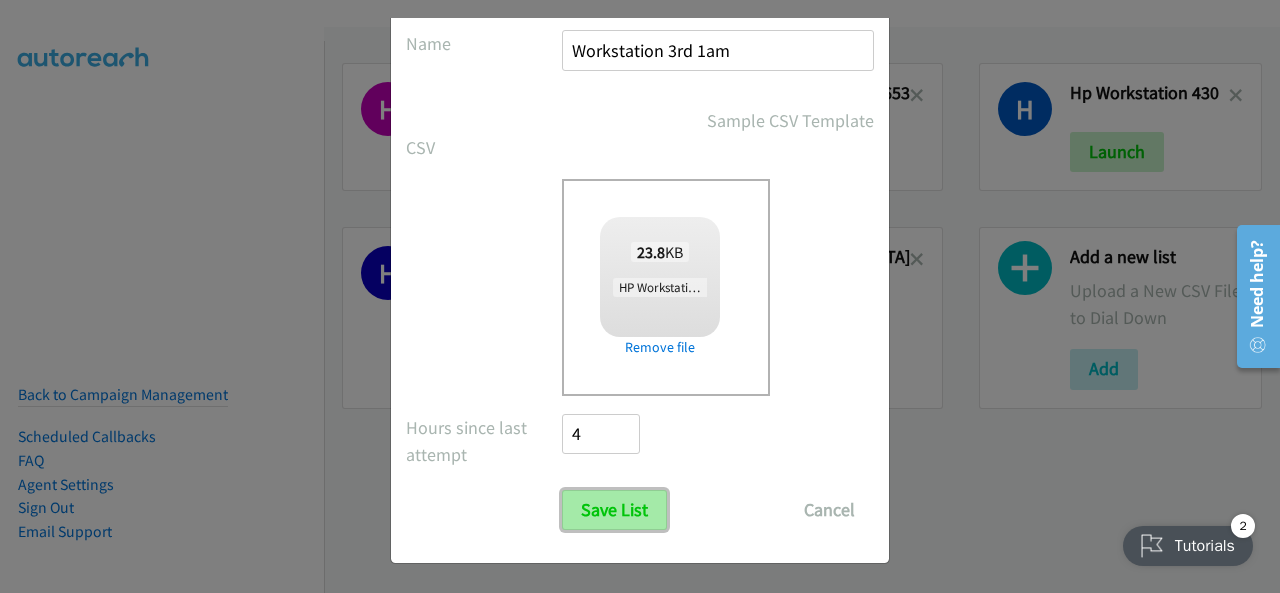 click on "Save List" at bounding box center (614, 510) 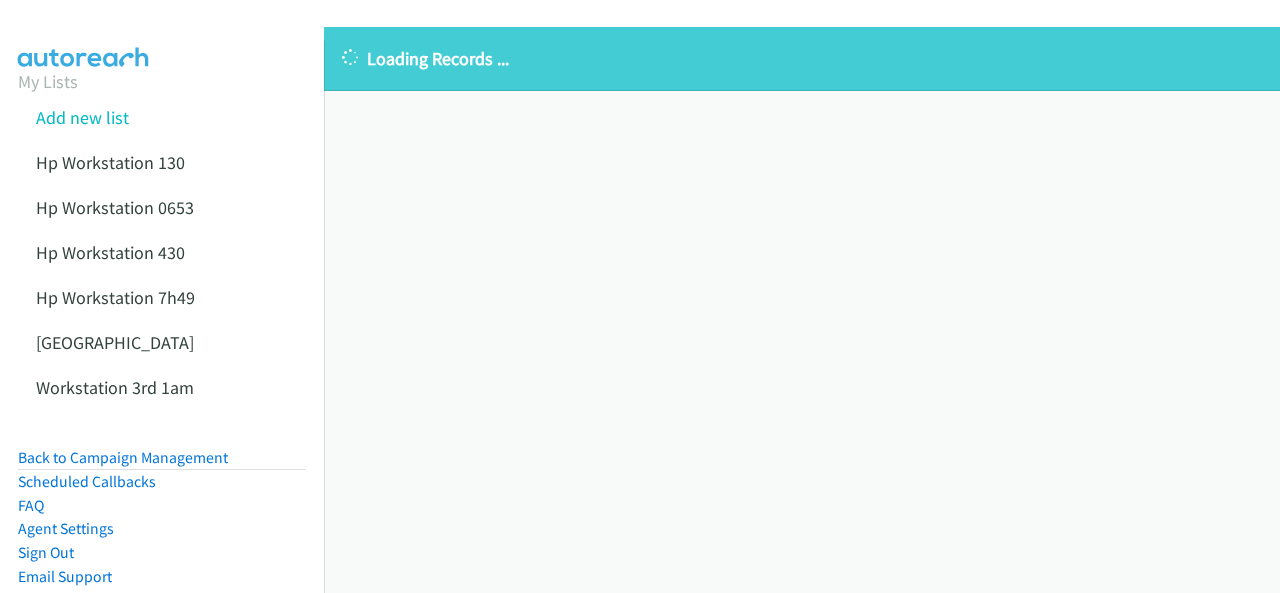 scroll, scrollTop: 0, scrollLeft: 0, axis: both 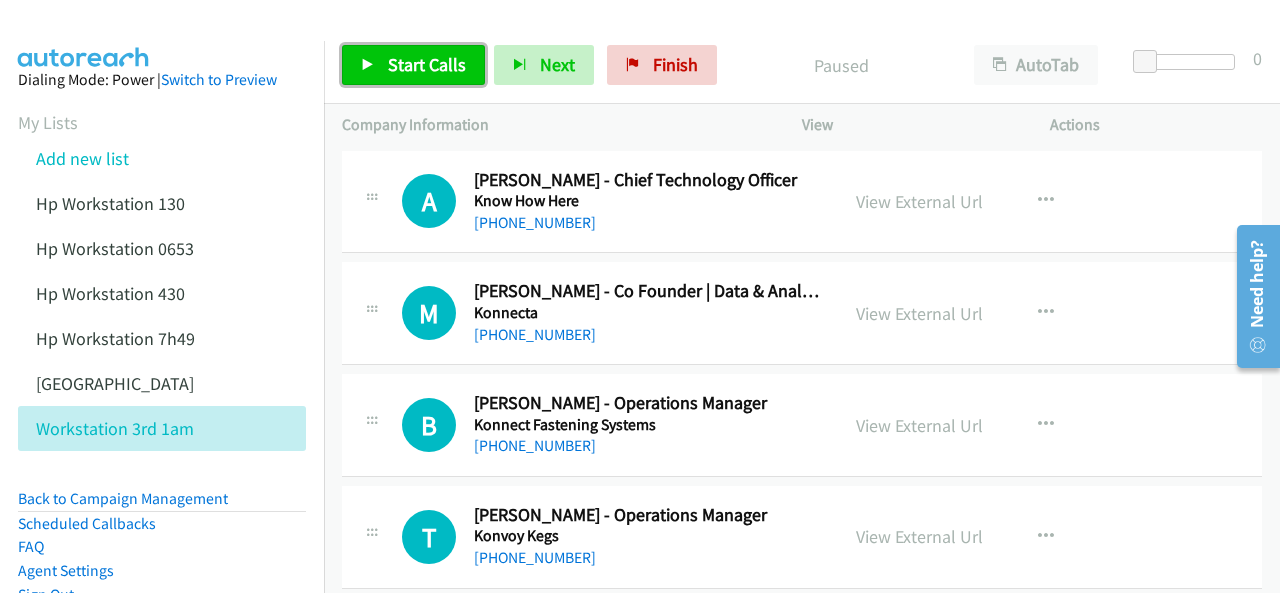 click on "Start Calls" at bounding box center (427, 64) 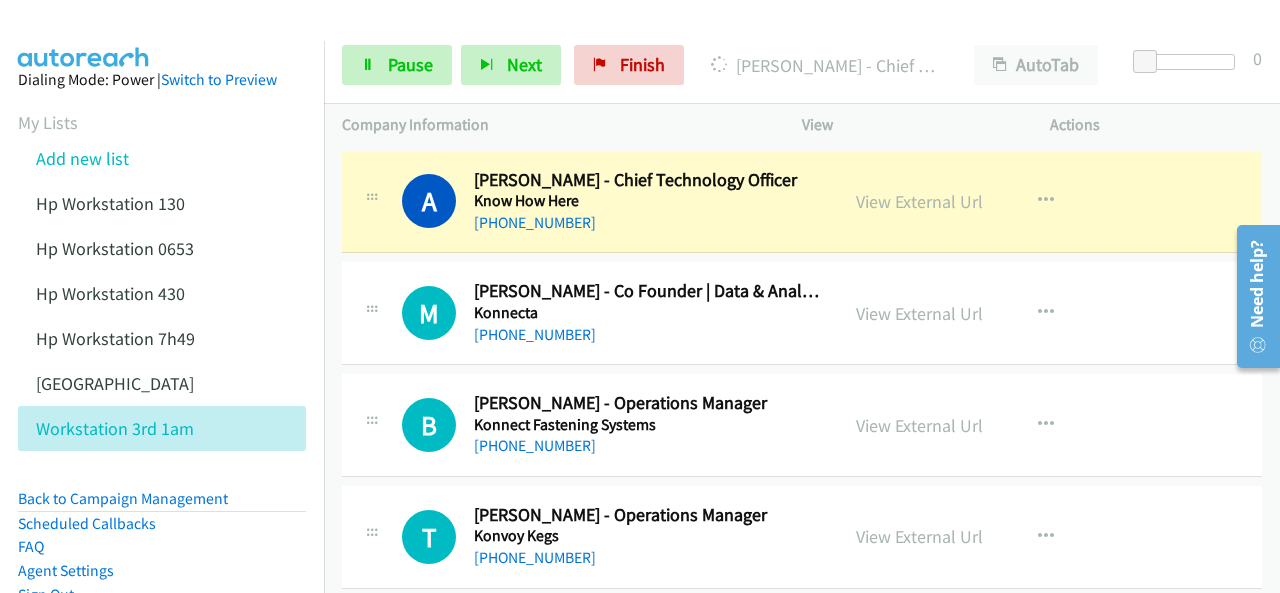 click at bounding box center [84, 35] 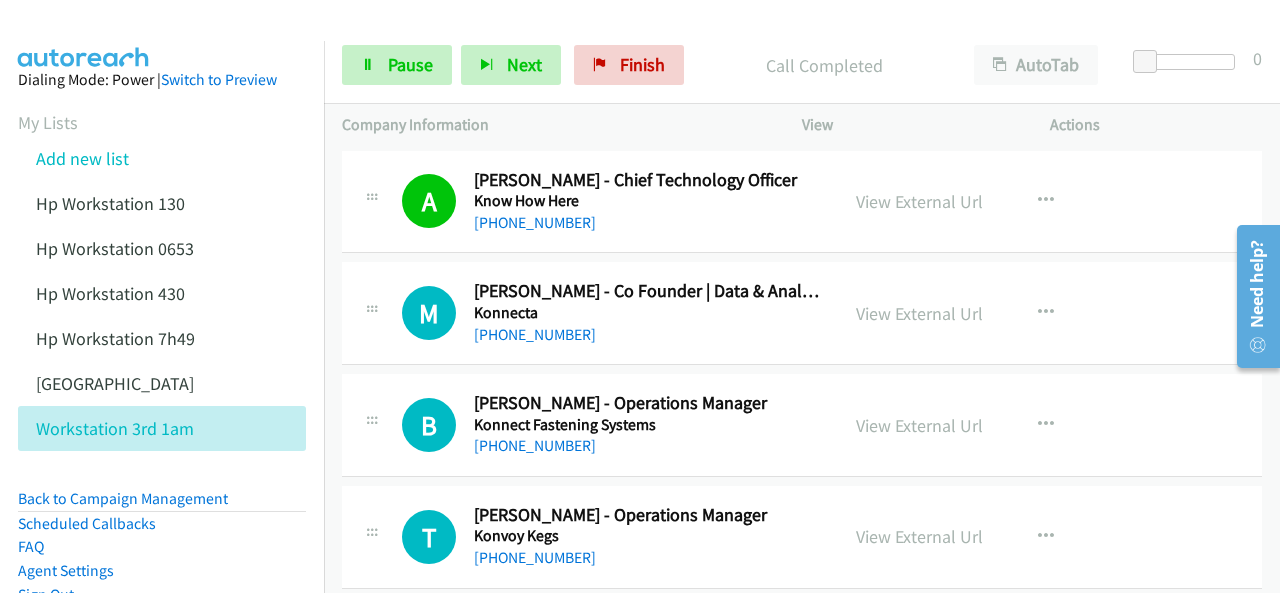 click on "B
Callback Scheduled
Blake Marchant - Operations Manager
Konnect Fastening Systems
Australia/Sydney
+61 2 9616 6100
View External Url
View External Url
Schedule/Manage Callback
Start Calls Here
Remove from list
Add to do not call list
Reset Call Status" at bounding box center [802, 425] 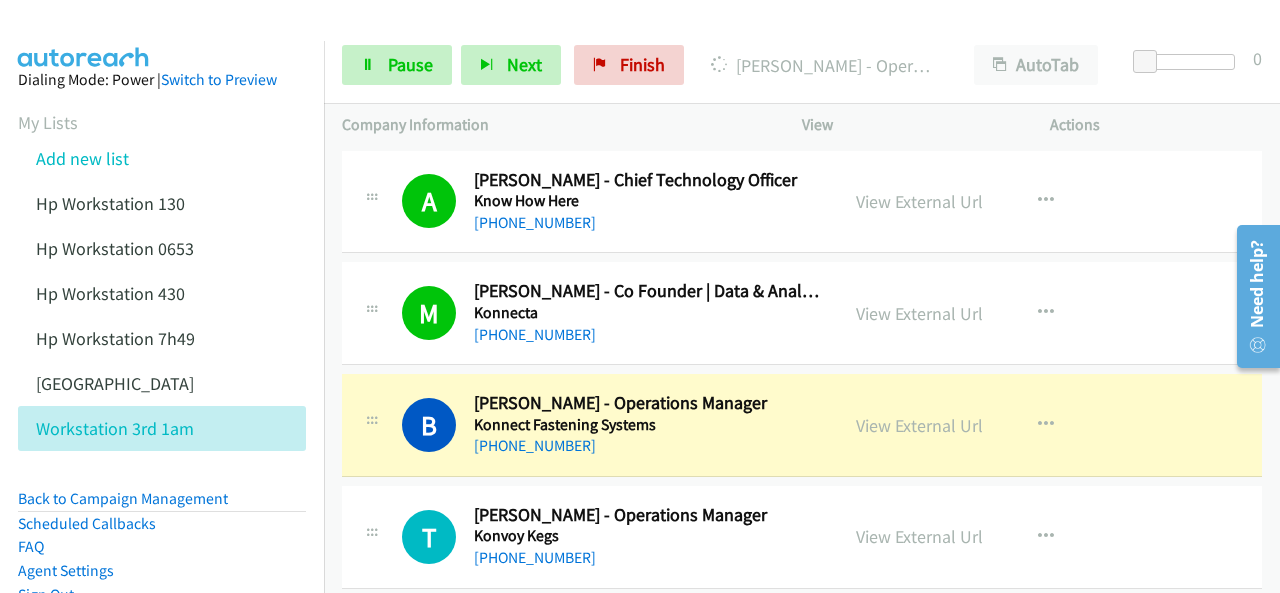 click at bounding box center (84, 35) 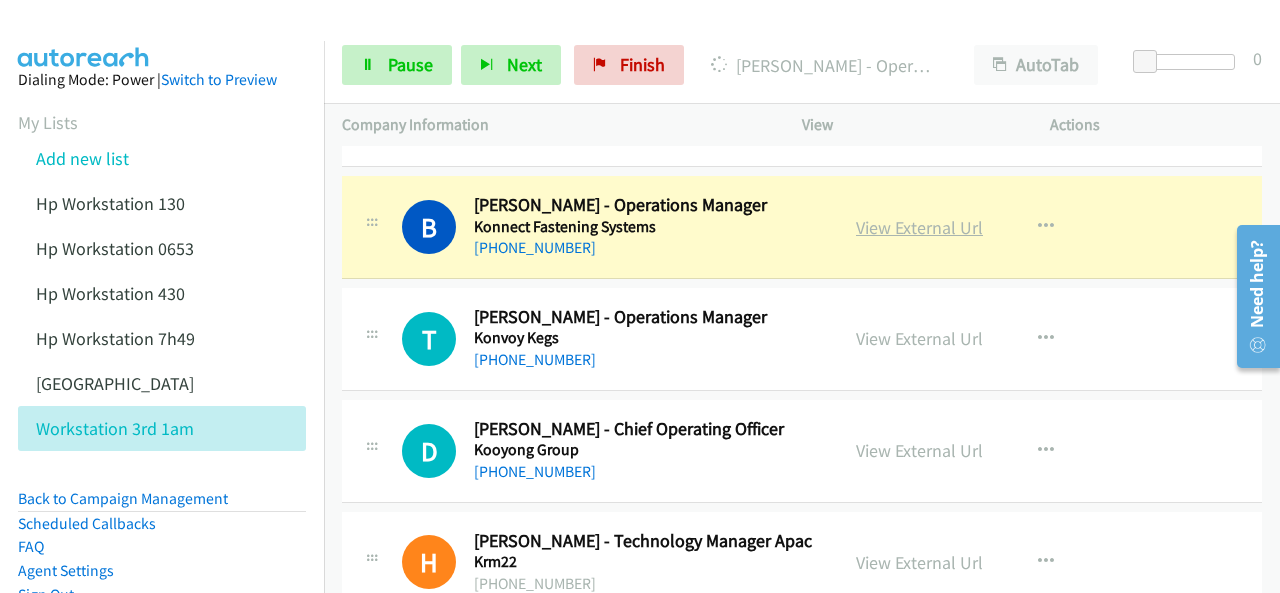 scroll, scrollTop: 200, scrollLeft: 0, axis: vertical 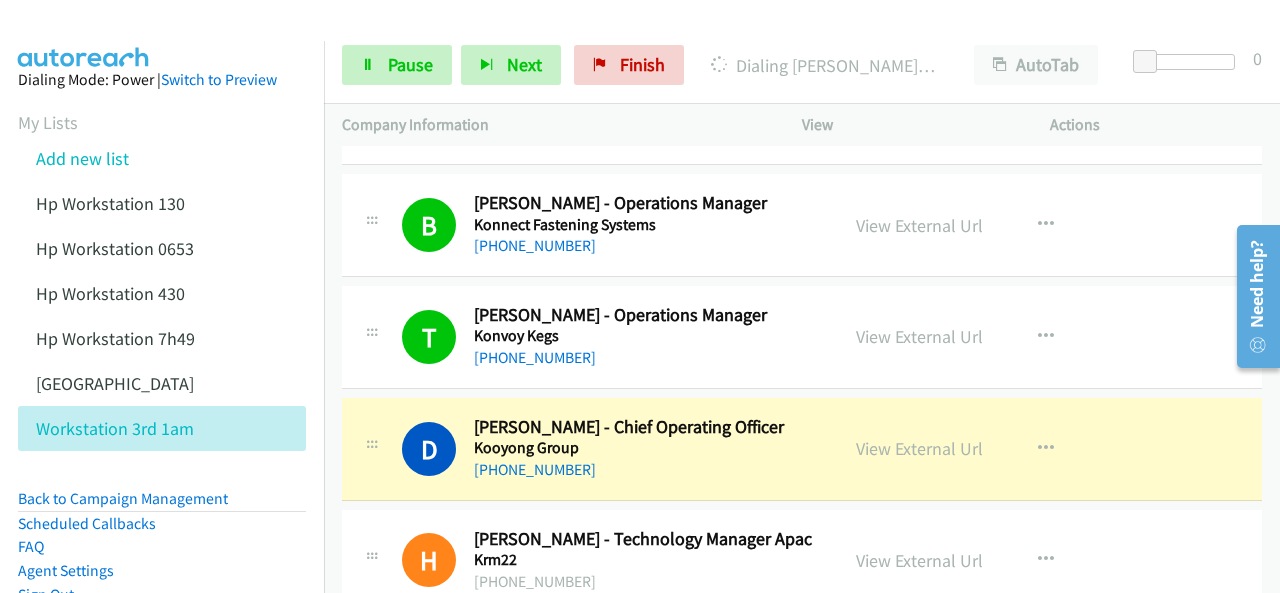 click at bounding box center (84, 35) 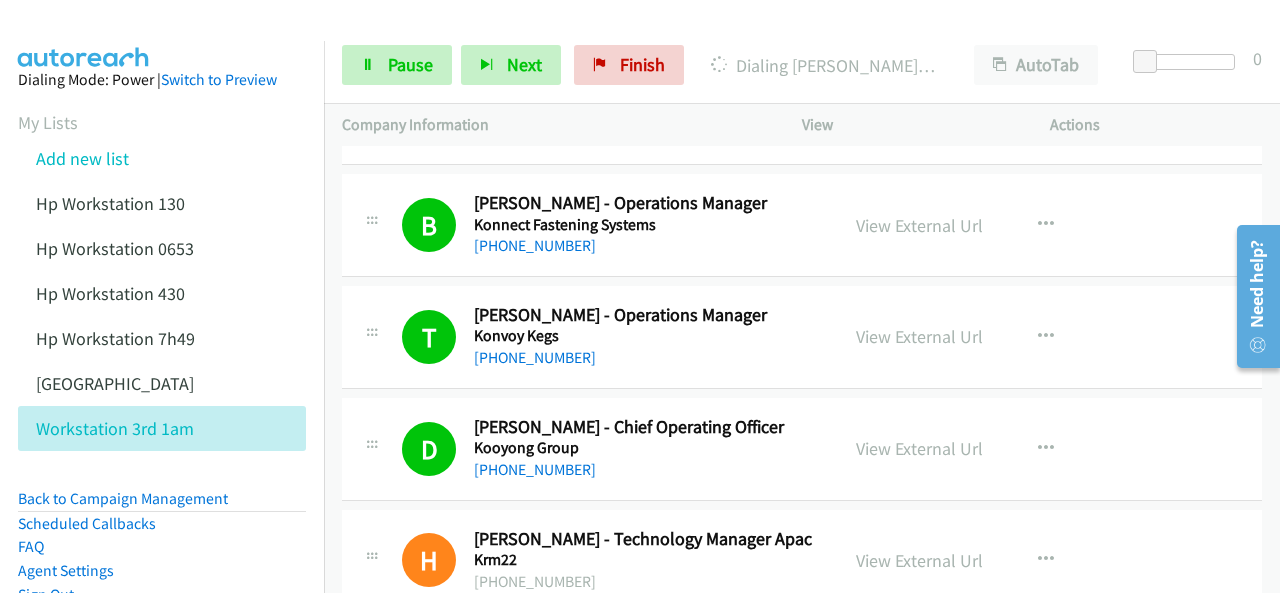 click at bounding box center (84, 35) 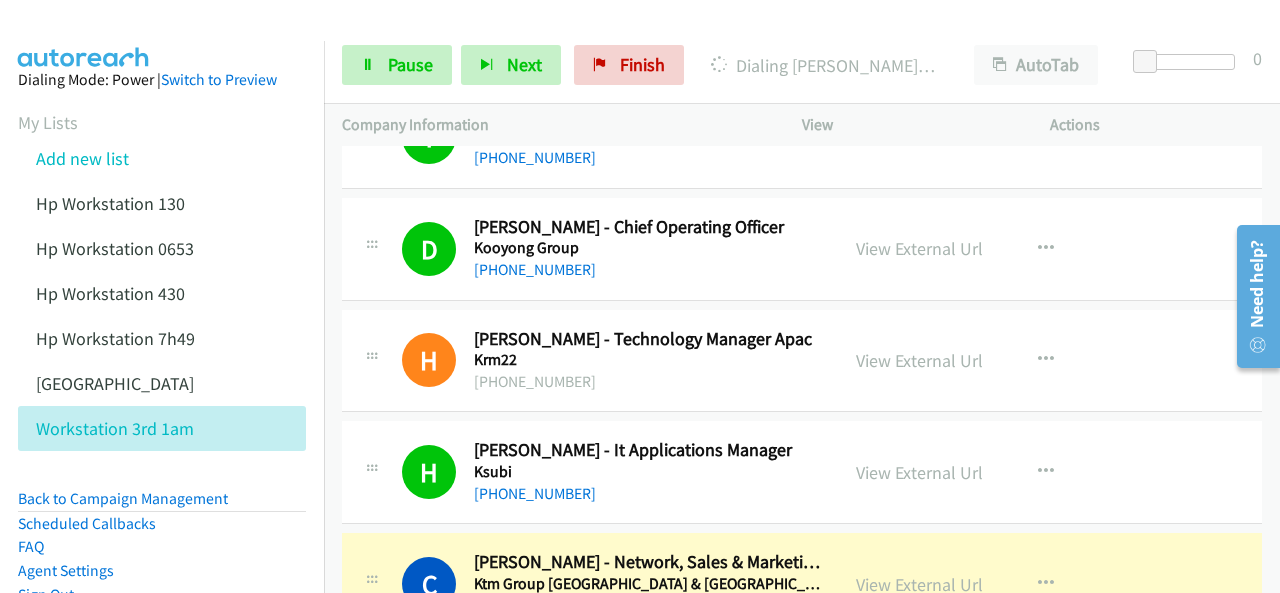 scroll, scrollTop: 600, scrollLeft: 0, axis: vertical 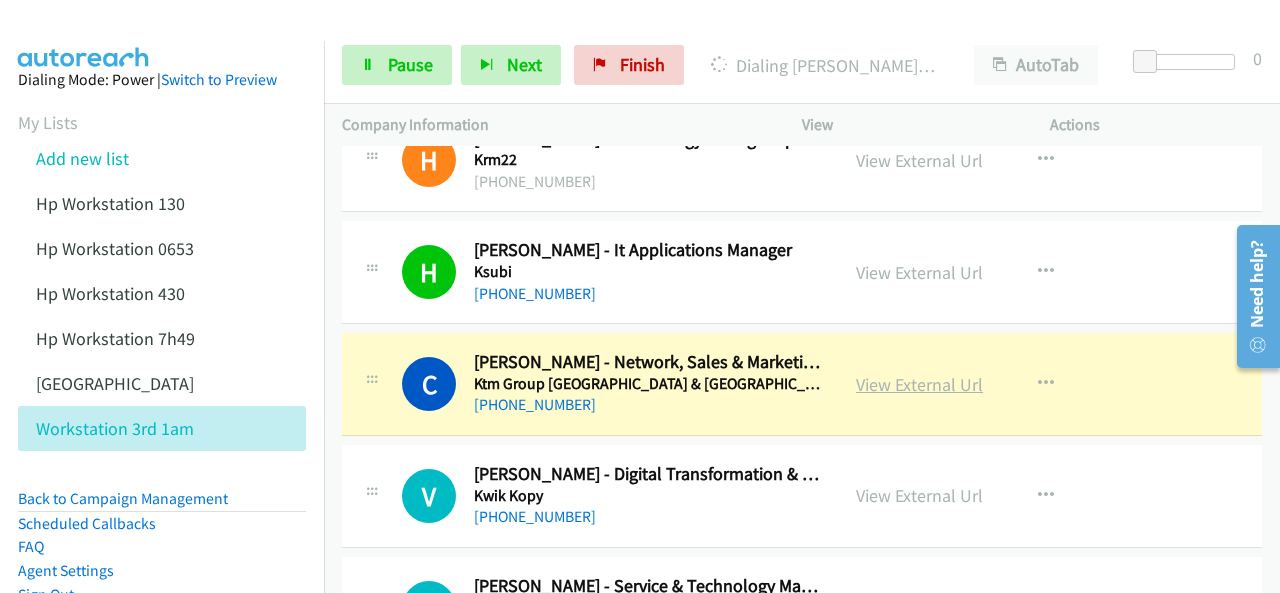 click on "View External Url" at bounding box center (919, 384) 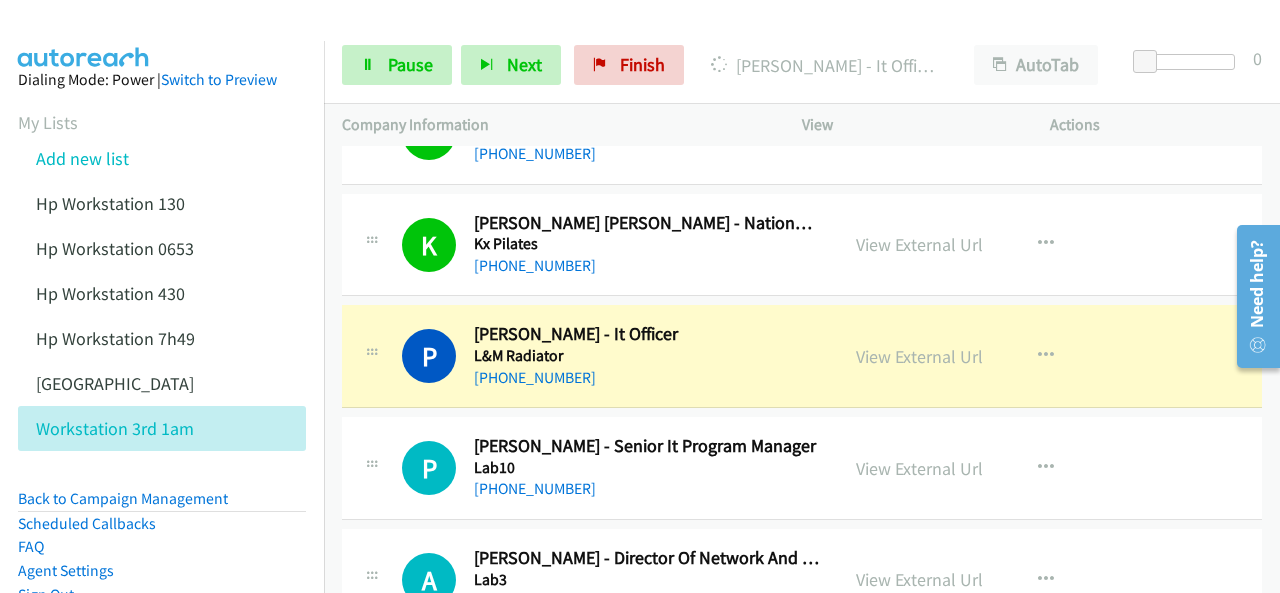 scroll, scrollTop: 1100, scrollLeft: 0, axis: vertical 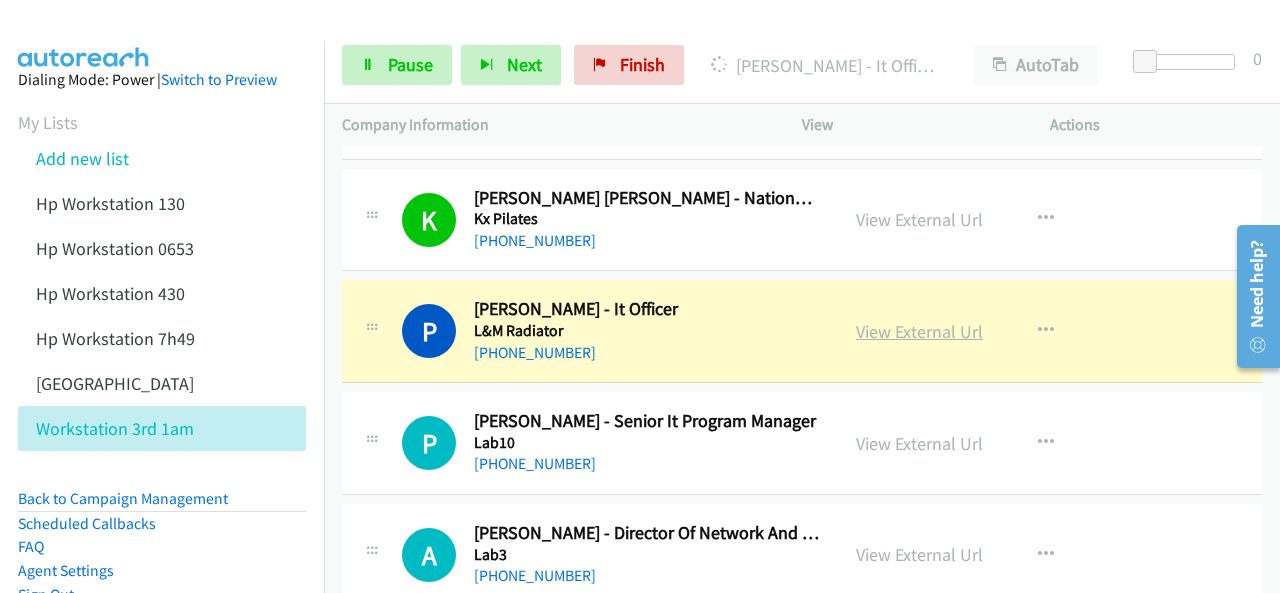 click on "View External Url" at bounding box center [919, 331] 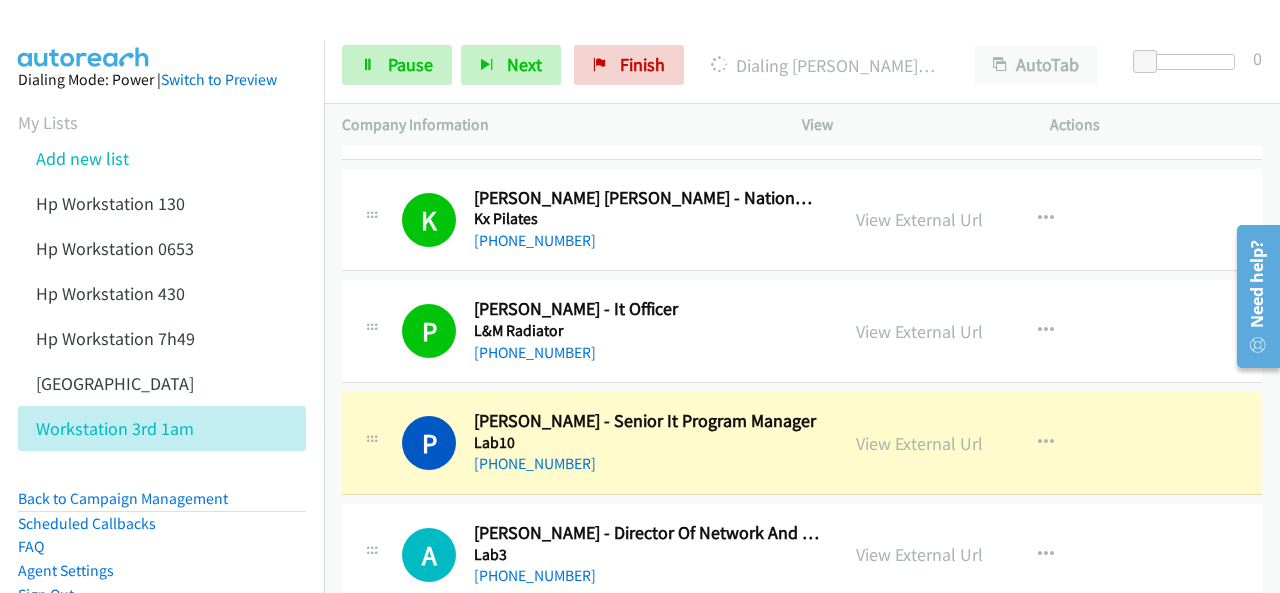 click at bounding box center (84, 35) 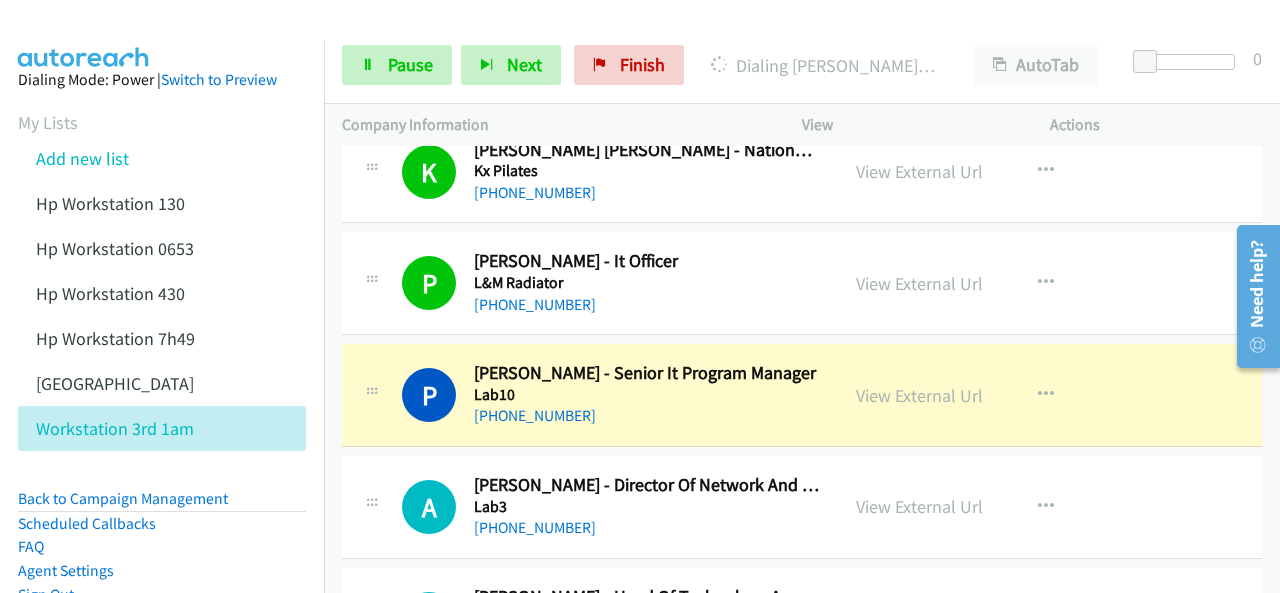 scroll, scrollTop: 1200, scrollLeft: 0, axis: vertical 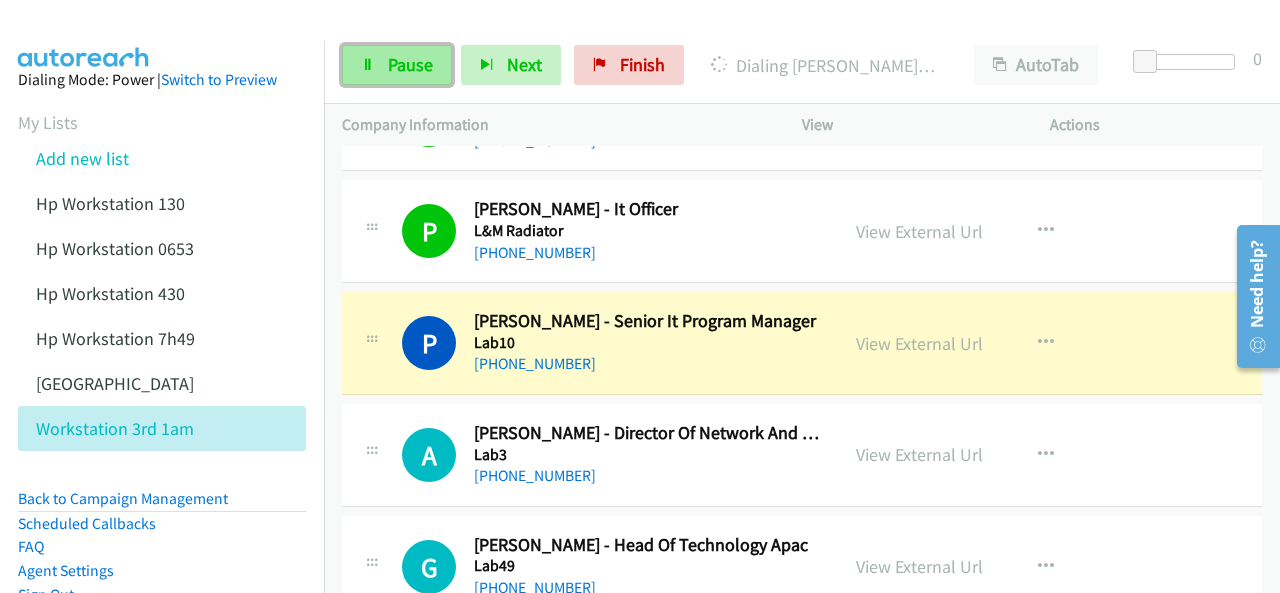 click on "Pause" at bounding box center [397, 65] 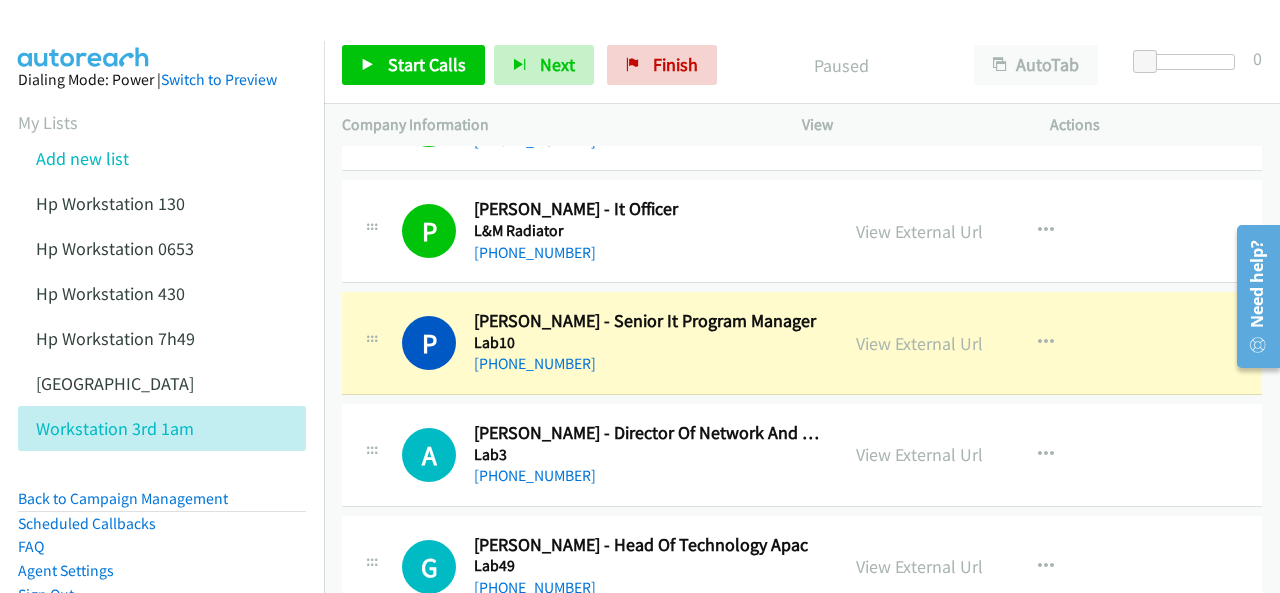 click at bounding box center [631, 38] 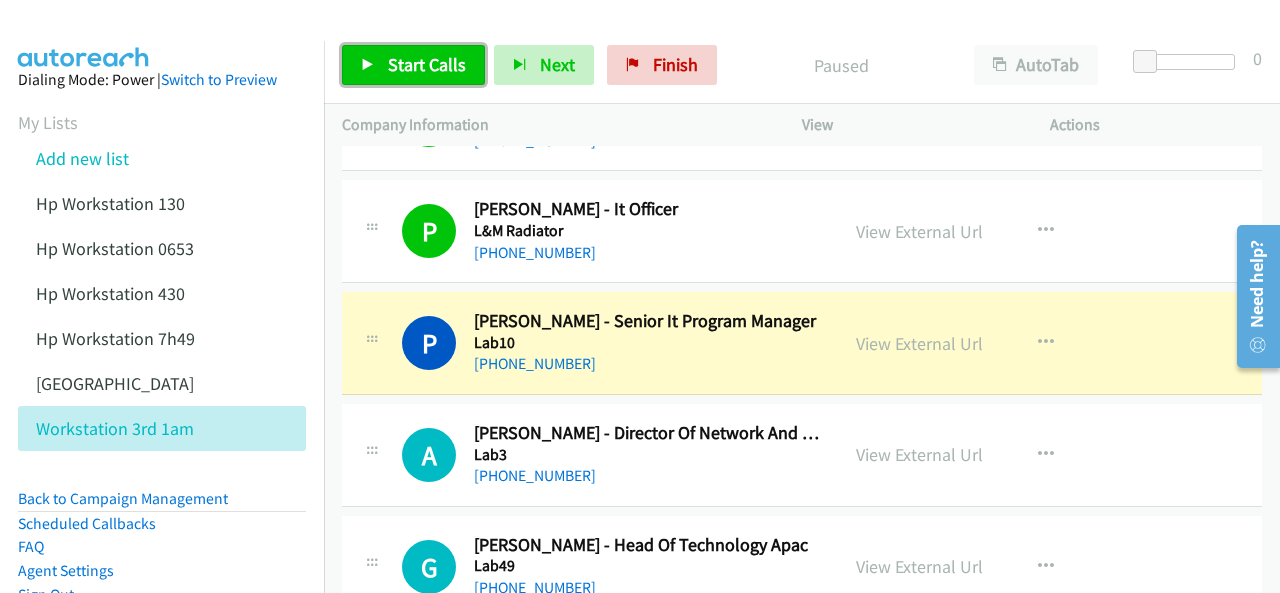 click on "Start Calls" at bounding box center (427, 64) 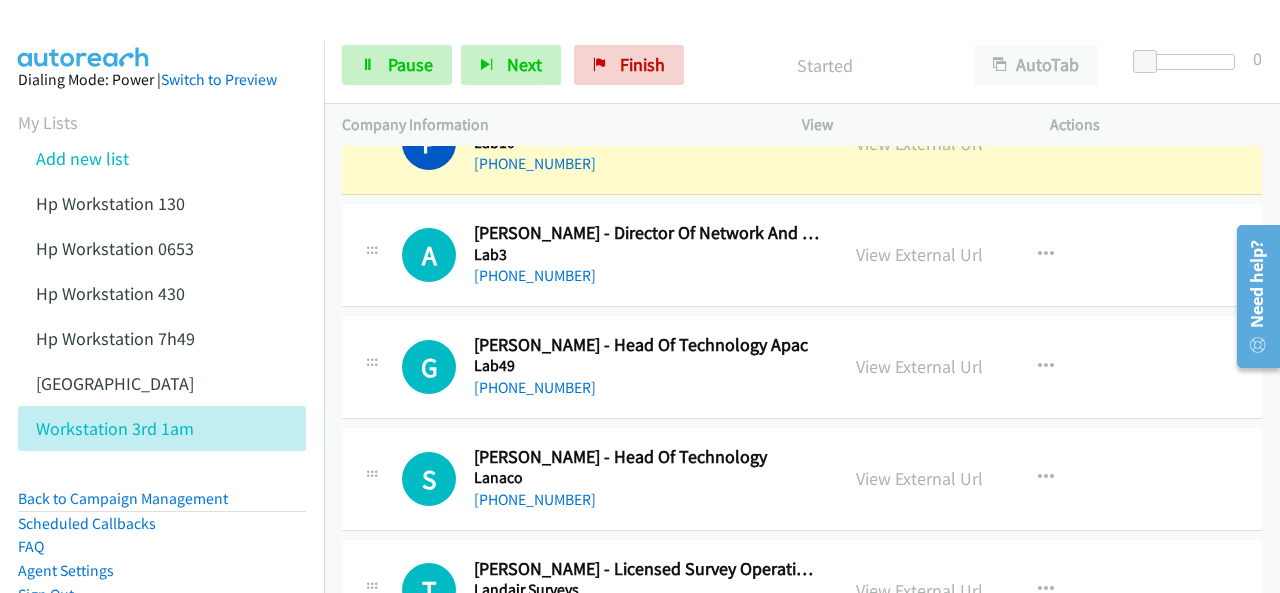 scroll, scrollTop: 1200, scrollLeft: 0, axis: vertical 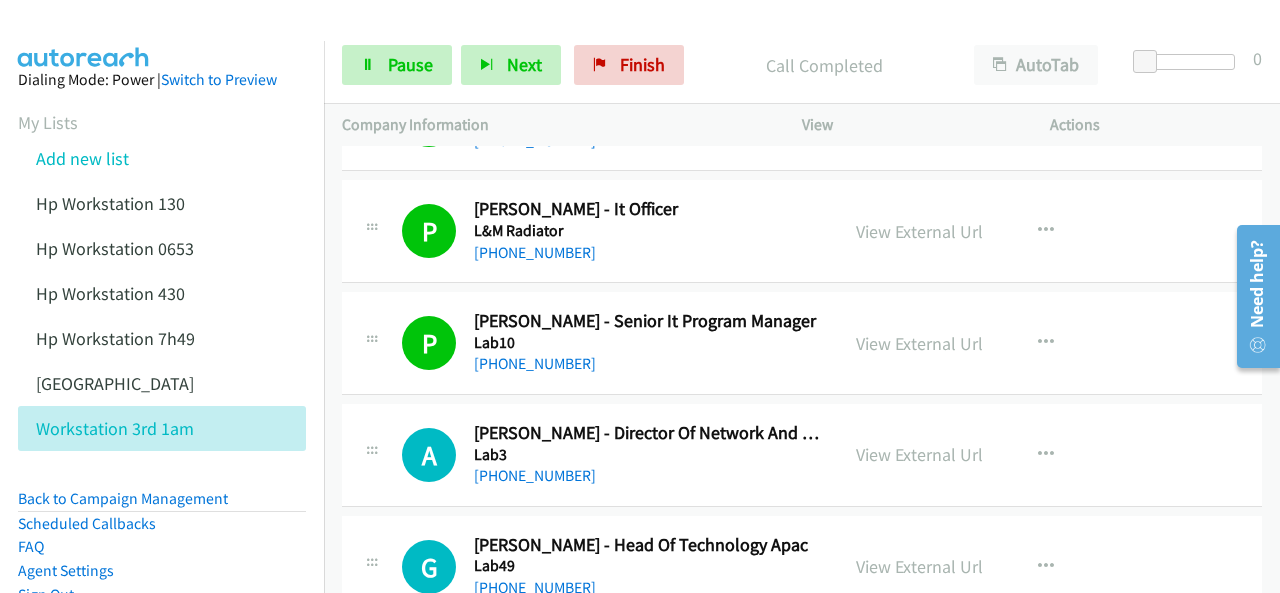 click on "Dialing Mode: Power
|
Switch to Preview
My Lists
Add new list
Hp Workstation 130
Hp Workstation 0653
Hp Workstation 430
Hp Workstation 7h49
Palo Alto
Workstation 3rd 1am
Back to Campaign Management
Scheduled Callbacks
FAQ
Agent Settings
Sign Out
Compact View
Email Support" at bounding box center (162, 392) 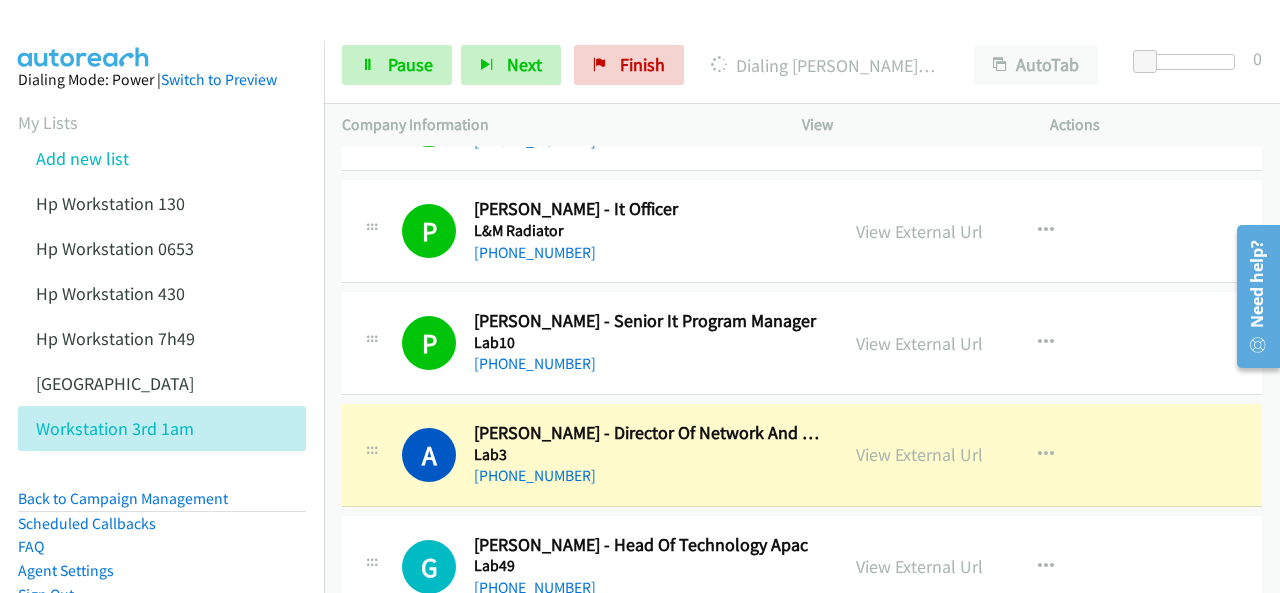 click at bounding box center (84, 35) 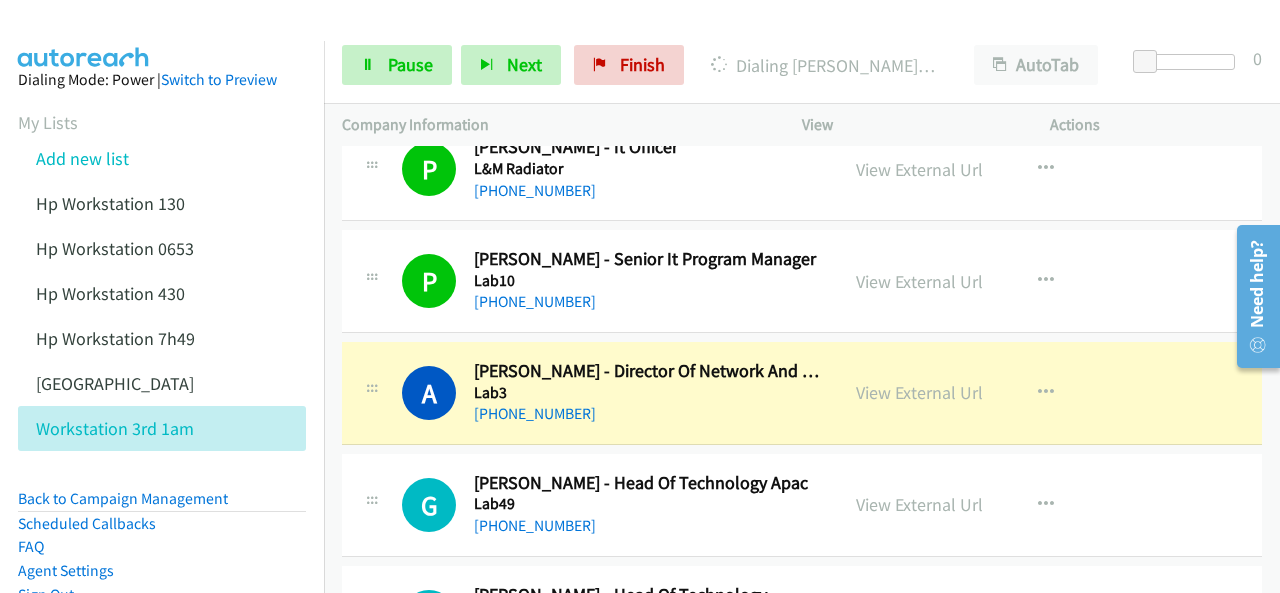 scroll, scrollTop: 1300, scrollLeft: 0, axis: vertical 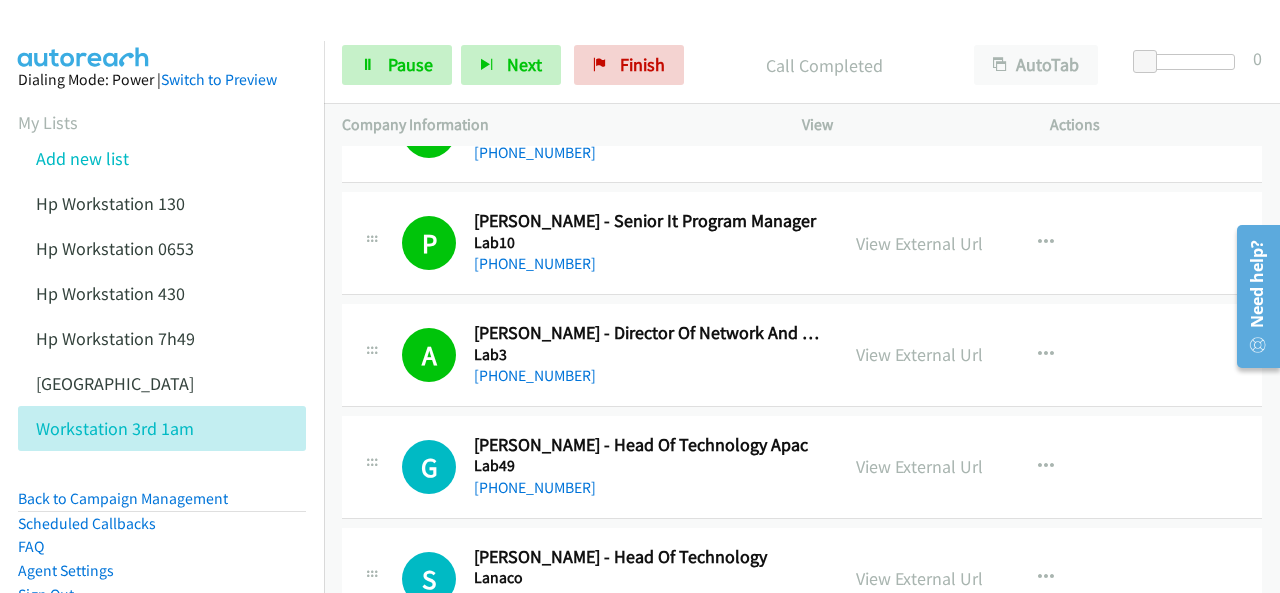 click at bounding box center [84, 35] 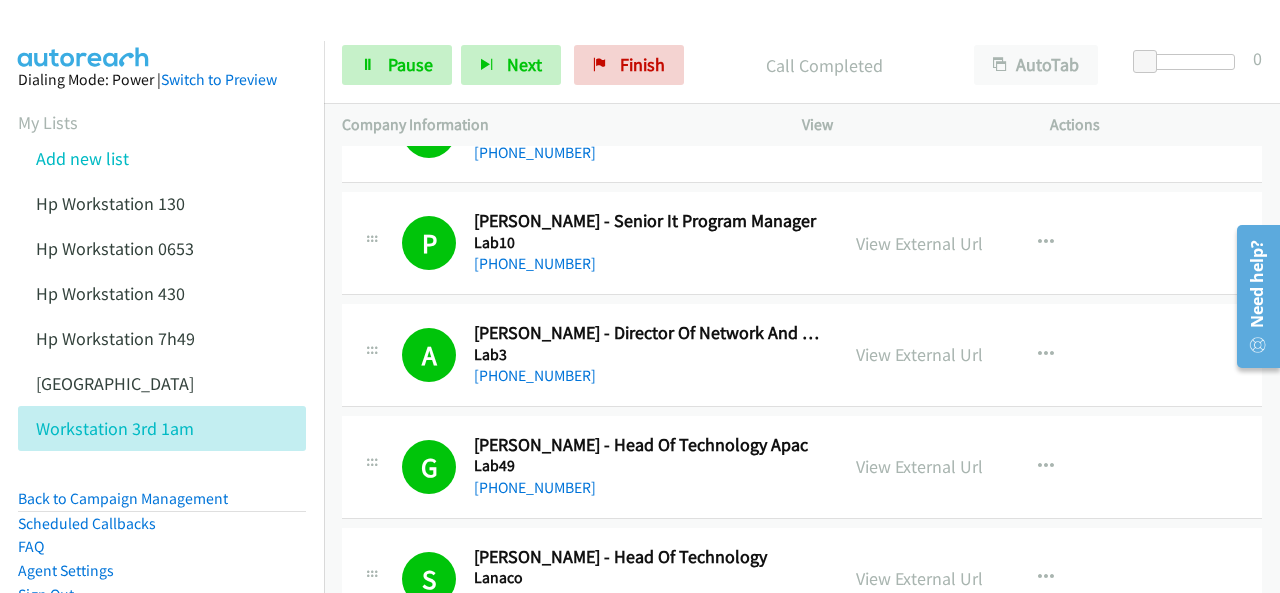 click on "Dialing Mode: Power
|
Switch to Preview
My Lists
Add new list
Hp Workstation 130
Hp Workstation 0653
Hp Workstation 430
Hp Workstation 7h49
Palo Alto
Workstation 3rd 1am
Back to Campaign Management
Scheduled Callbacks
FAQ
Agent Settings
Sign Out
Compact View
Email Support" at bounding box center [162, 392] 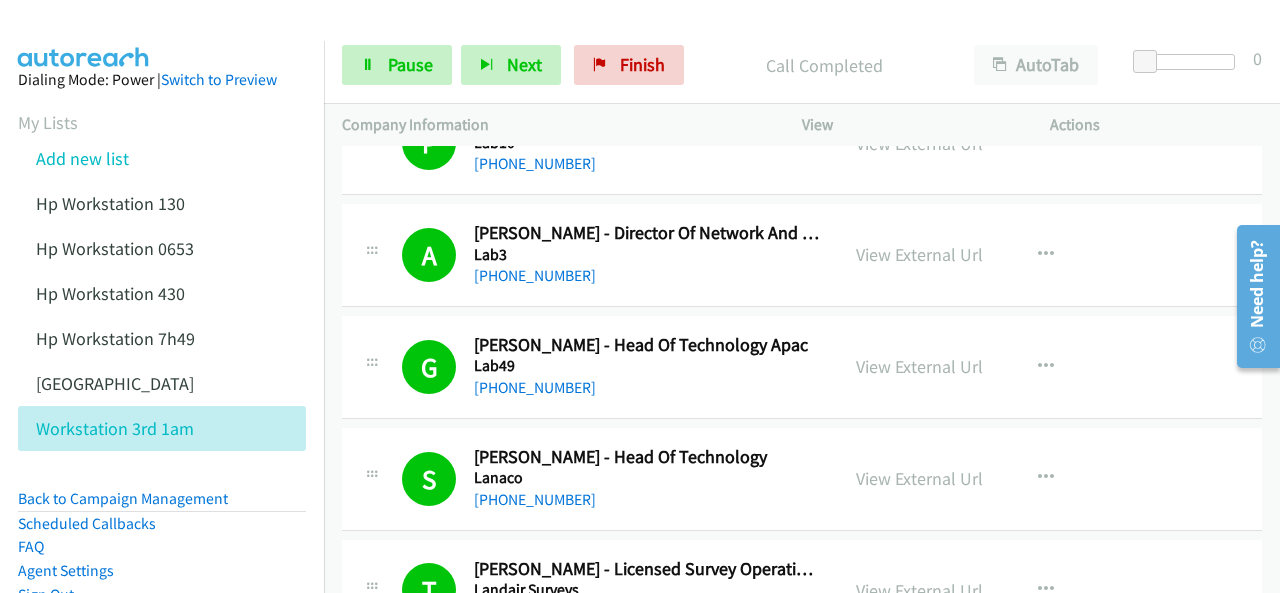 scroll, scrollTop: 1500, scrollLeft: 0, axis: vertical 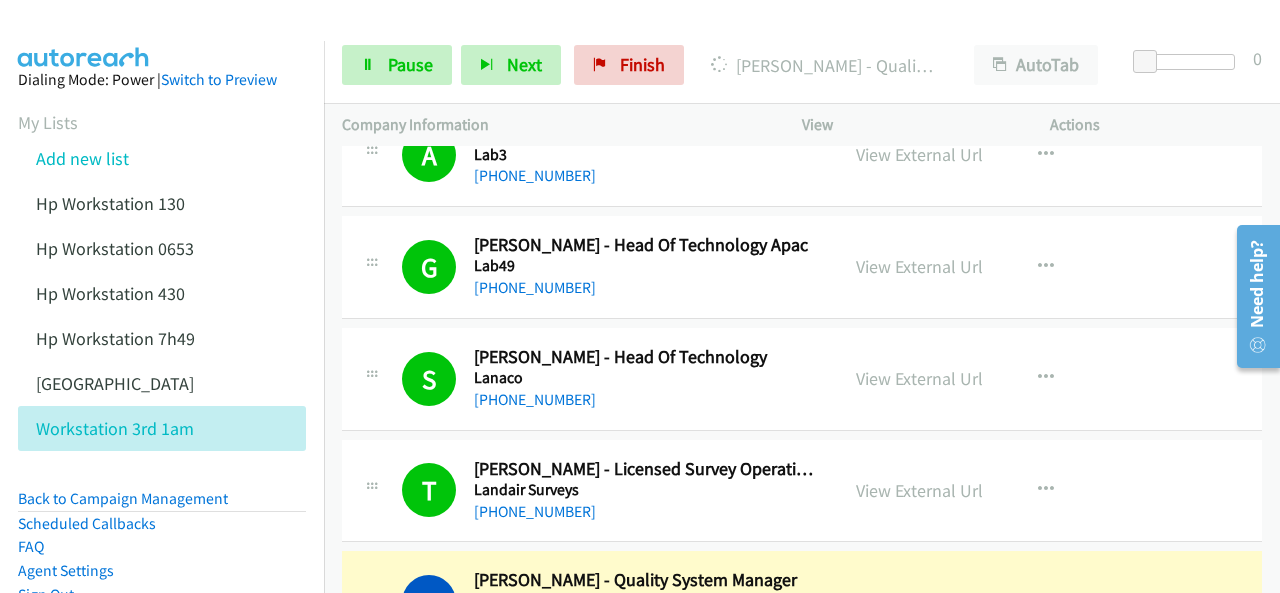 click at bounding box center (84, 35) 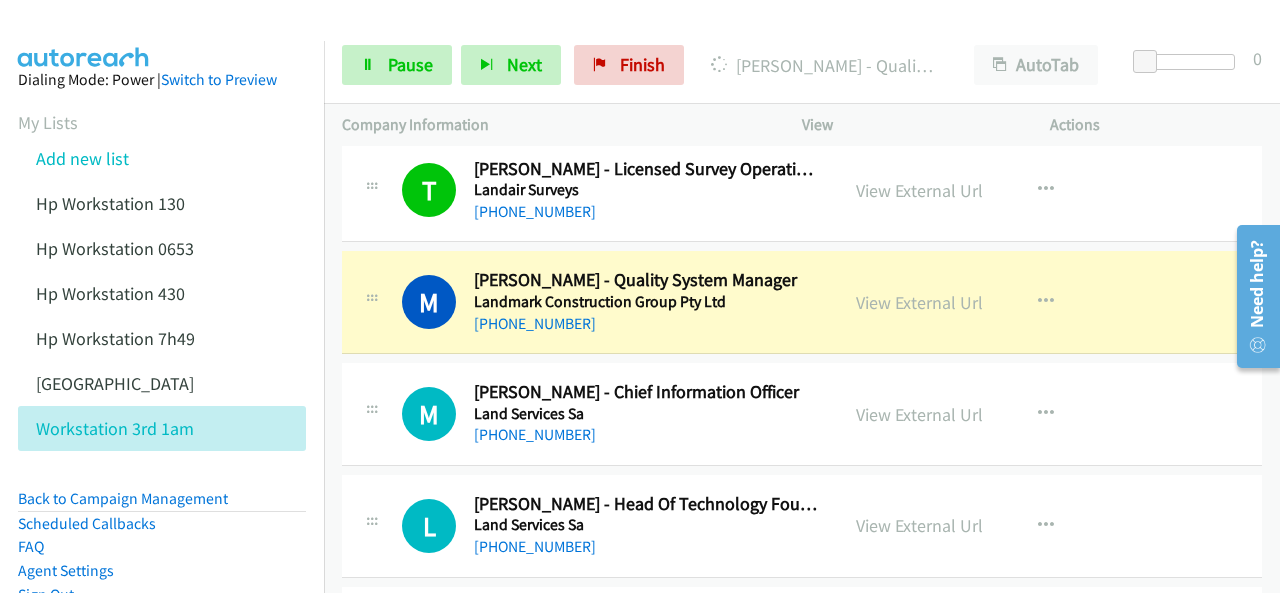 scroll, scrollTop: 1900, scrollLeft: 0, axis: vertical 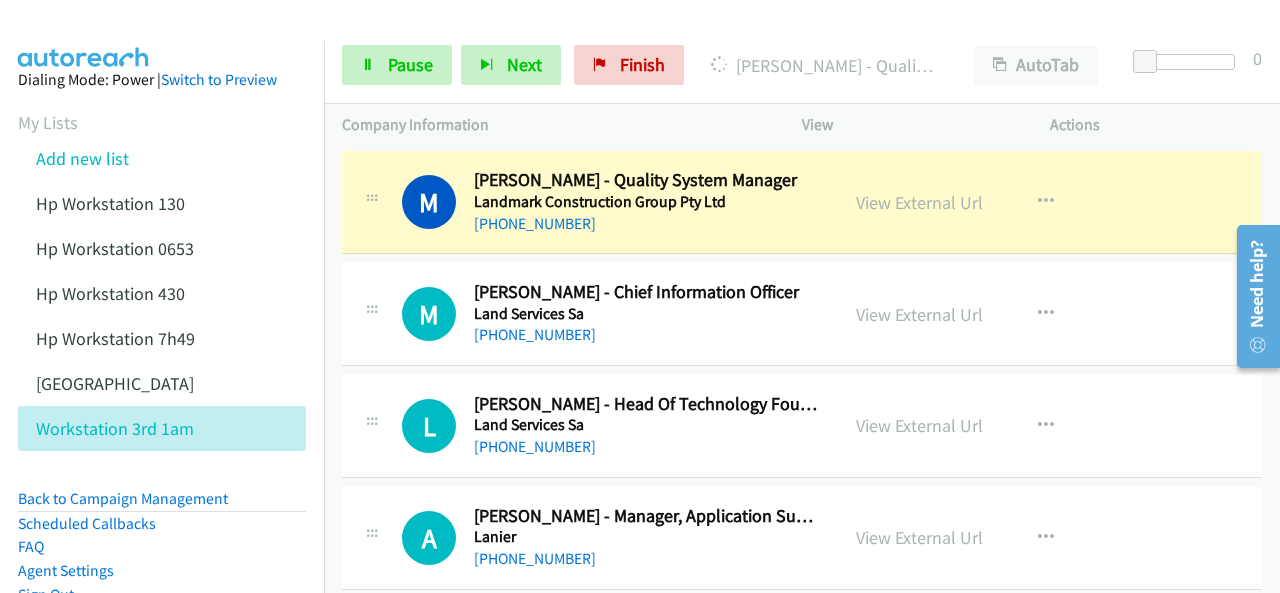 click at bounding box center (631, 38) 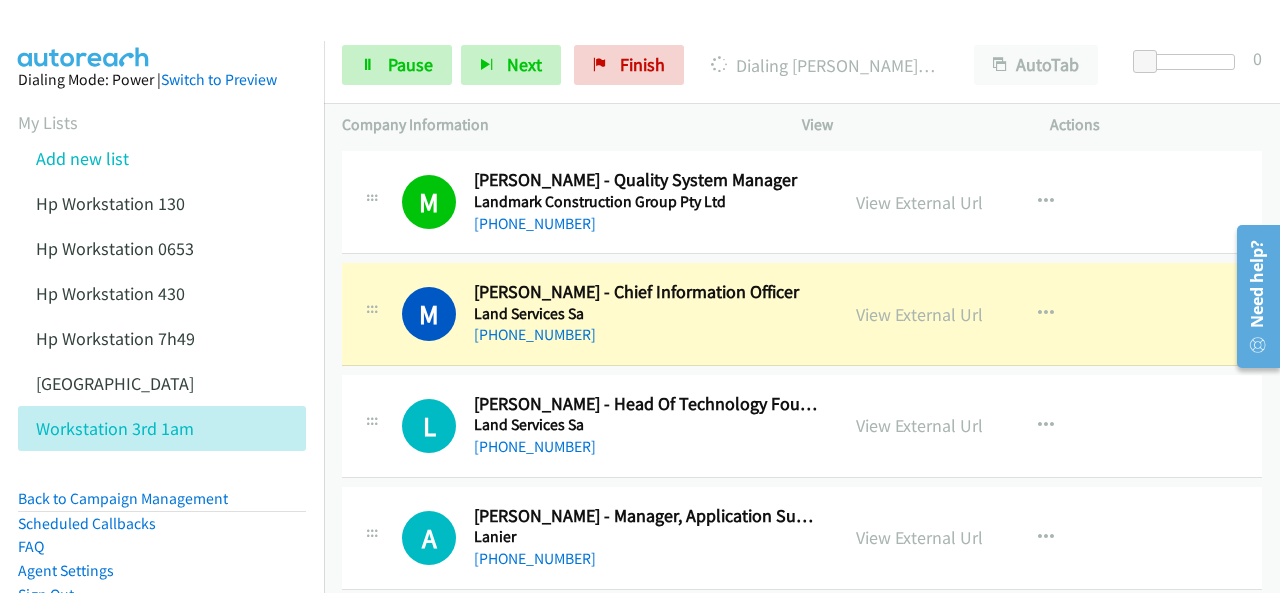 click at bounding box center [84, 35] 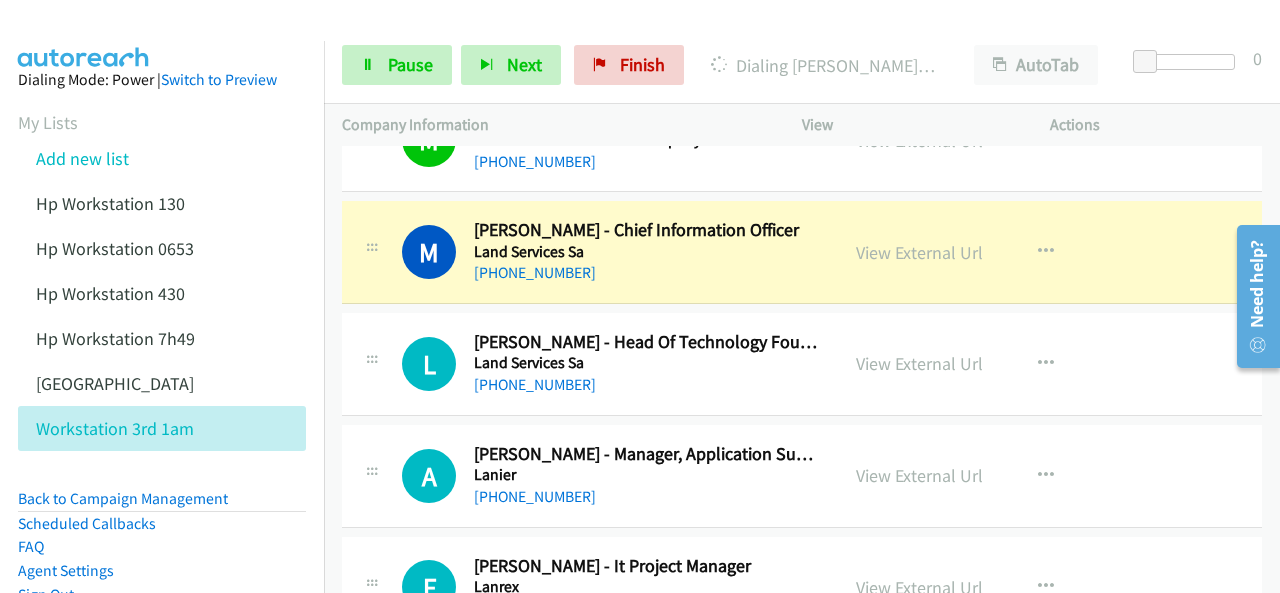scroll, scrollTop: 2000, scrollLeft: 0, axis: vertical 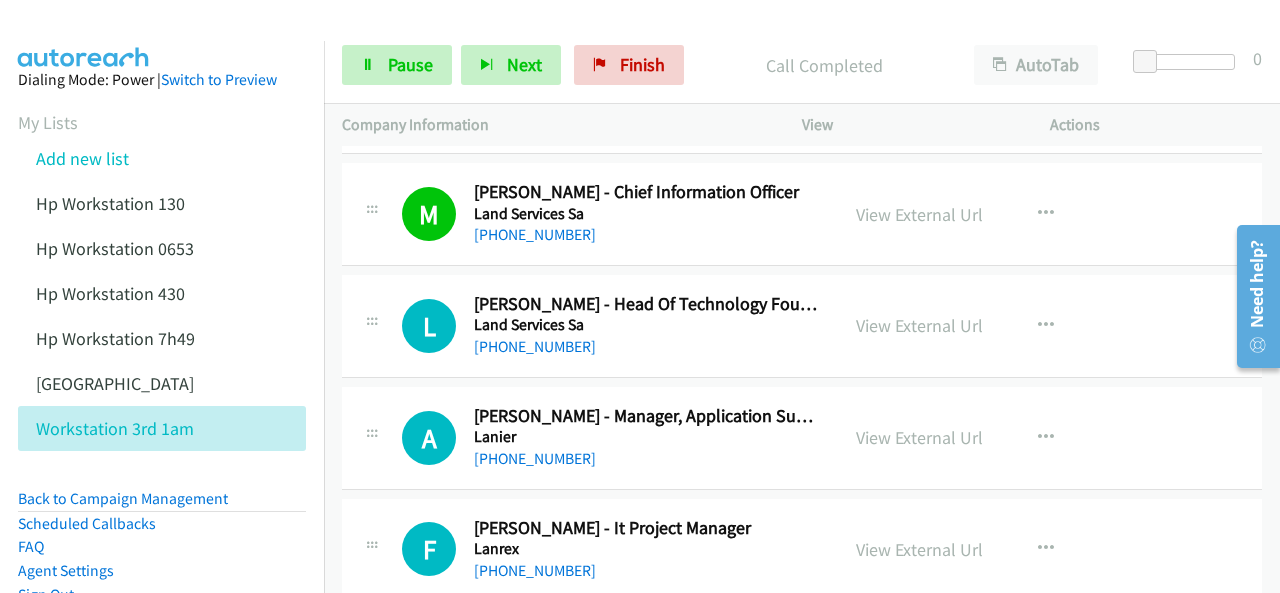 click at bounding box center (84, 35) 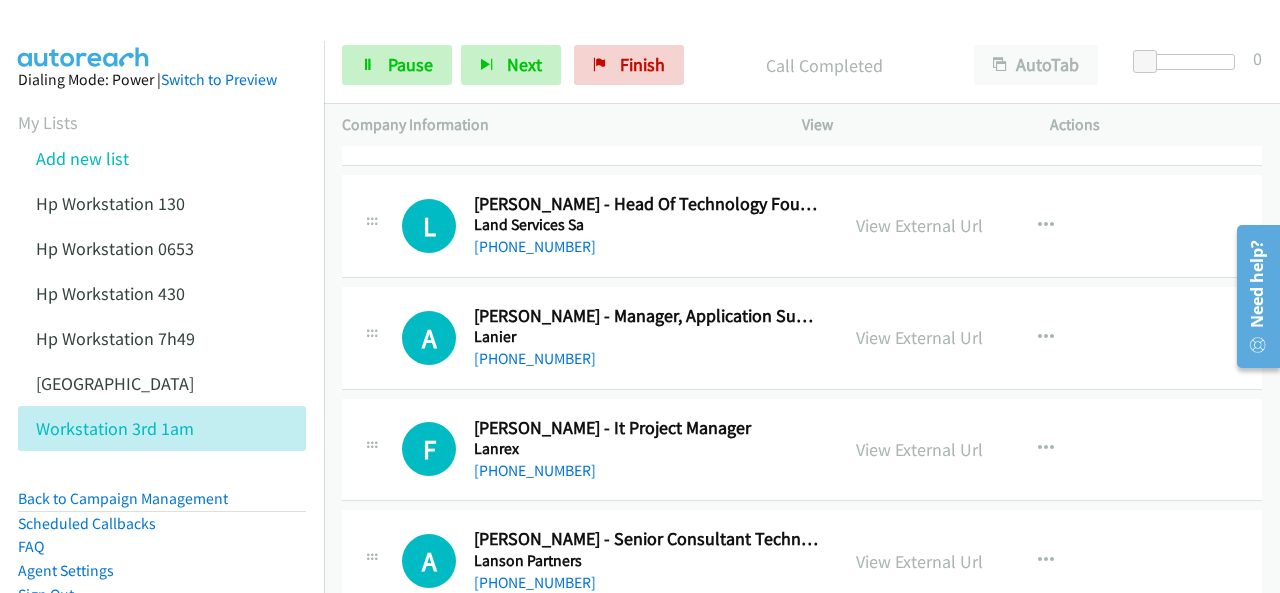 click at bounding box center (84, 35) 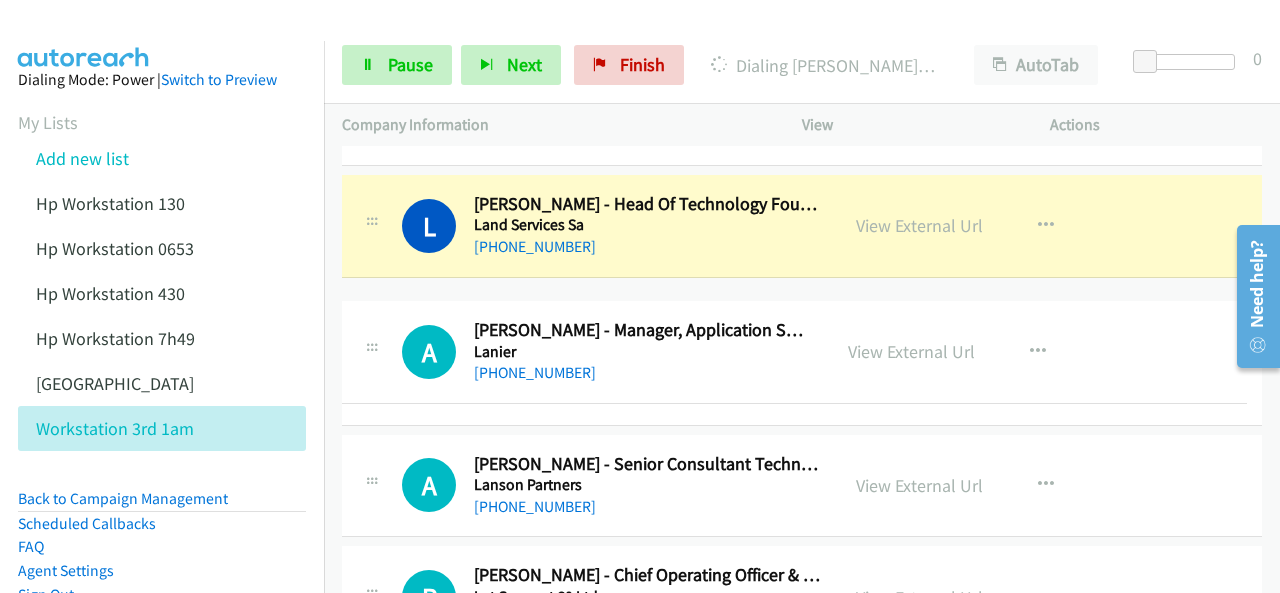 drag, startPoint x: 644, startPoint y: 309, endPoint x: 813, endPoint y: 330, distance: 170.29973 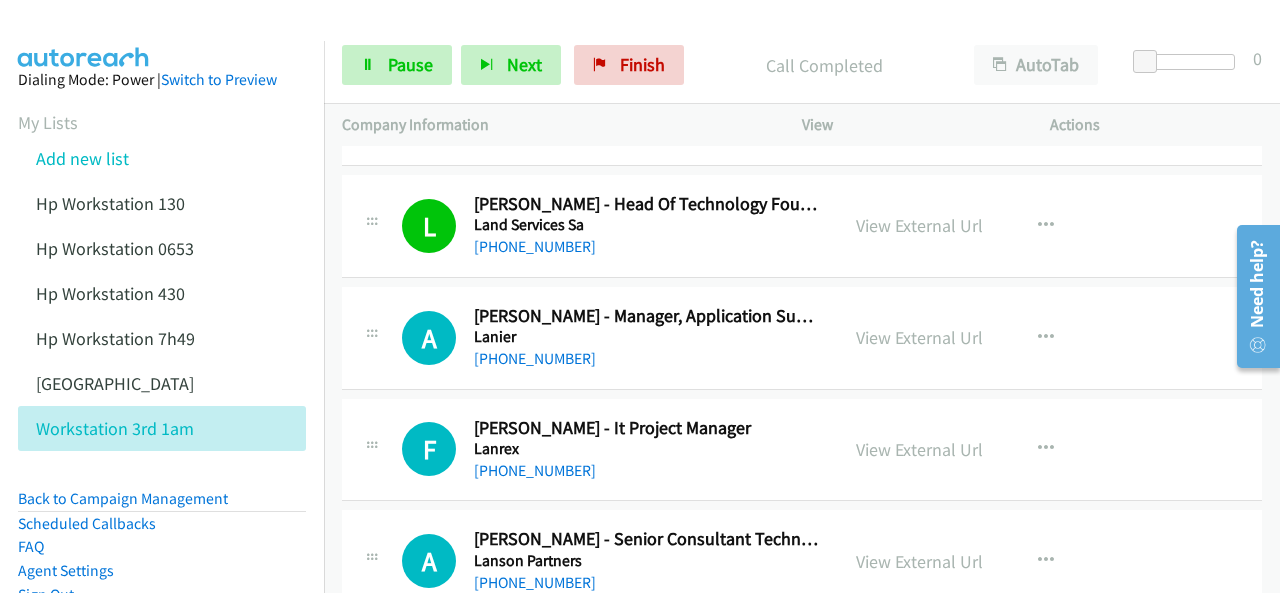 scroll, scrollTop: 2200, scrollLeft: 0, axis: vertical 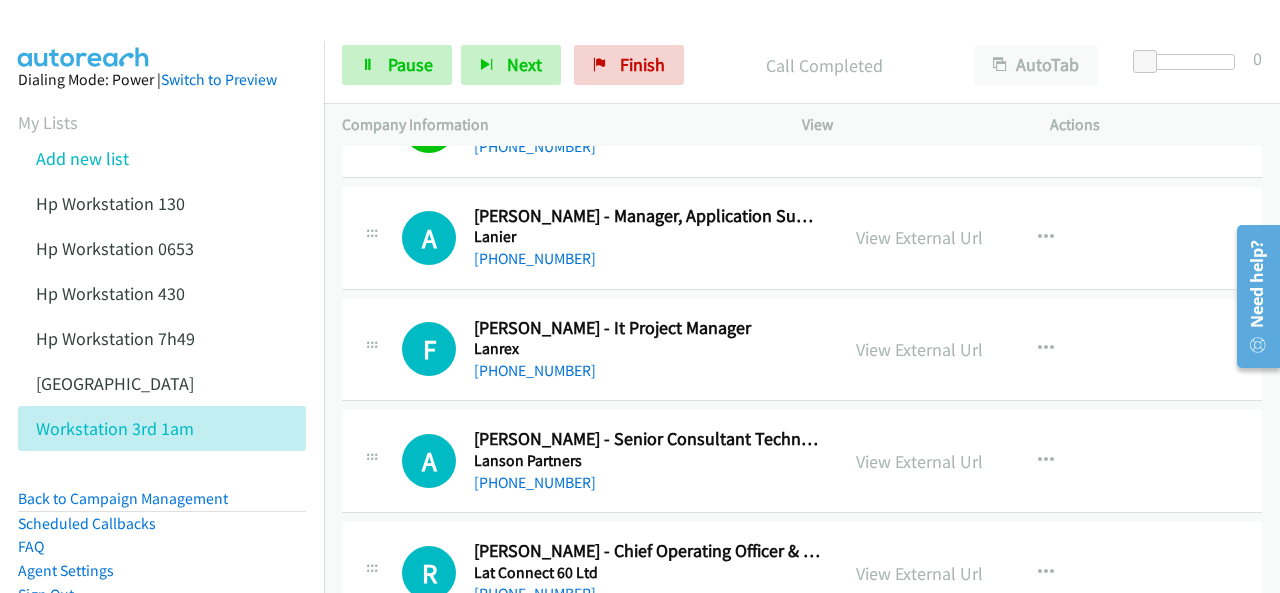 click on "Dialing Mode: Power
|
Switch to Preview
My Lists
Add new list
Hp Workstation 130
Hp Workstation 0653
Hp Workstation 430
Hp Workstation 7h49
Palo Alto
Workstation 3rd 1am
Back to Campaign Management
Scheduled Callbacks
FAQ
Agent Settings
Sign Out
Compact View
Email Support" at bounding box center (162, 392) 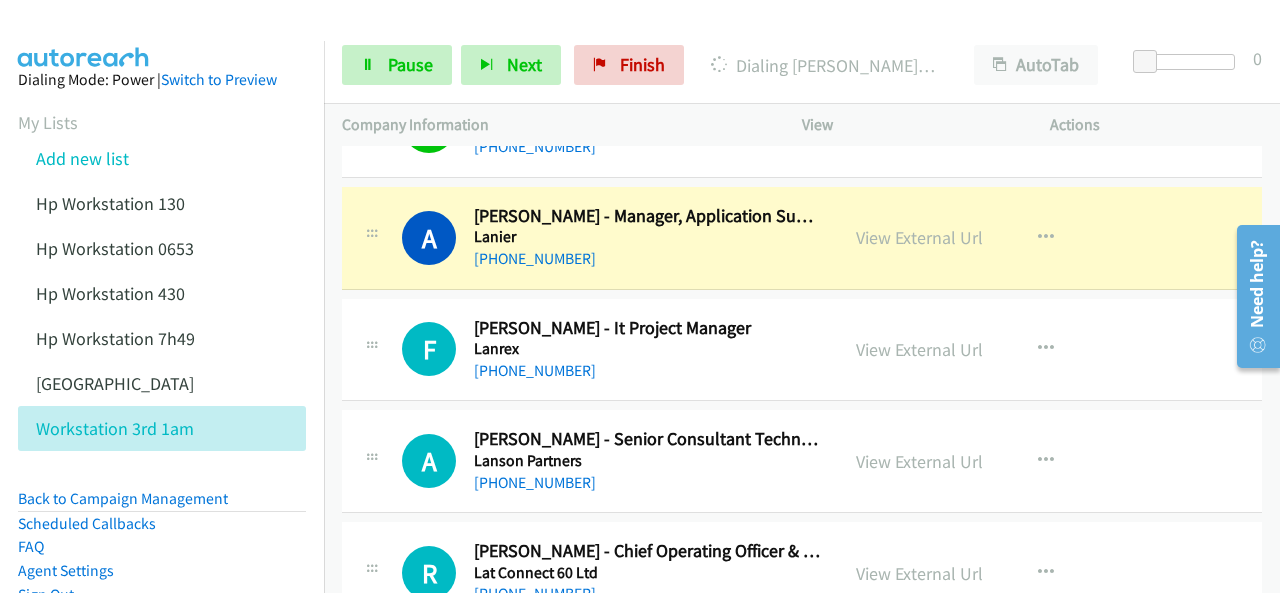 click at bounding box center (631, 38) 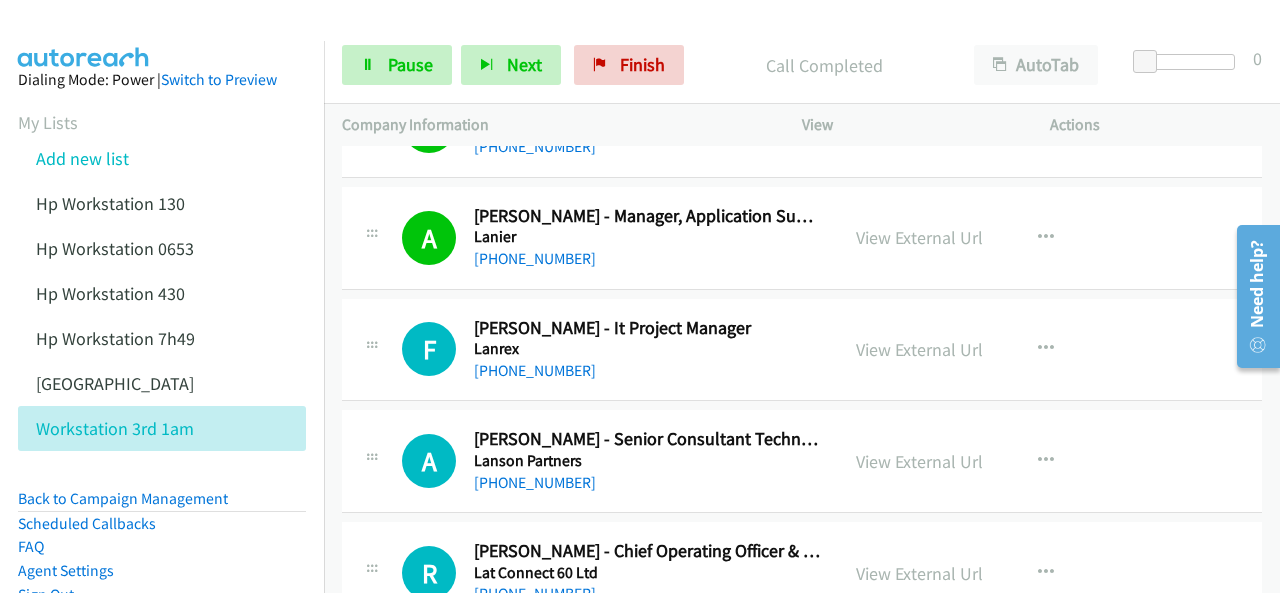 click at bounding box center [84, 35] 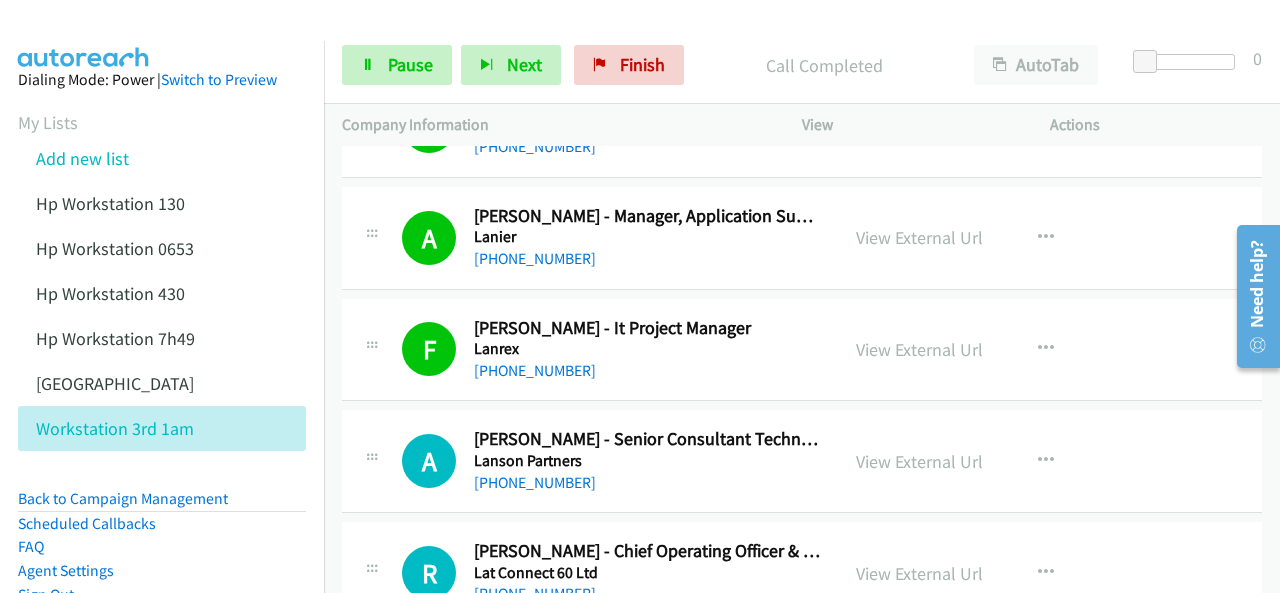 click at bounding box center [84, 35] 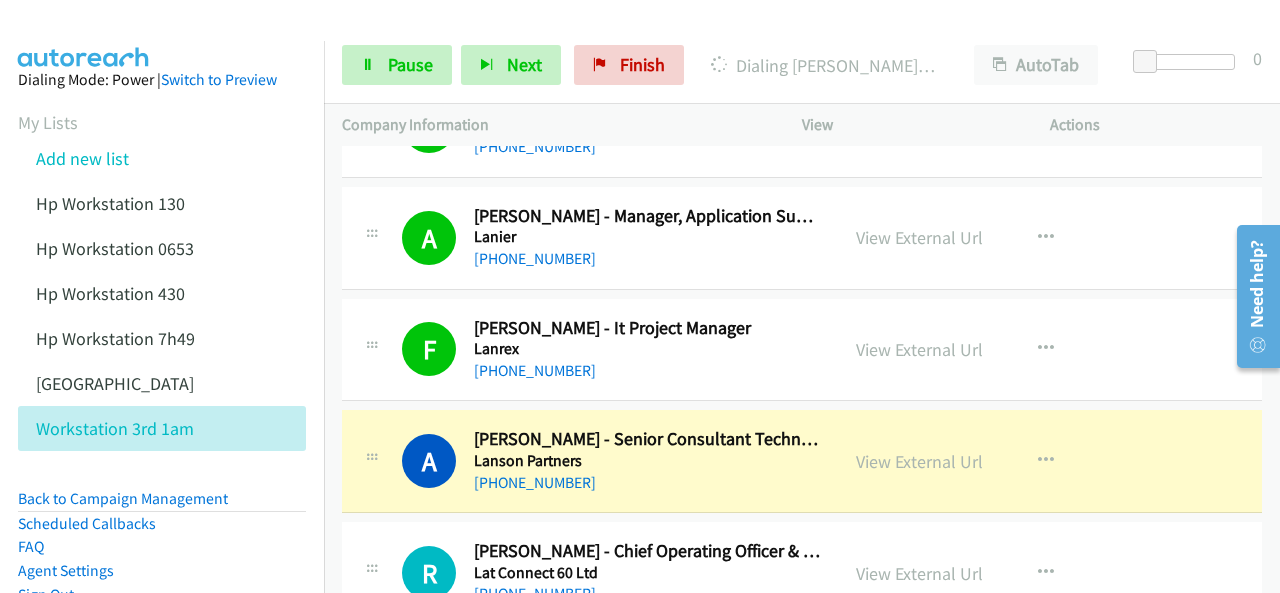 click at bounding box center [84, 35] 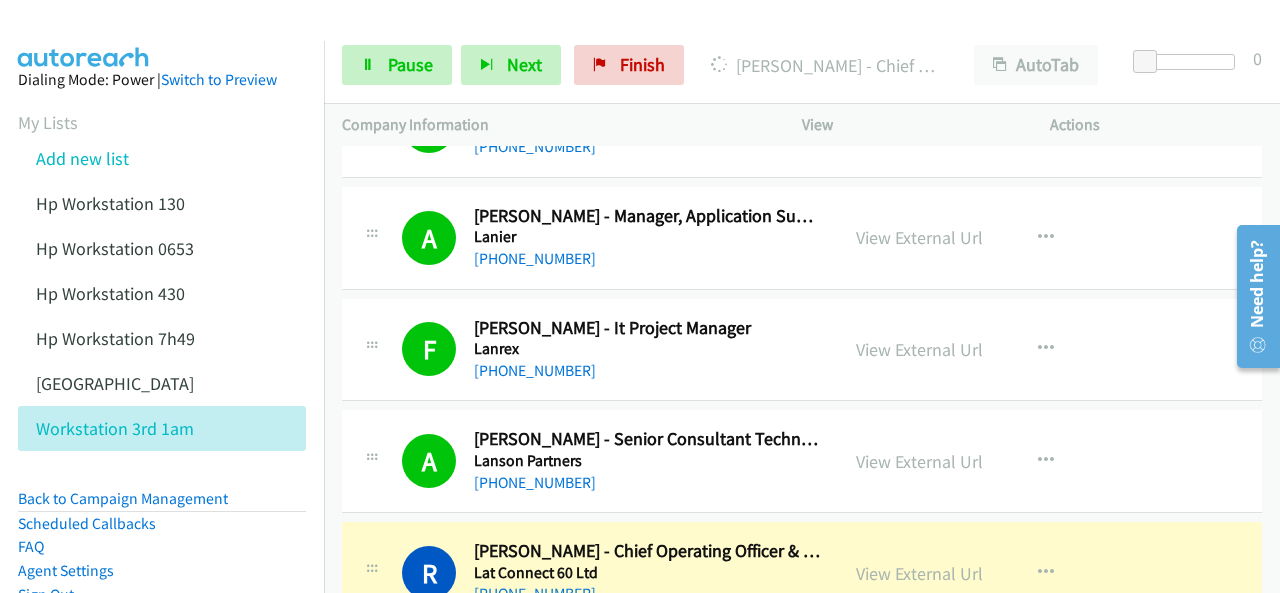click at bounding box center (84, 35) 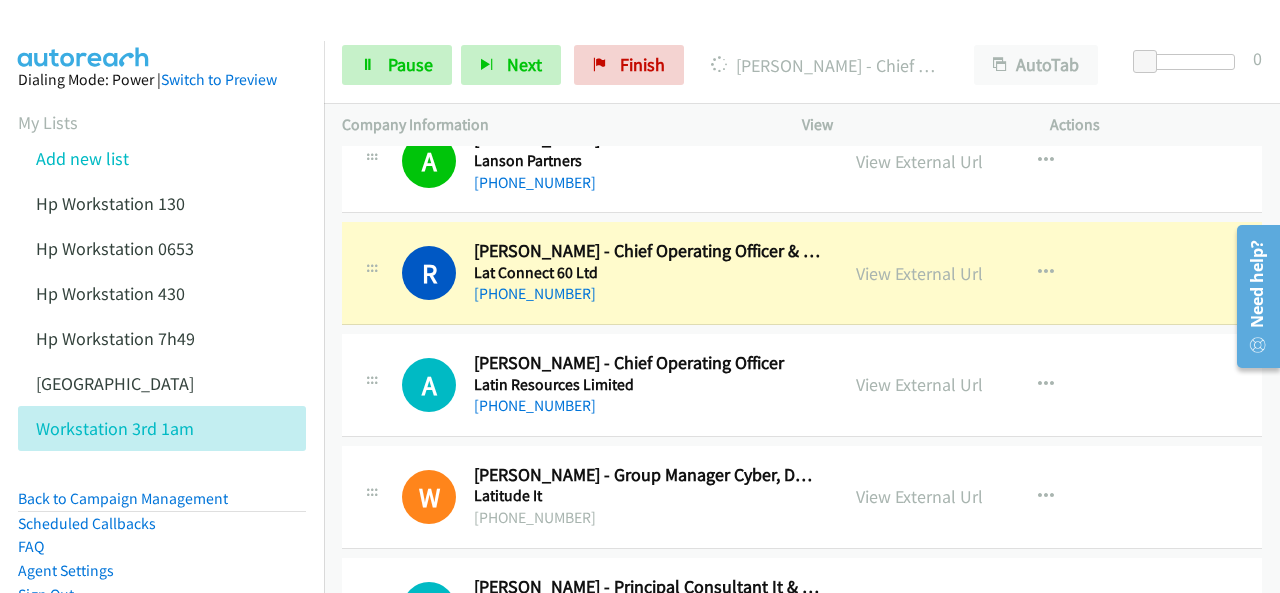 scroll, scrollTop: 2600, scrollLeft: 0, axis: vertical 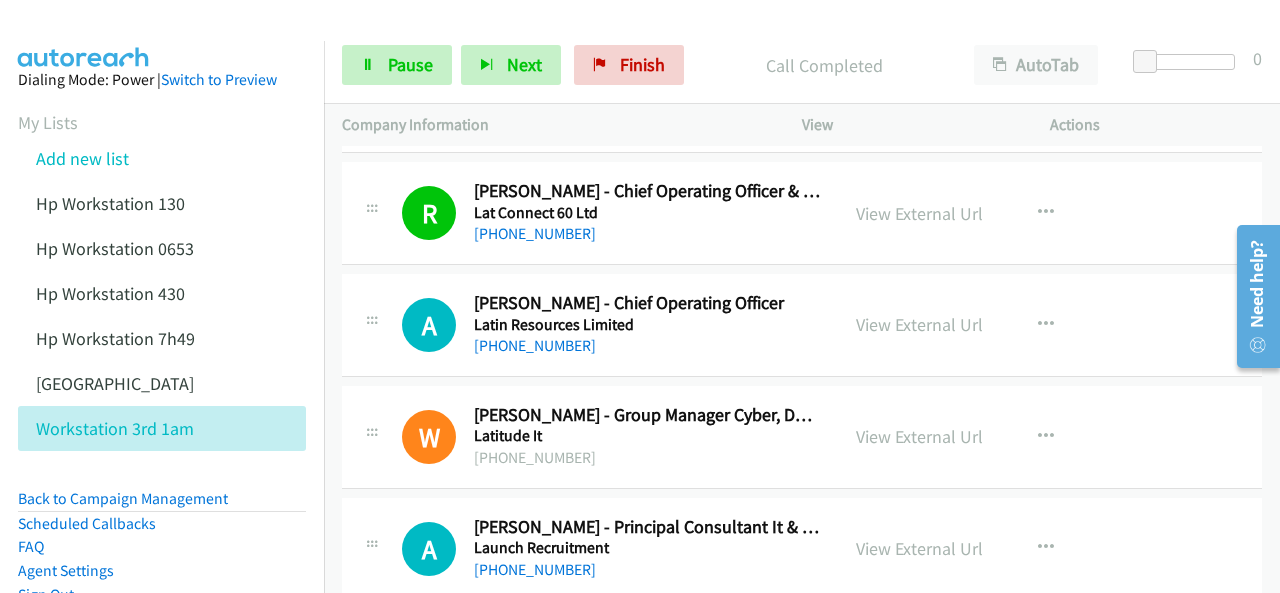 click on "Dialing Mode: Power
|
Switch to Preview
My Lists
Add new list
Hp Workstation 130
Hp Workstation 0653
Hp Workstation 430
Hp Workstation 7h49
Palo Alto
Workstation 3rd 1am
Back to Campaign Management
Scheduled Callbacks
FAQ
Agent Settings
Sign Out
Compact View
Email Support" at bounding box center (162, 392) 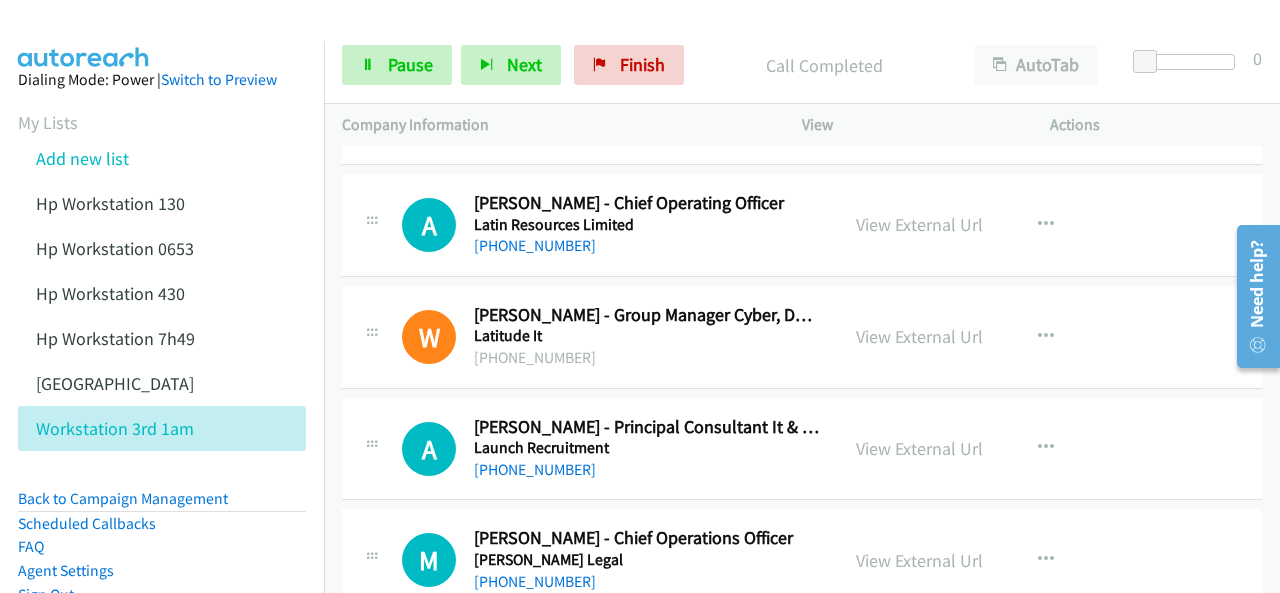 scroll, scrollTop: 2560, scrollLeft: 0, axis: vertical 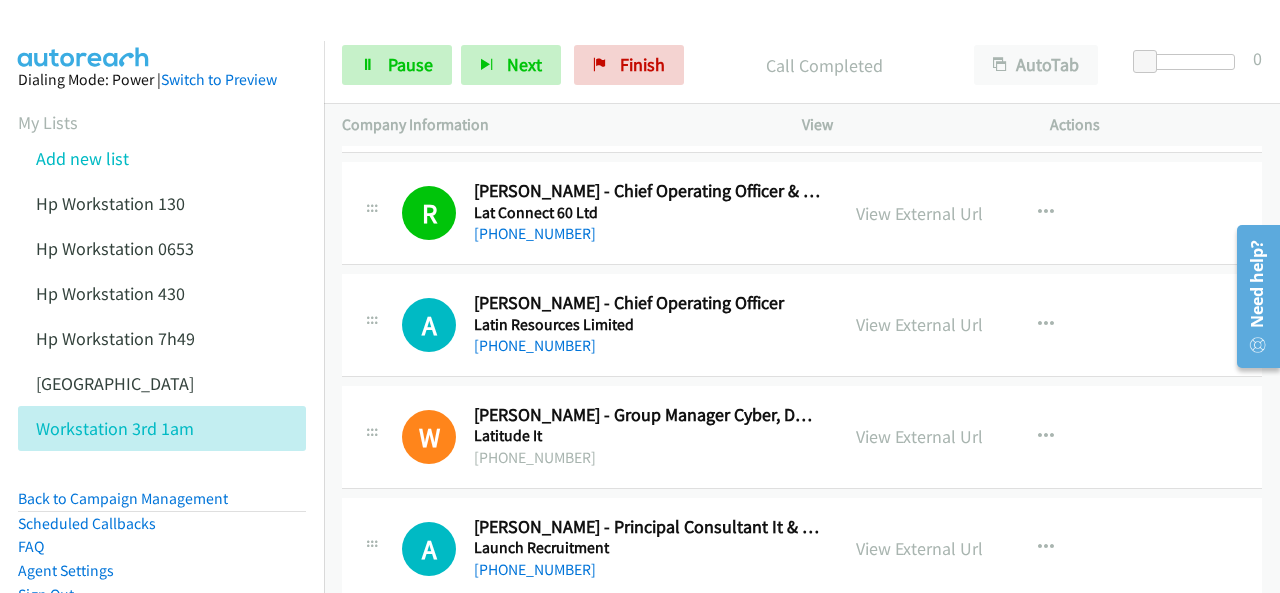 click on "Dialing Mode: Power
|
Switch to Preview
My Lists
Add new list
Hp Workstation 130
Hp Workstation 0653
Hp Workstation 430
Hp Workstation 7h49
Palo Alto
Workstation 3rd 1am
Back to Campaign Management
Scheduled Callbacks
FAQ
Agent Settings
Sign Out
Compact View
Email Support" at bounding box center [162, 392] 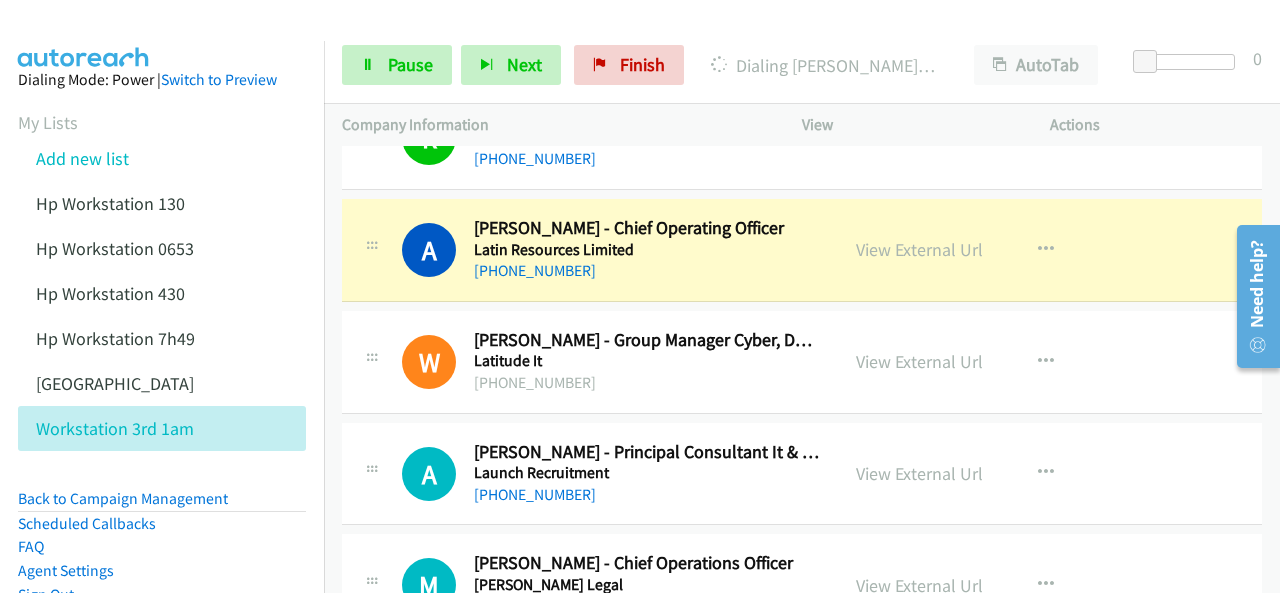 scroll, scrollTop: 2660, scrollLeft: 0, axis: vertical 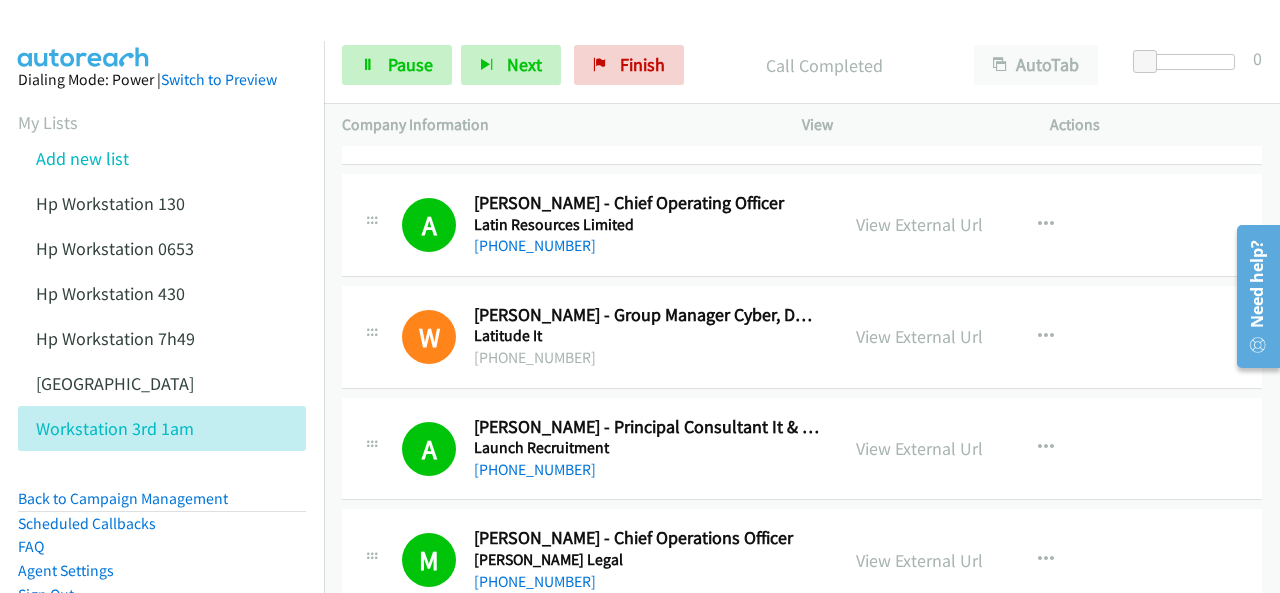 click at bounding box center (84, 35) 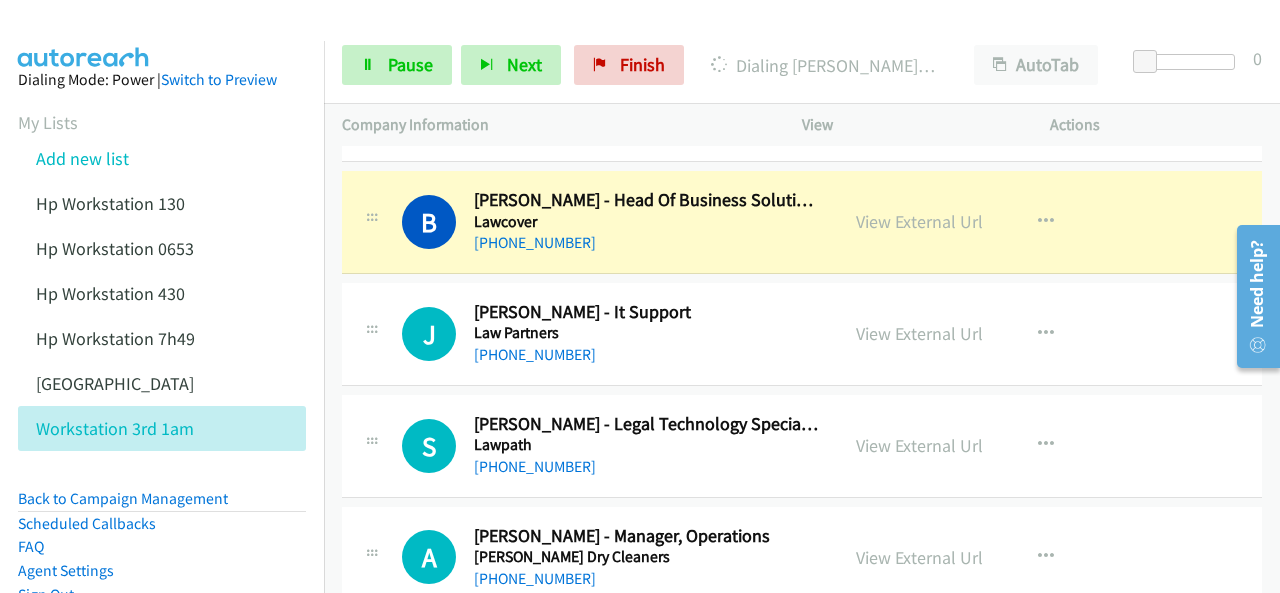 scroll, scrollTop: 3260, scrollLeft: 0, axis: vertical 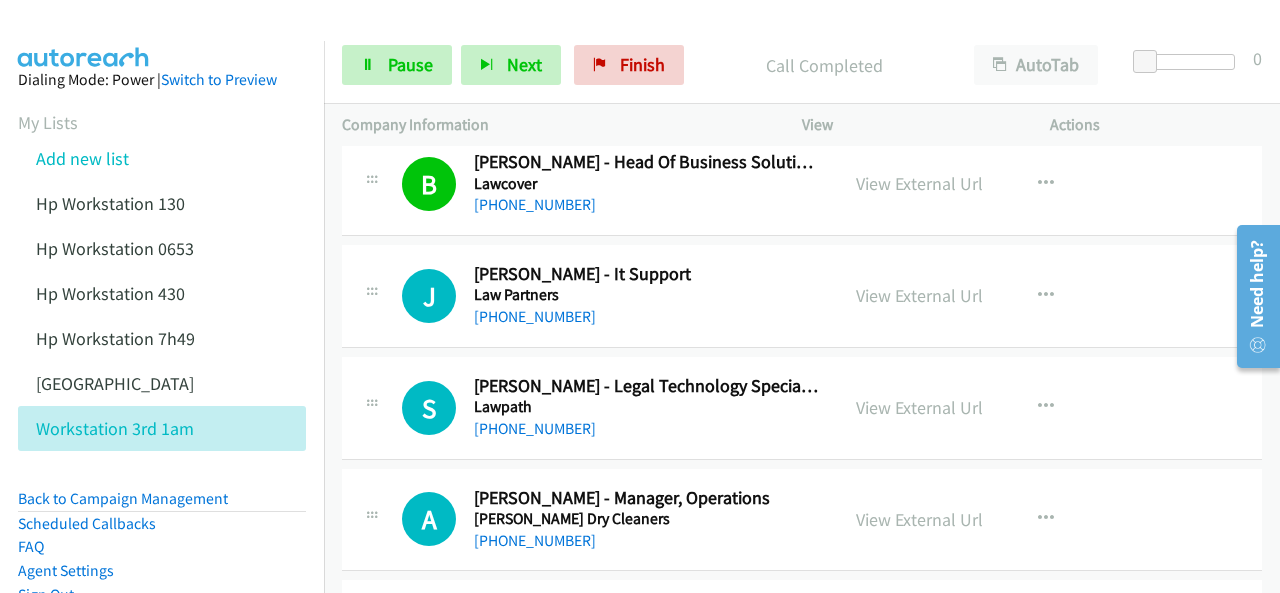 click at bounding box center (84, 35) 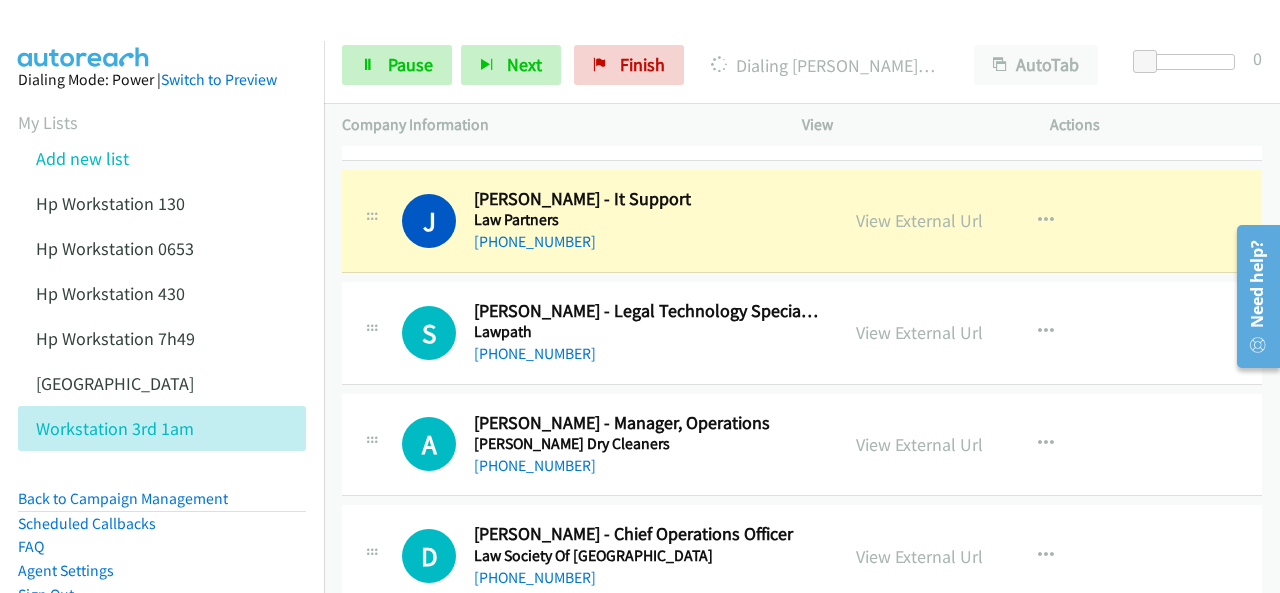 scroll, scrollTop: 3360, scrollLeft: 0, axis: vertical 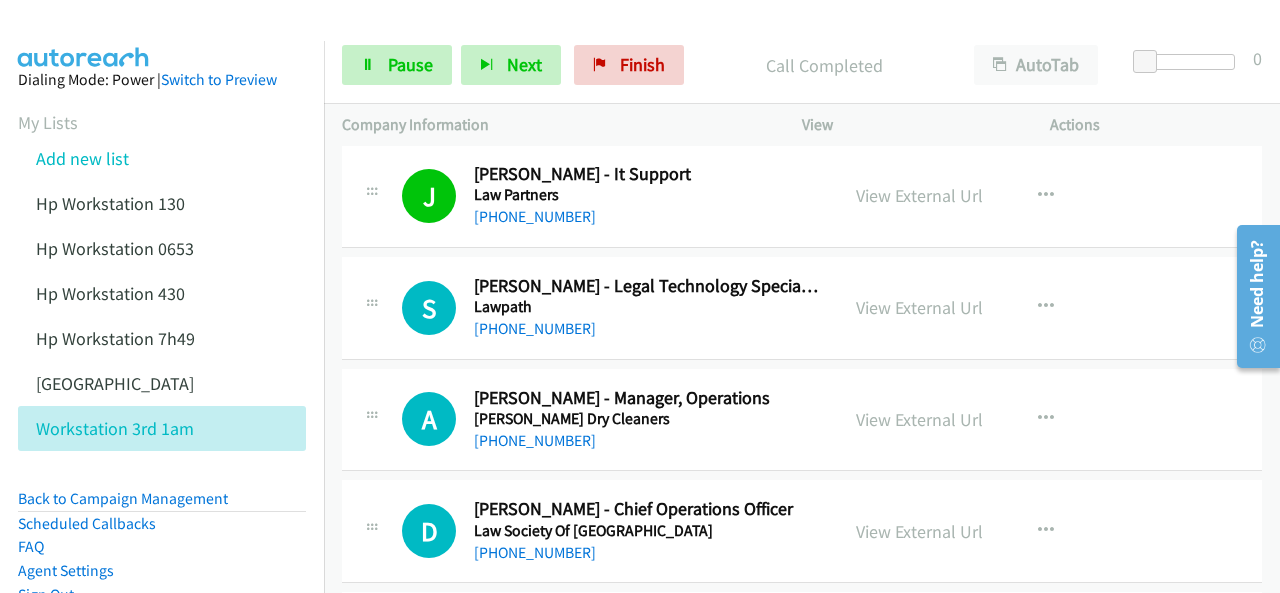click at bounding box center [84, 35] 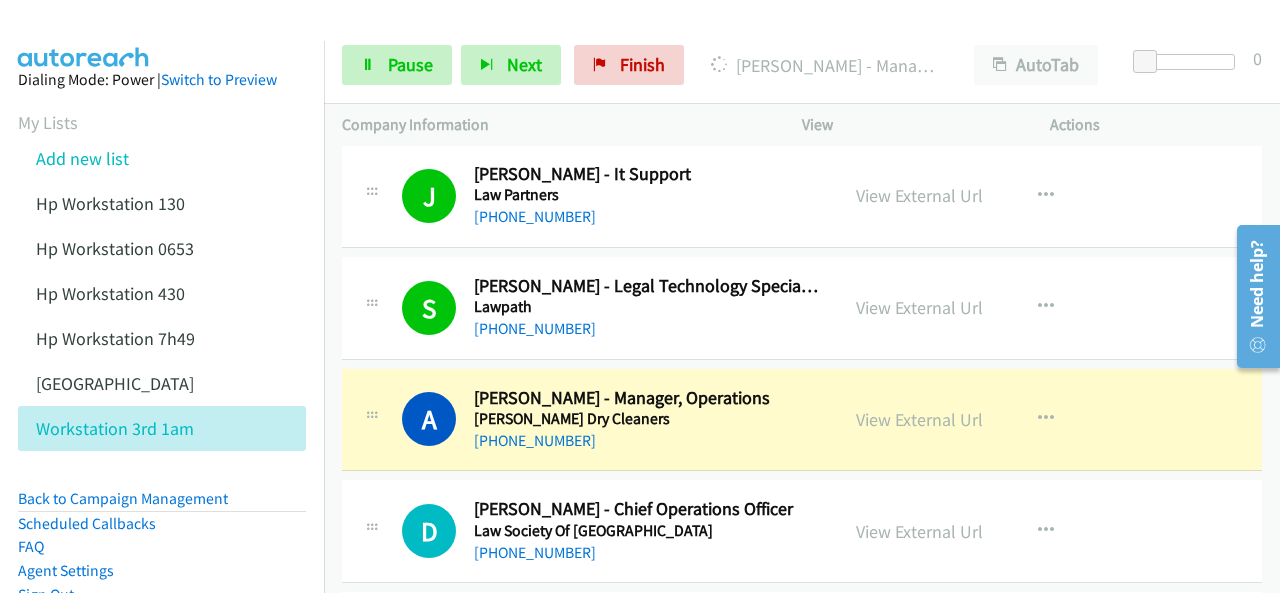 click at bounding box center (84, 35) 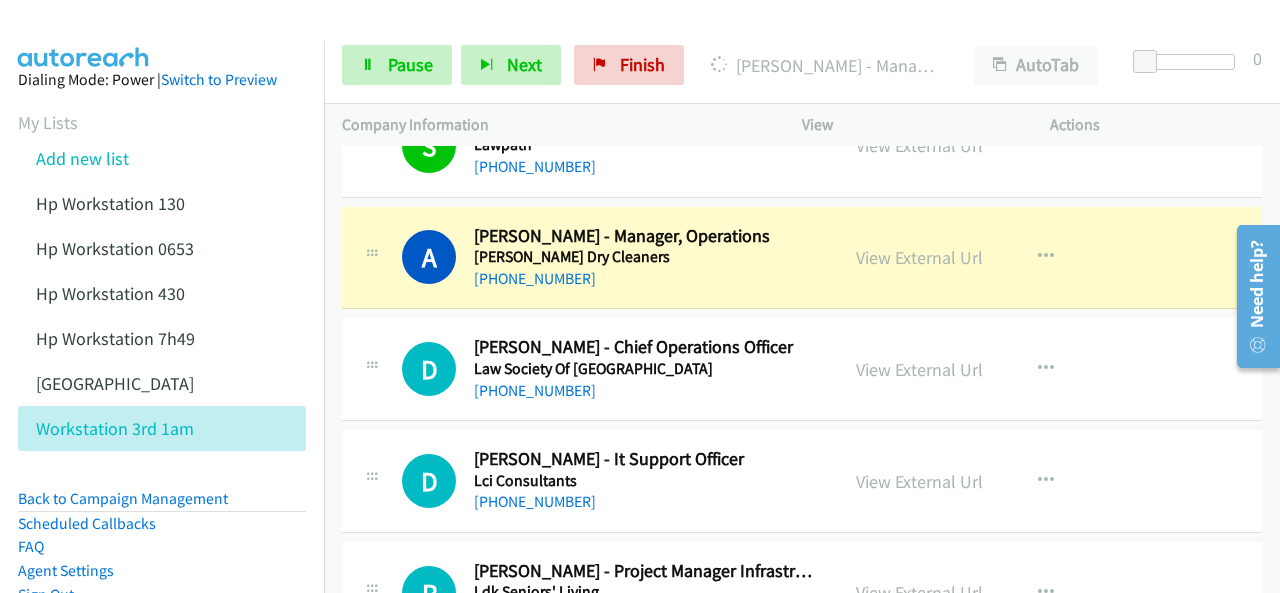 scroll, scrollTop: 3560, scrollLeft: 0, axis: vertical 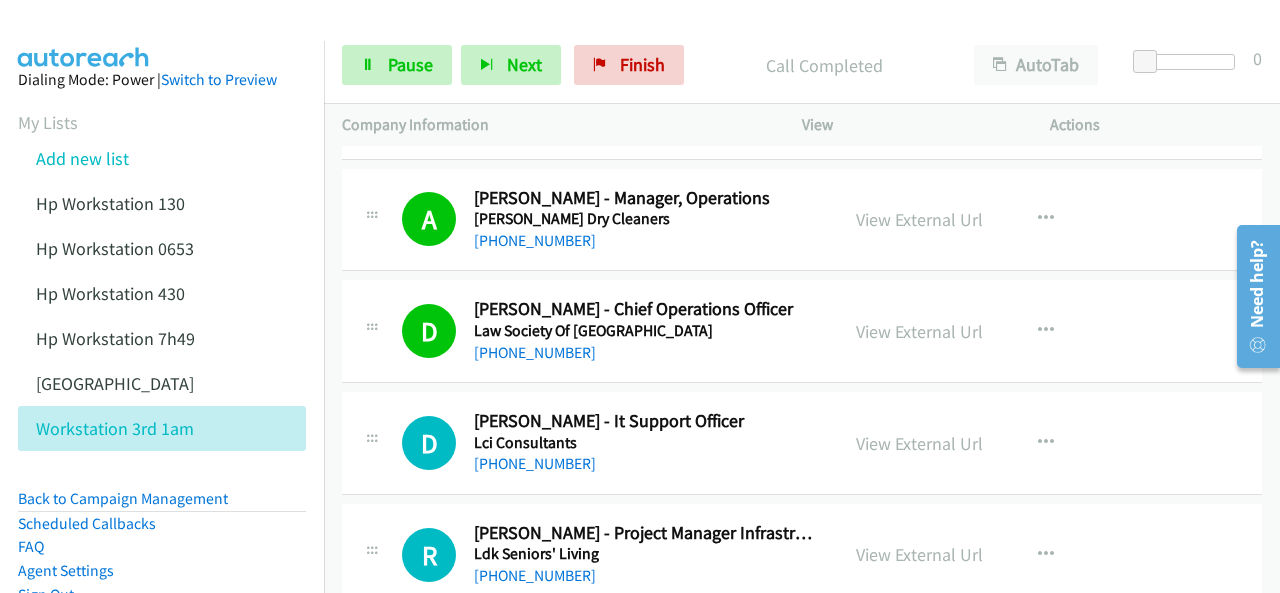 click at bounding box center (84, 35) 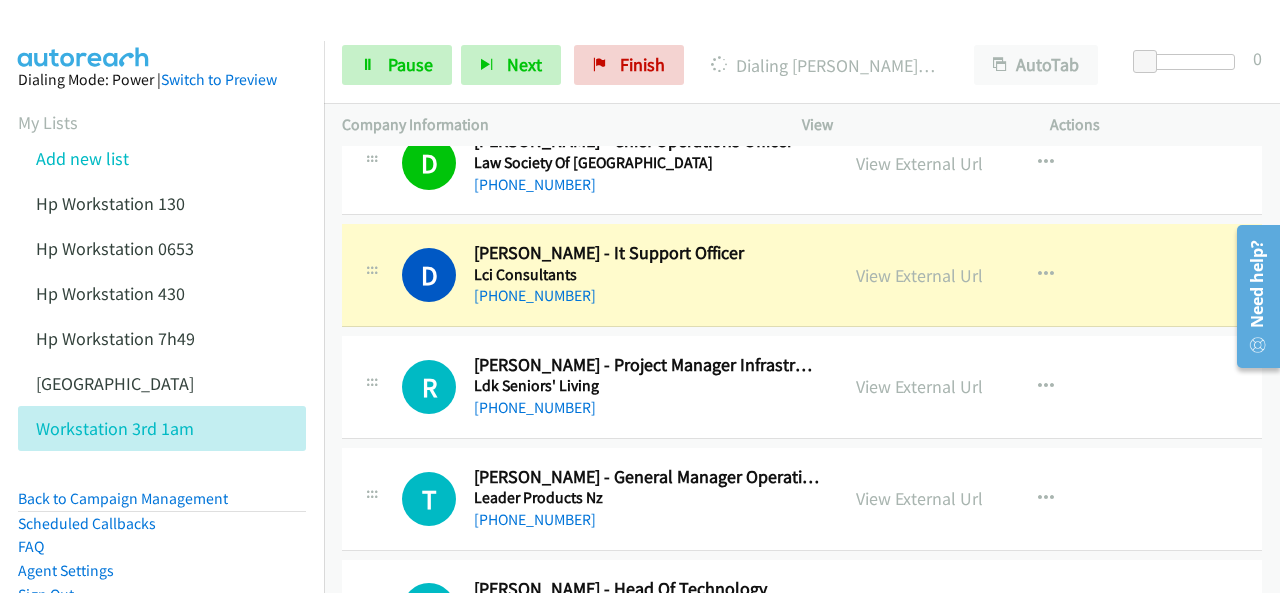 scroll, scrollTop: 3760, scrollLeft: 0, axis: vertical 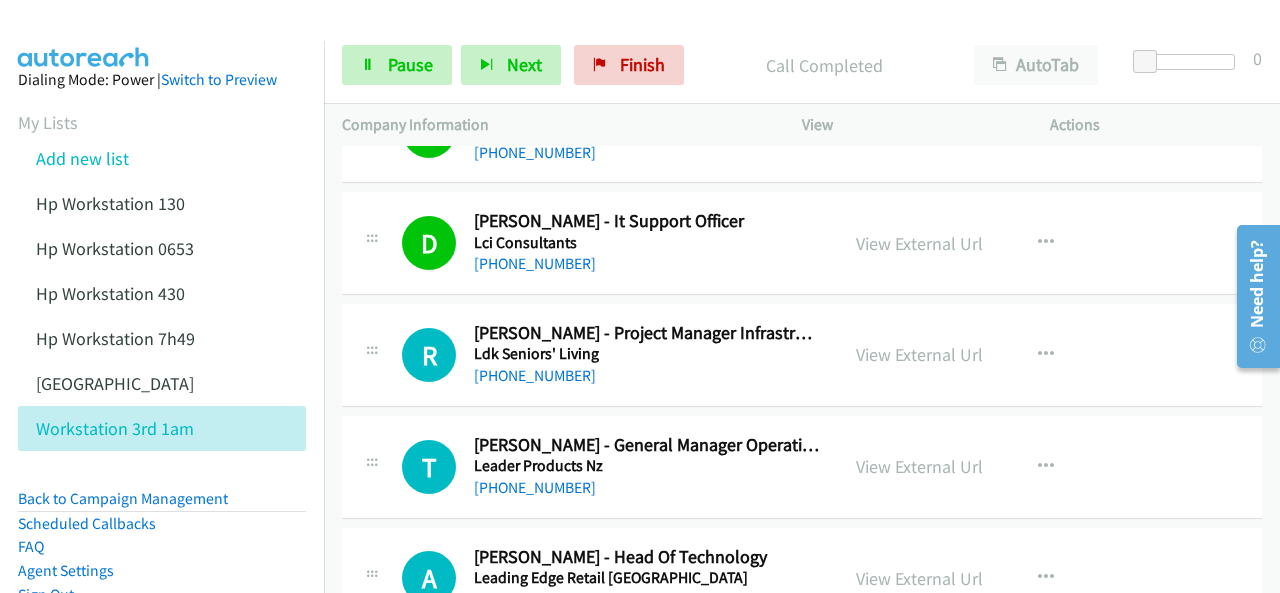 click at bounding box center (84, 35) 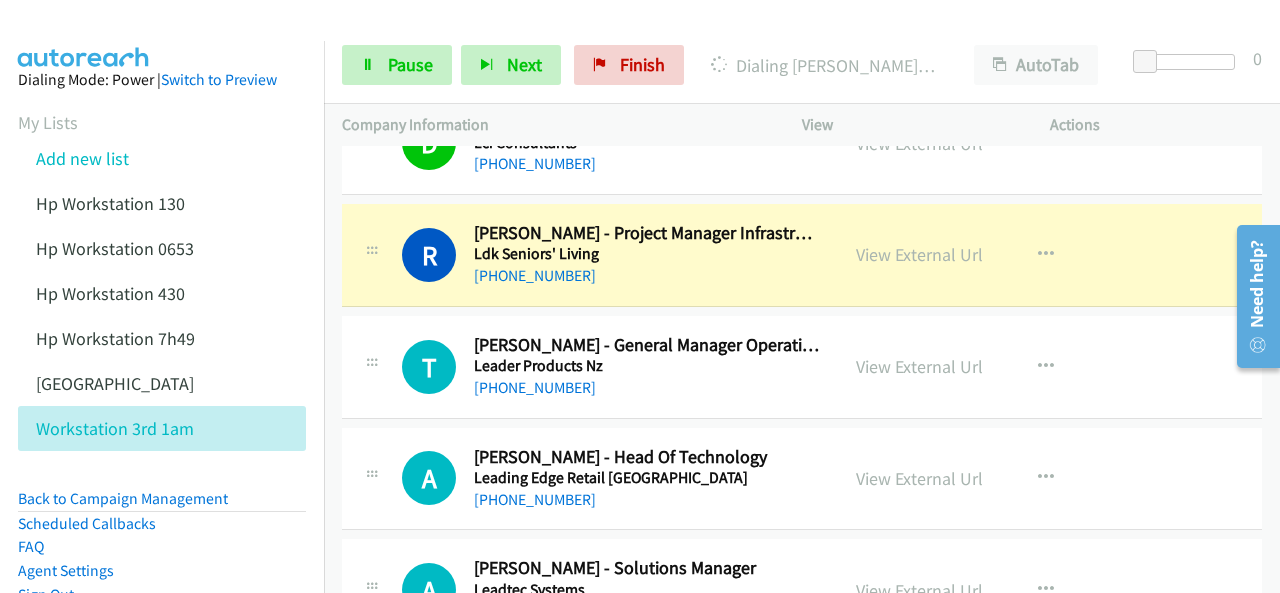 scroll, scrollTop: 3900, scrollLeft: 0, axis: vertical 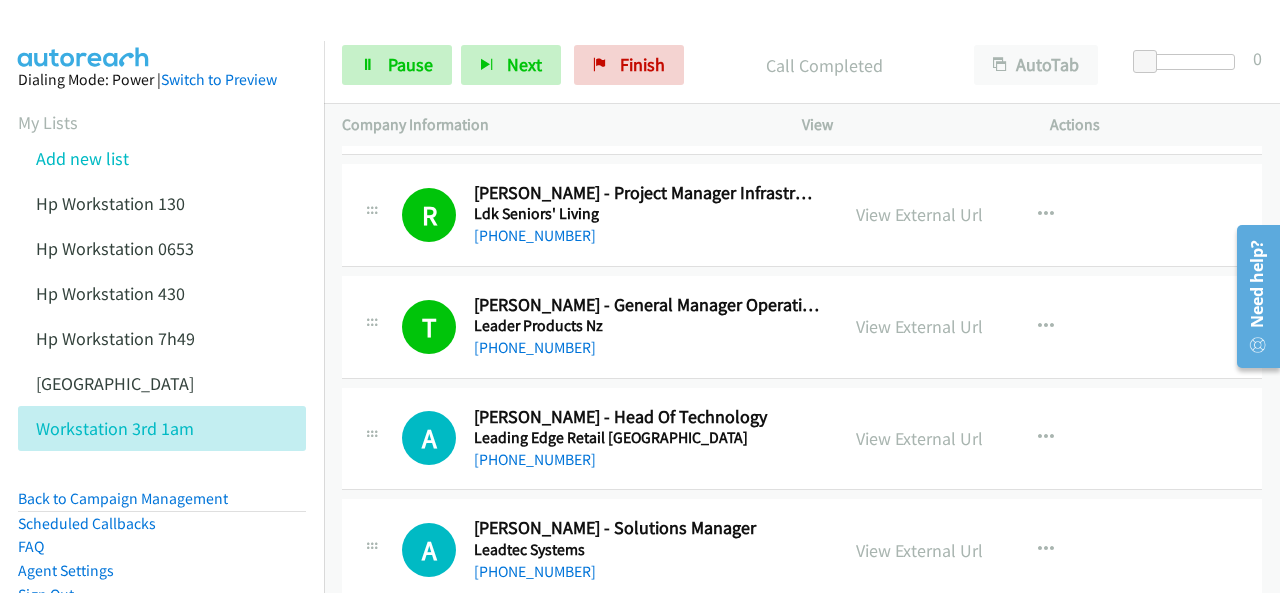 click at bounding box center [84, 35] 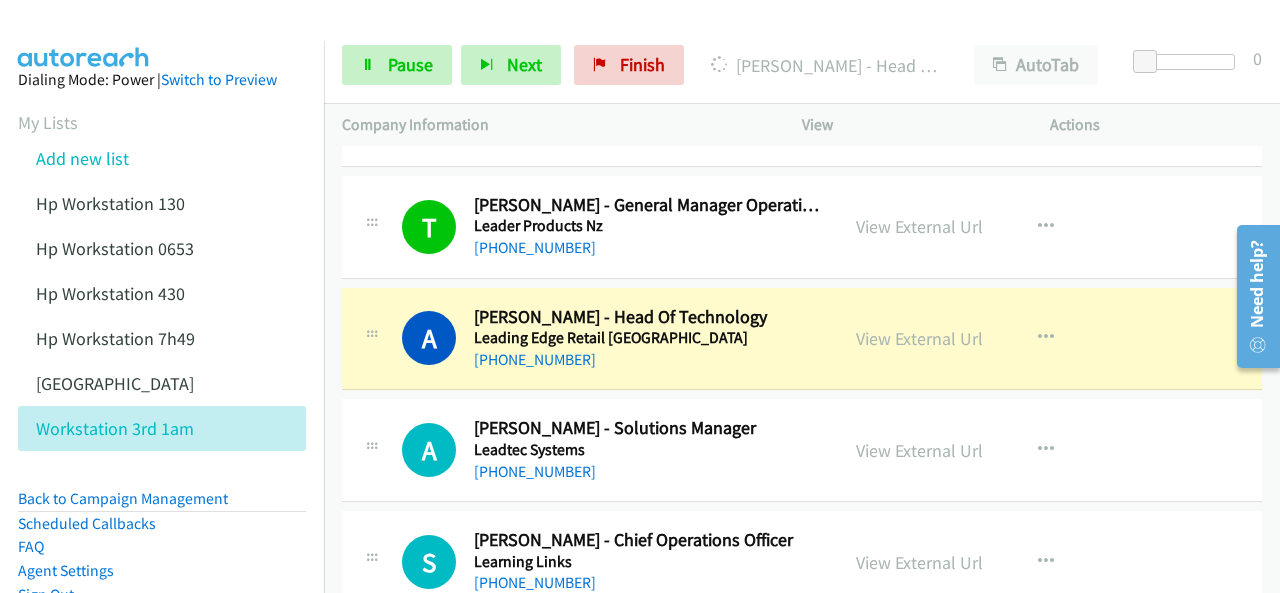 click at bounding box center [84, 35] 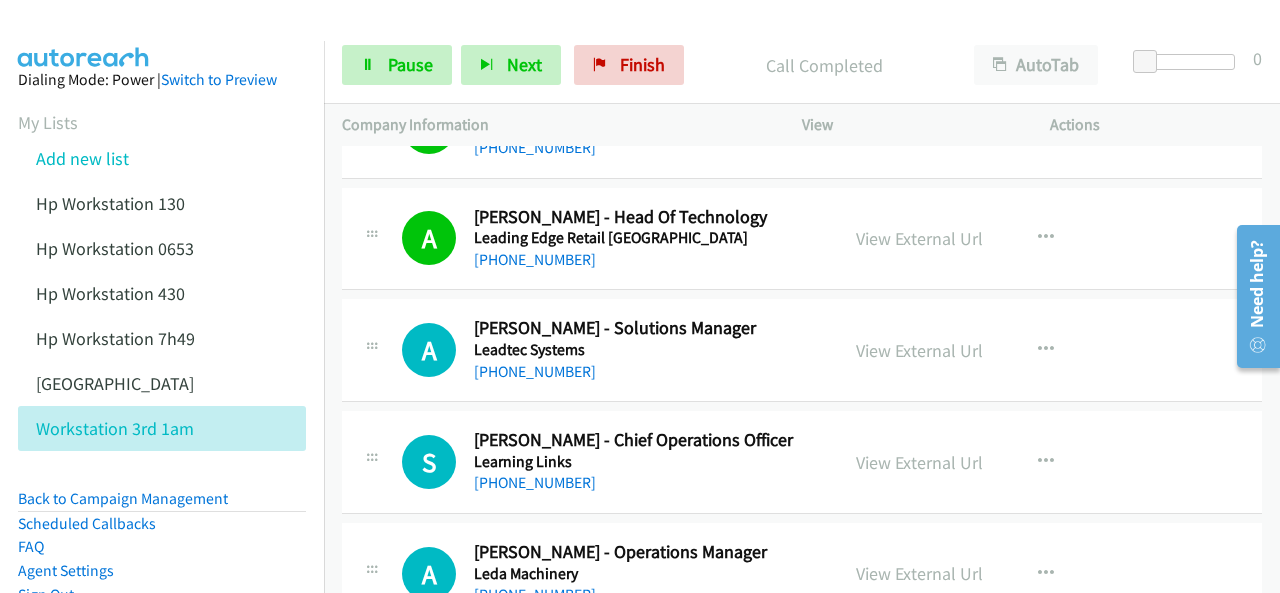 drag, startPoint x: 98, startPoint y: 66, endPoint x: 102, endPoint y: 53, distance: 13.601471 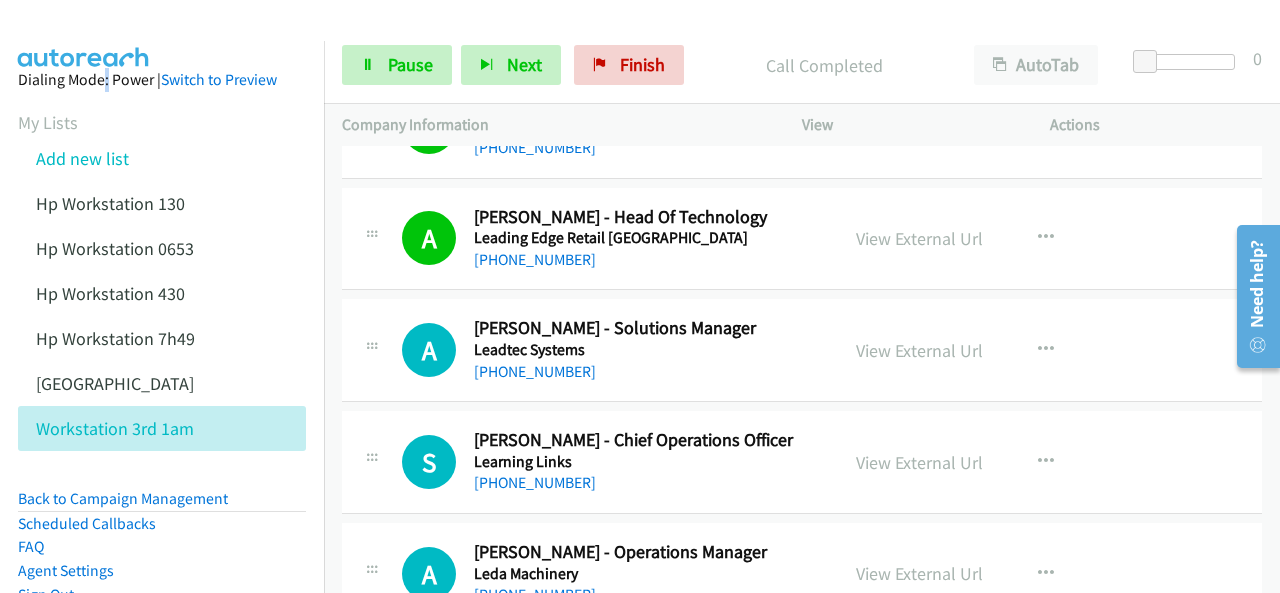 click at bounding box center [84, 35] 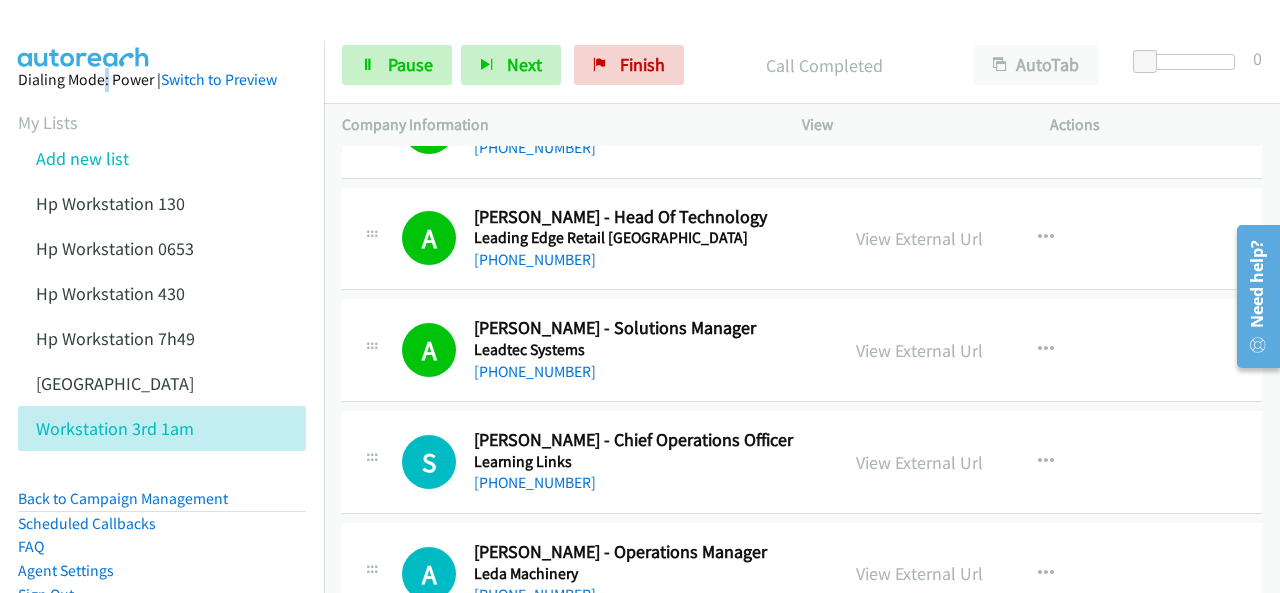 click at bounding box center [84, 35] 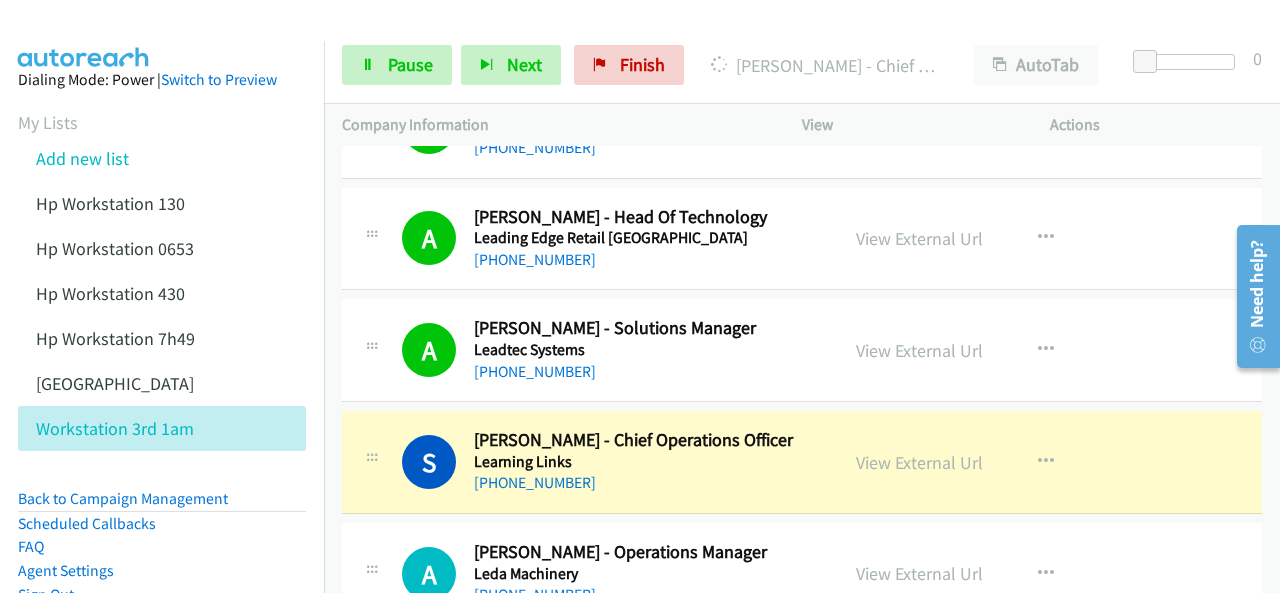 click on "Dialing Mode: Power
|
Switch to Preview
My Lists
Add new list
Hp Workstation 130
Hp Workstation 0653
Hp Workstation 430
Hp Workstation 7h49
Palo Alto
Workstation 3rd 1am
Back to Campaign Management
Scheduled Callbacks
FAQ
Agent Settings
Sign Out
Compact View
Email Support" at bounding box center (162, 392) 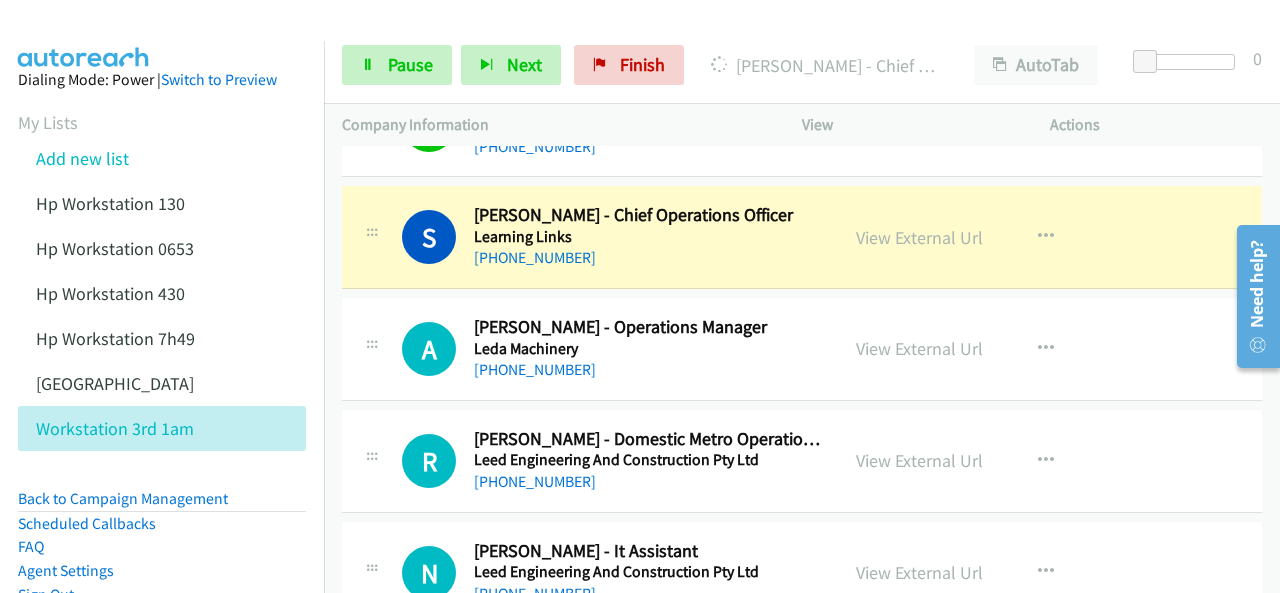scroll, scrollTop: 4340, scrollLeft: 0, axis: vertical 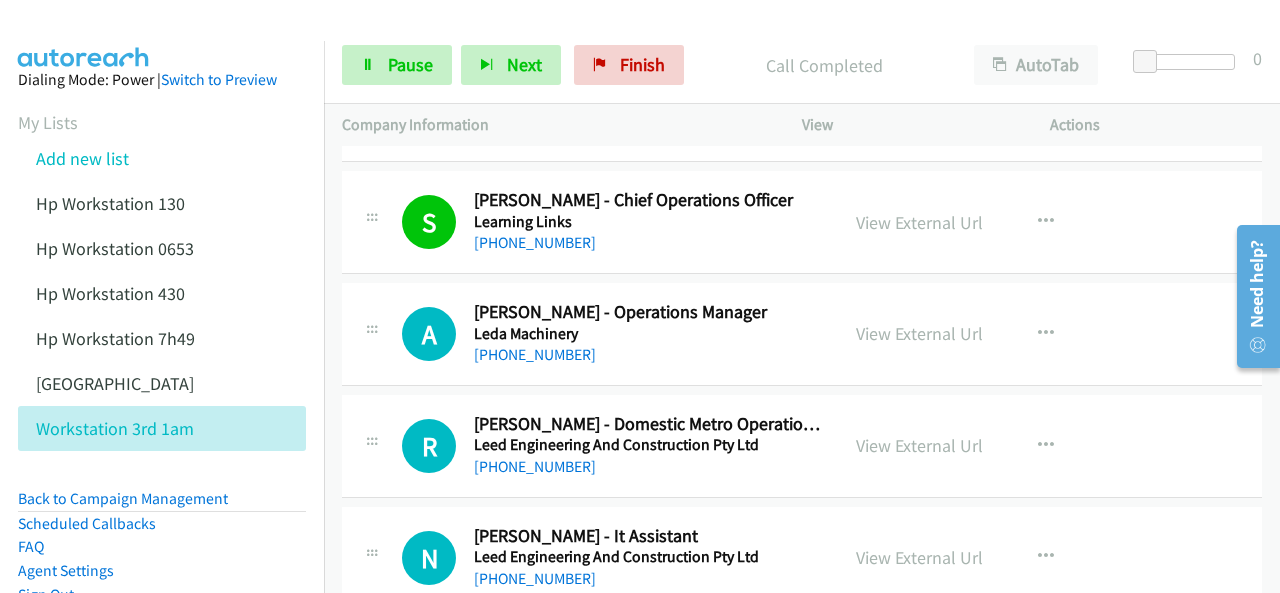 click at bounding box center [84, 35] 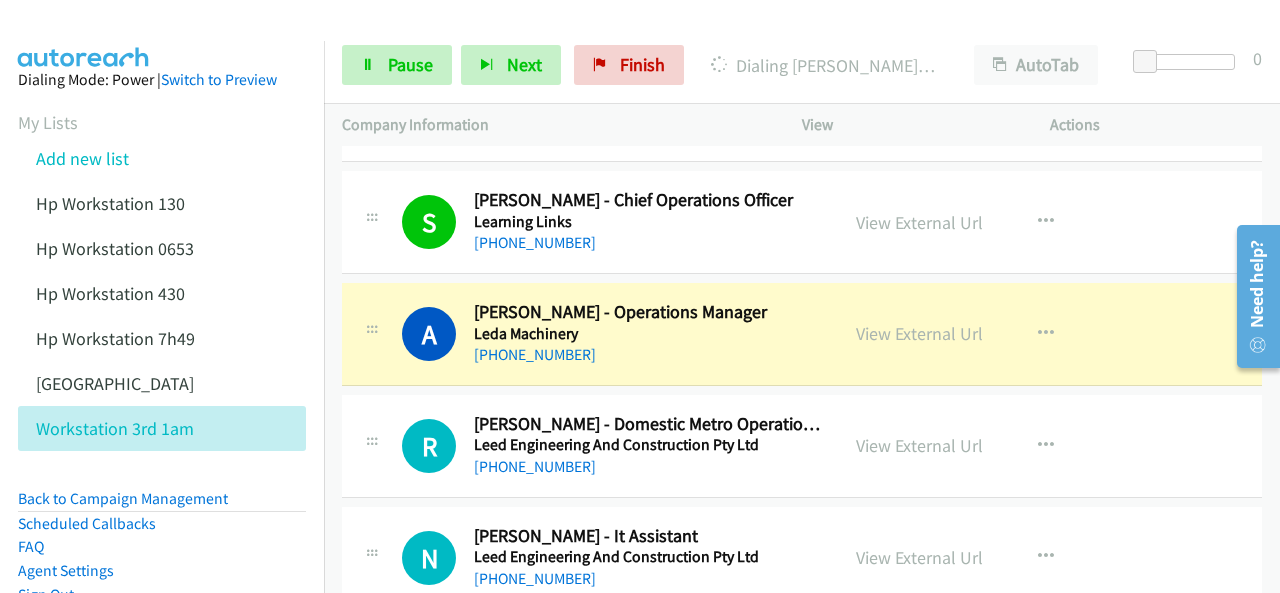 click on "Dialing Mode: Power
|
Switch to Preview
My Lists
Add new list
Hp Workstation 130
Hp Workstation 0653
Hp Workstation 430
Hp Workstation 7h49
Palo Alto
Workstation 3rd 1am
Back to Campaign Management
Scheduled Callbacks
FAQ
Agent Settings
Sign Out
Compact View
Email Support" at bounding box center (162, 392) 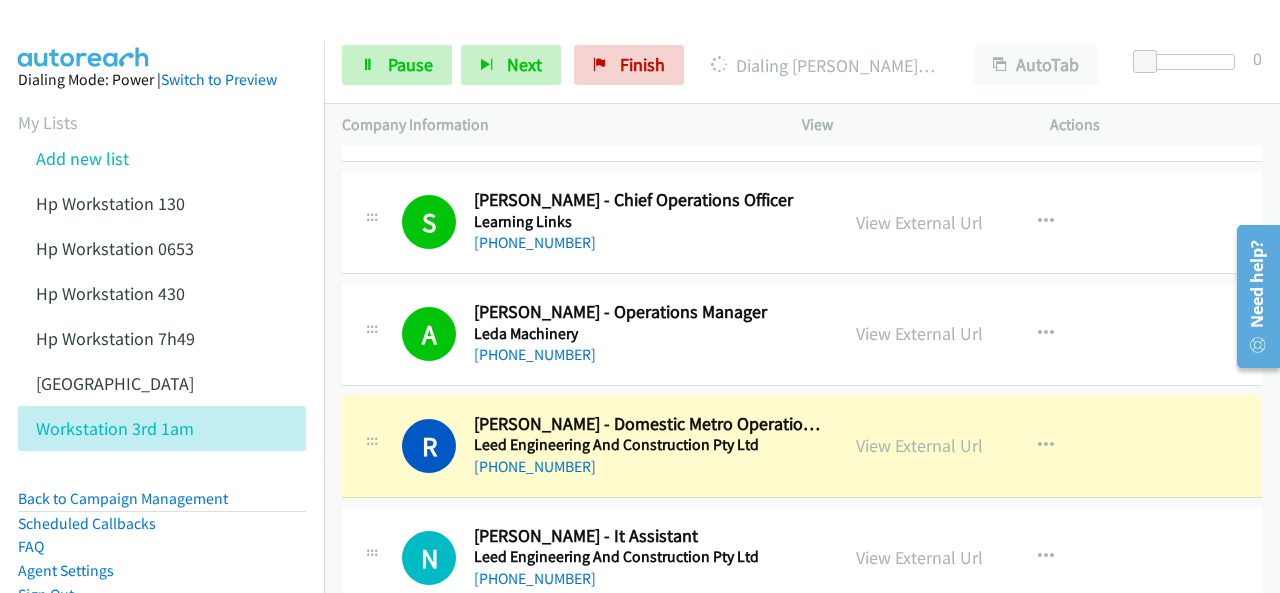 click at bounding box center (84, 35) 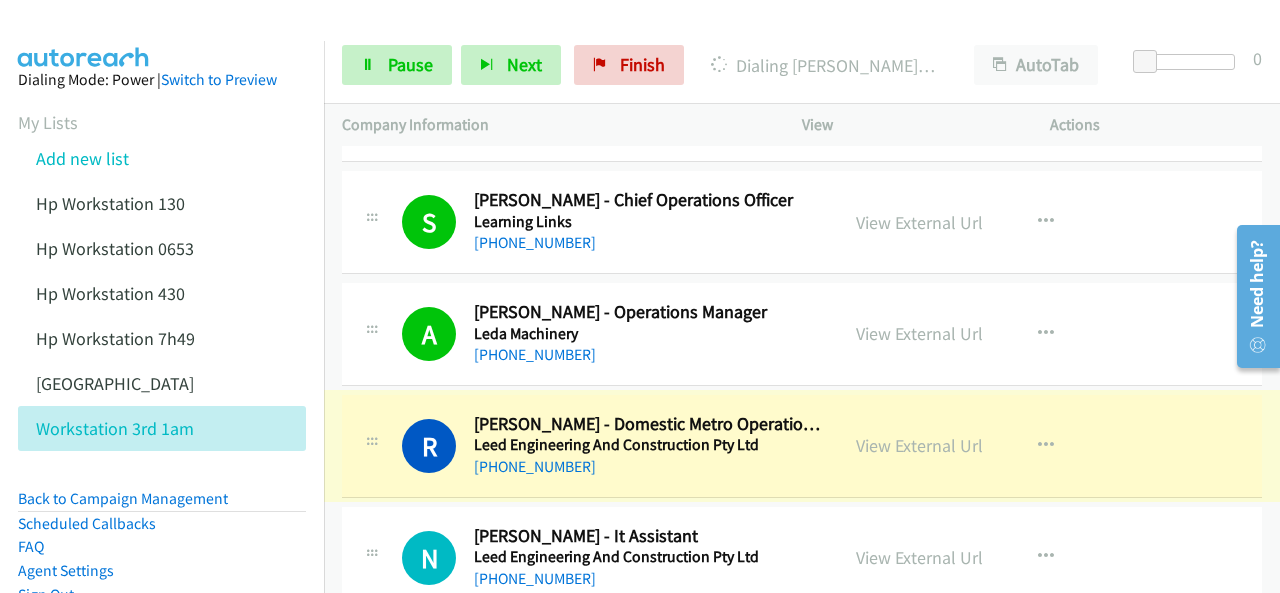 click on "View External Url" at bounding box center [919, 445] 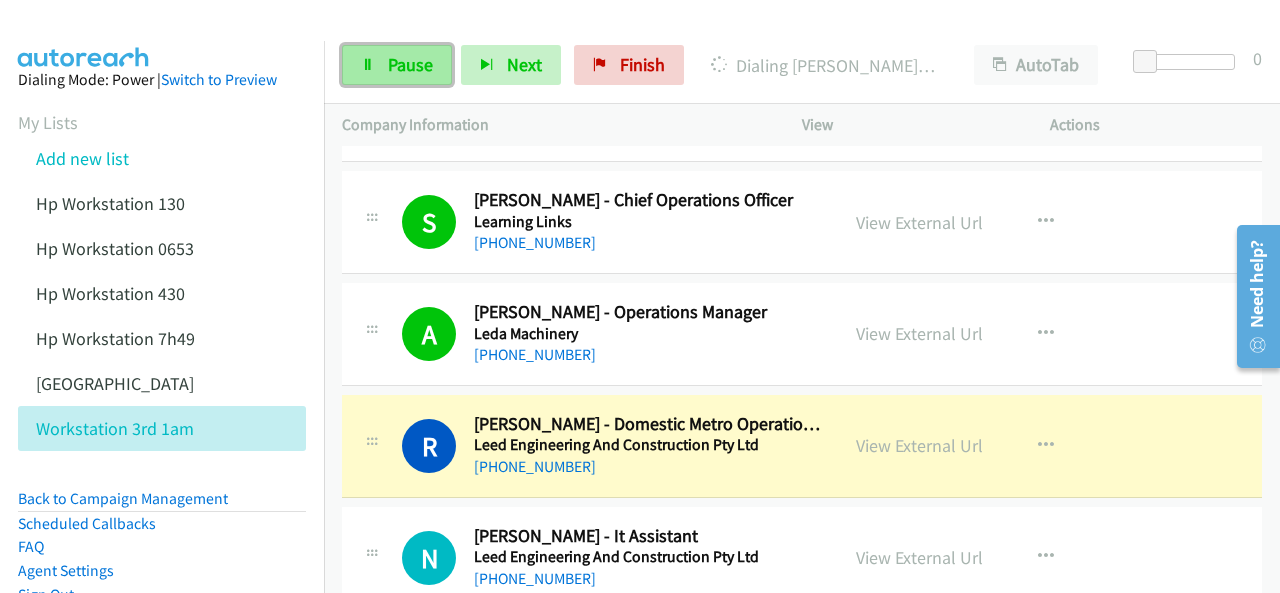 click on "Pause" at bounding box center (397, 65) 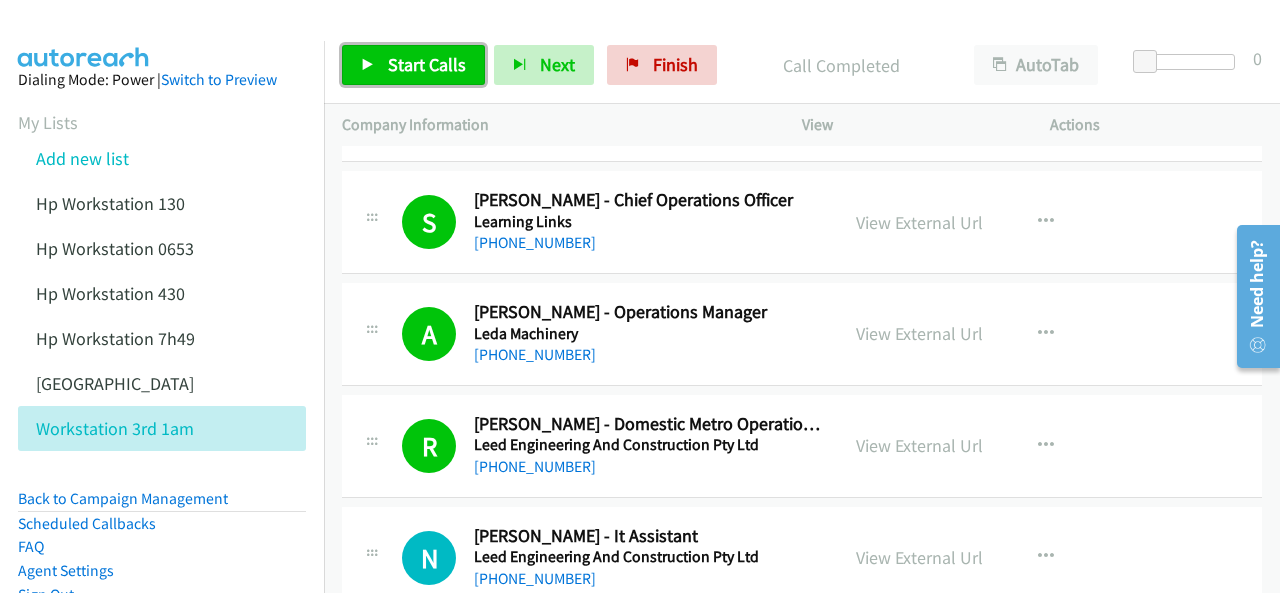 click on "Start Calls" at bounding box center (427, 64) 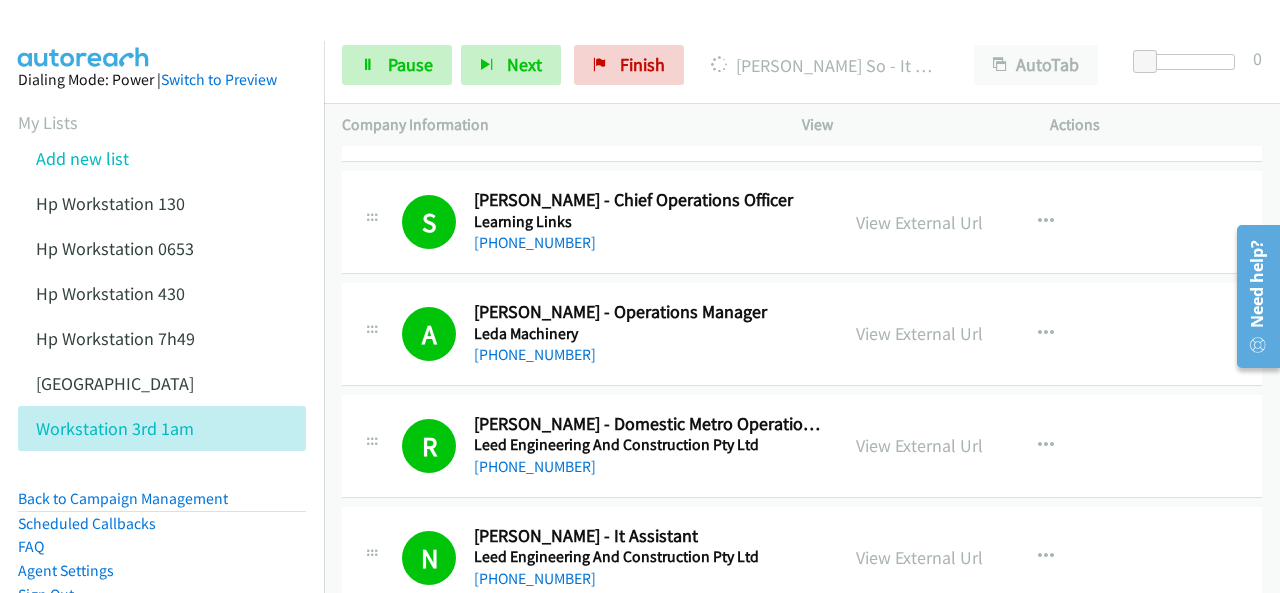 click on "Dialing Mode: Power
|
Switch to Preview
My Lists
Add new list
Hp Workstation 130
Hp Workstation 0653
Hp Workstation 430
Hp Workstation 7h49
Palo Alto
Workstation 3rd 1am
Back to Campaign Management
Scheduled Callbacks
FAQ
Agent Settings
Sign Out
Compact View
Email Support" at bounding box center (162, 392) 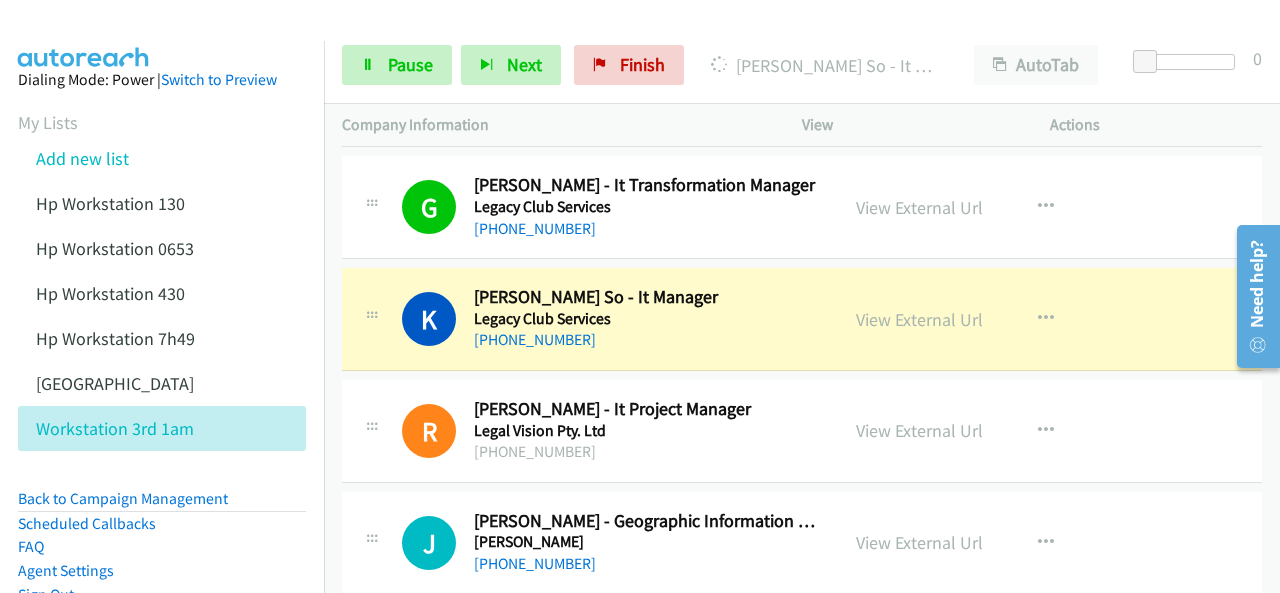 scroll, scrollTop: 4840, scrollLeft: 0, axis: vertical 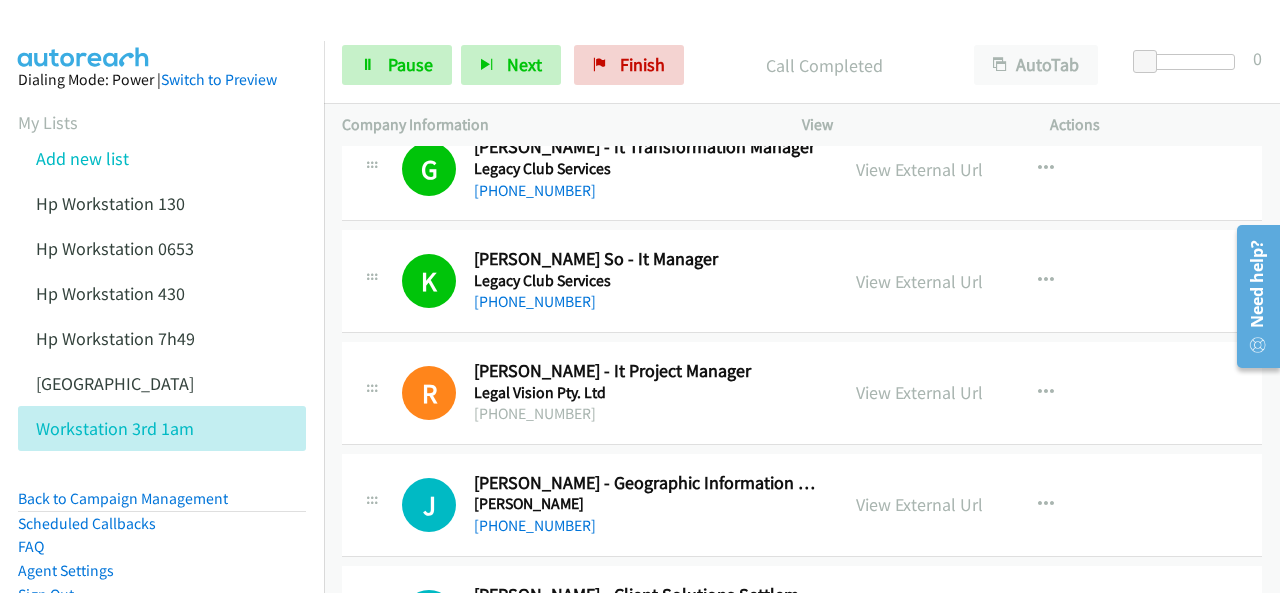 click on "Dialing Mode: Power
|
Switch to Preview
My Lists
Add new list
Hp Workstation 130
Hp Workstation 0653
Hp Workstation 430
Hp Workstation 7h49
Palo Alto
Workstation 3rd 1am
Back to Campaign Management
Scheduled Callbacks
FAQ
Agent Settings
Sign Out
Compact View
Email Support" at bounding box center (162, 392) 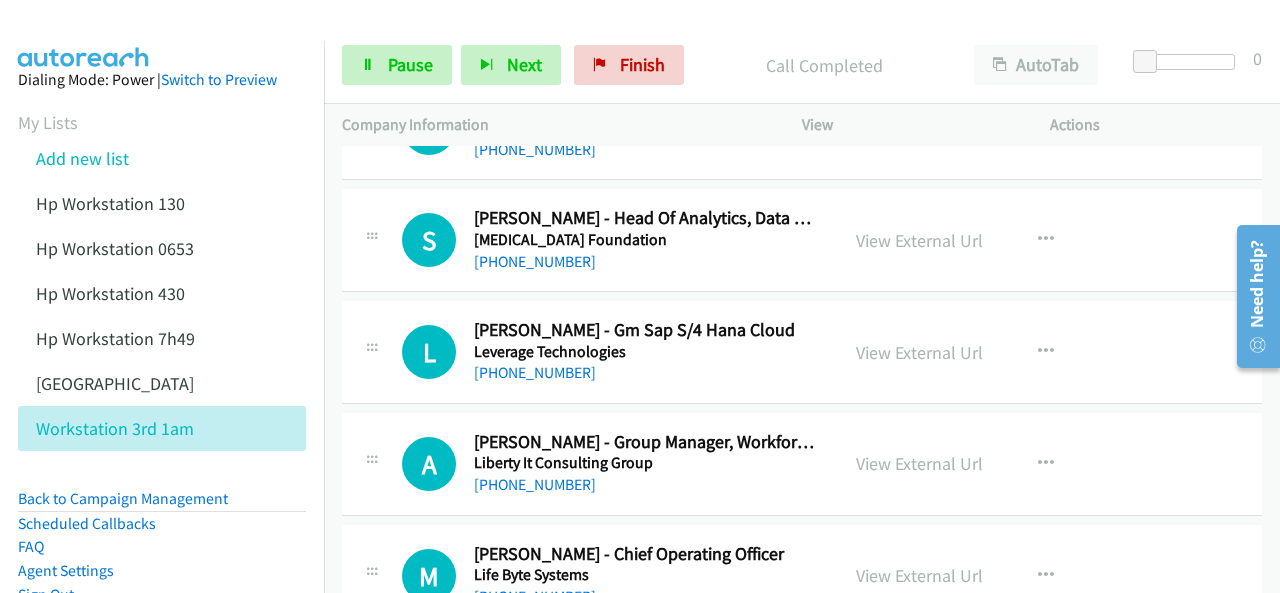 click at bounding box center (84, 35) 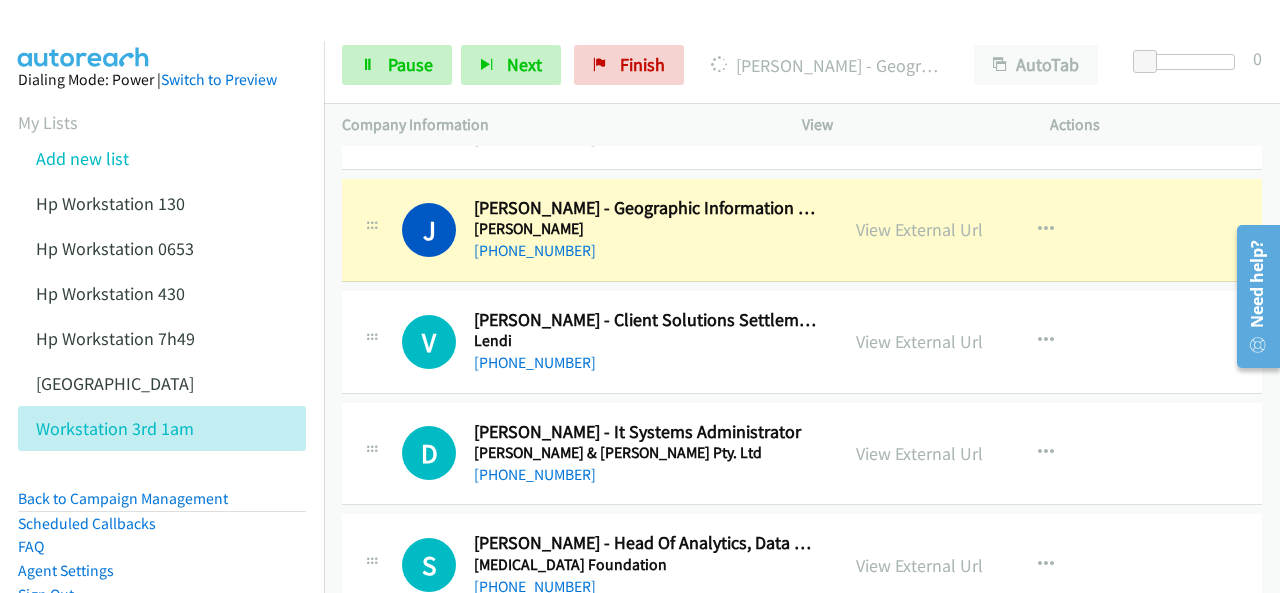 scroll, scrollTop: 5140, scrollLeft: 0, axis: vertical 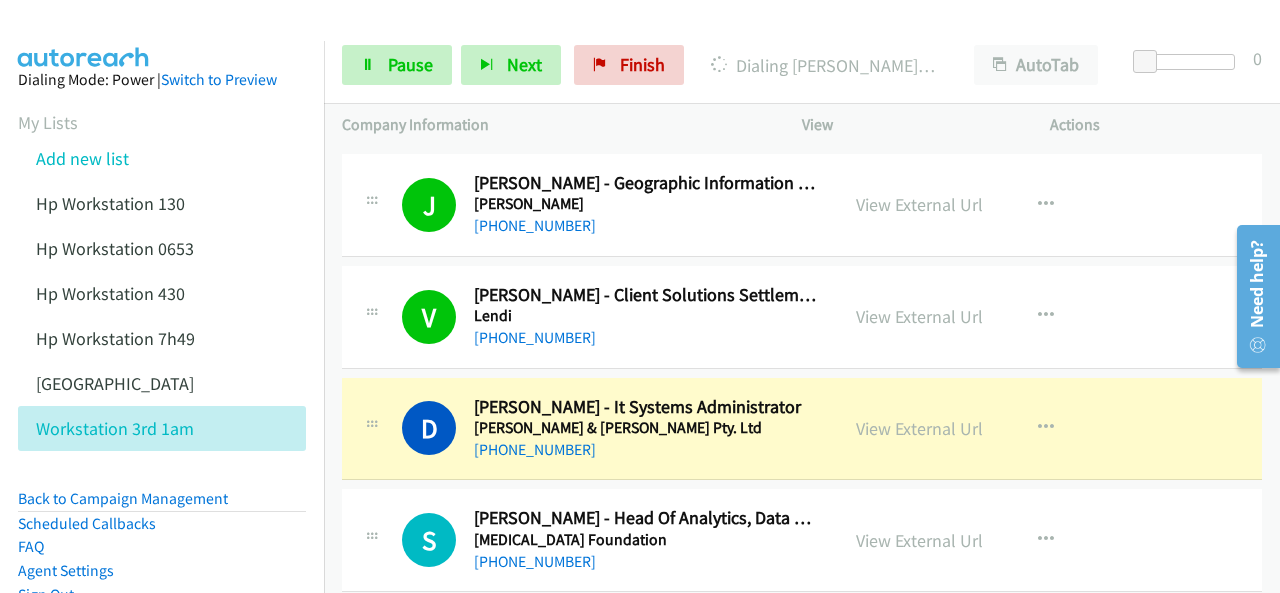 click on "Start Calls
Pause
Next
Finish
Dialing David Brown - It Systems Administrator
AutoTab
AutoTab
0
Company Information
Info
Status
View
Actions
+1 415-964-1034
Call failed - Please reload the list and try again
The Callbar Failed to Load Please Open it and Reload the Page
Hmm something isn't quite right.. Please refresh the page
Hmm something isn't quite right.. Please refresh the page
The entire list has been dialed down. We'll auto-refresh when new numbers are added.
Loading New Records ...
A
Callback Scheduled
Andrew Smith - Chief Technology Officer
Know How Here
Australia/Sydney
+61 481 437 323
View External Url
View External Url
Schedule/Manage Callback
Start Calls Here
Remove from list
Reset Call Status" at bounding box center (640, 47) 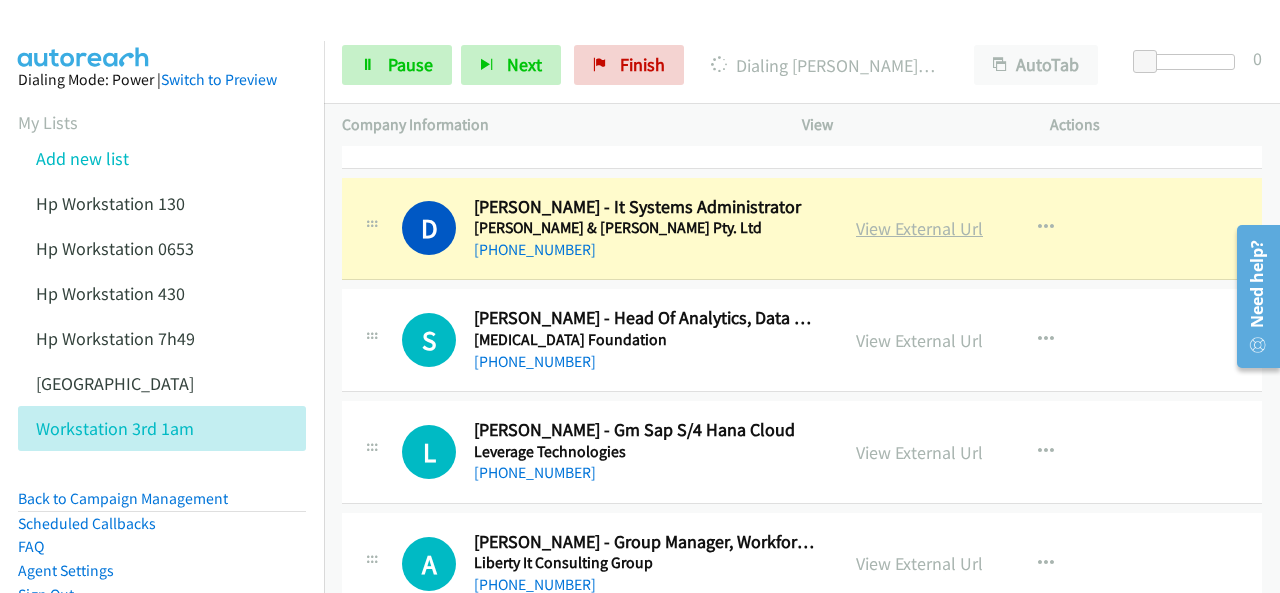 click on "View External Url" at bounding box center (919, 228) 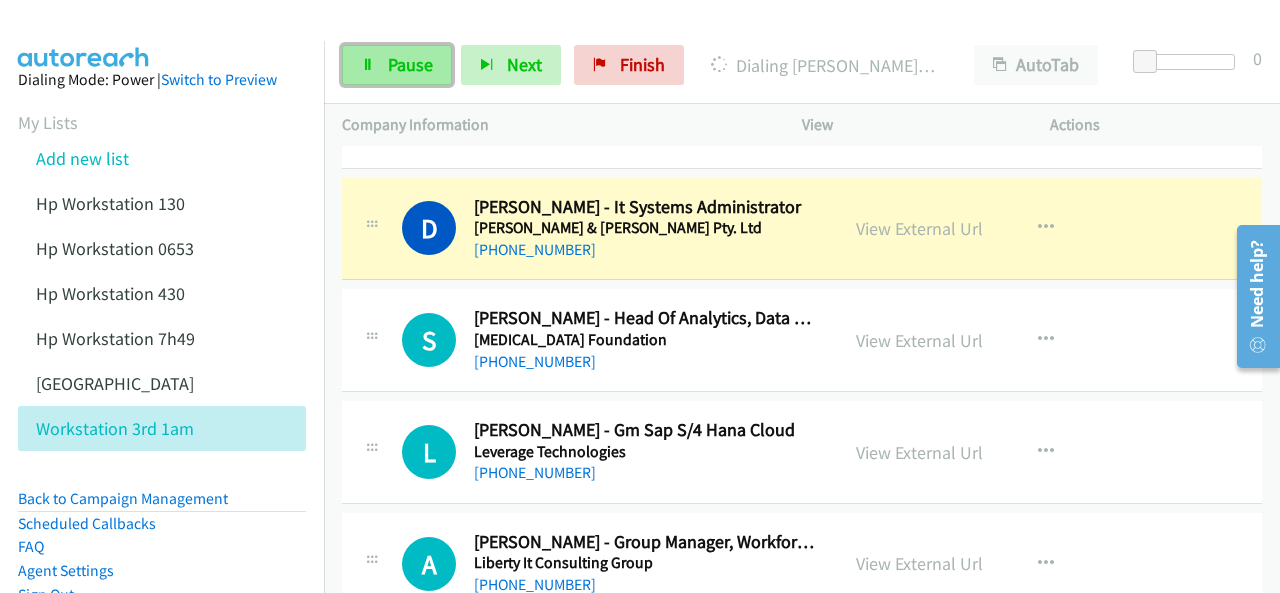 click on "Pause" at bounding box center (397, 65) 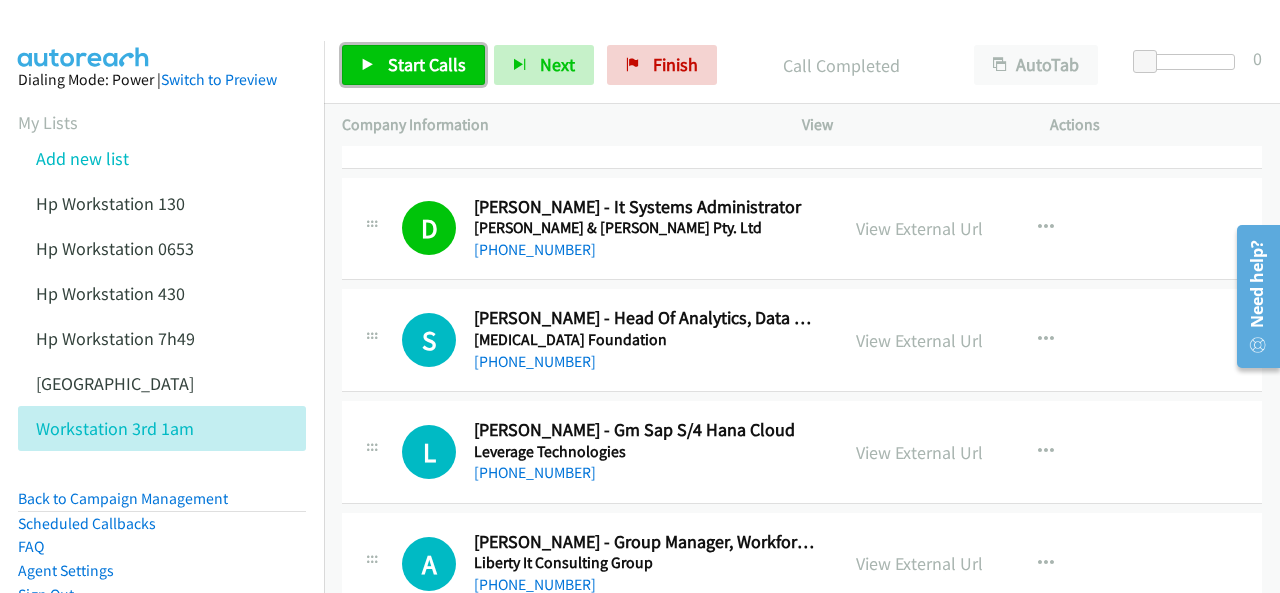 click on "Start Calls" at bounding box center [427, 64] 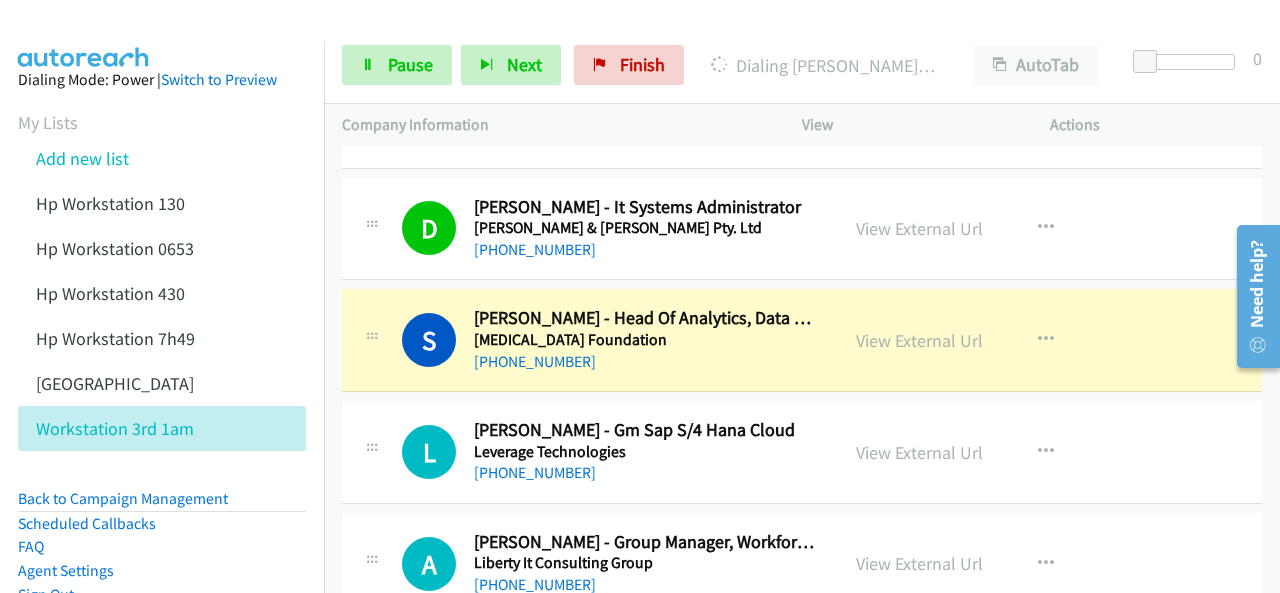click at bounding box center (84, 35) 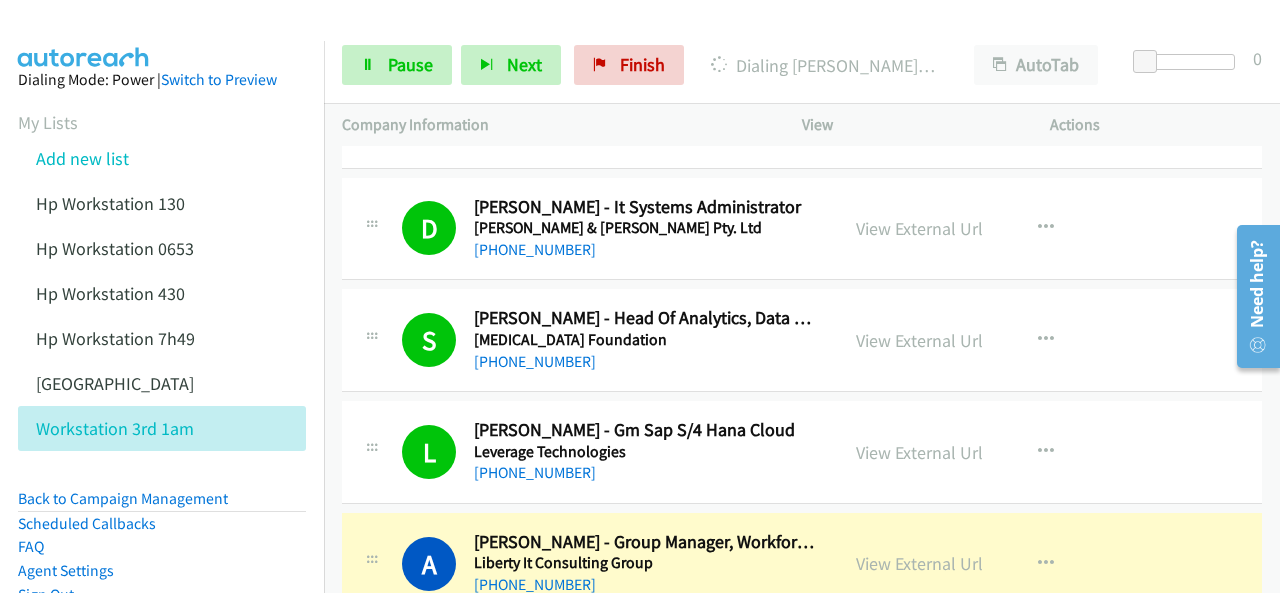 click at bounding box center (84, 35) 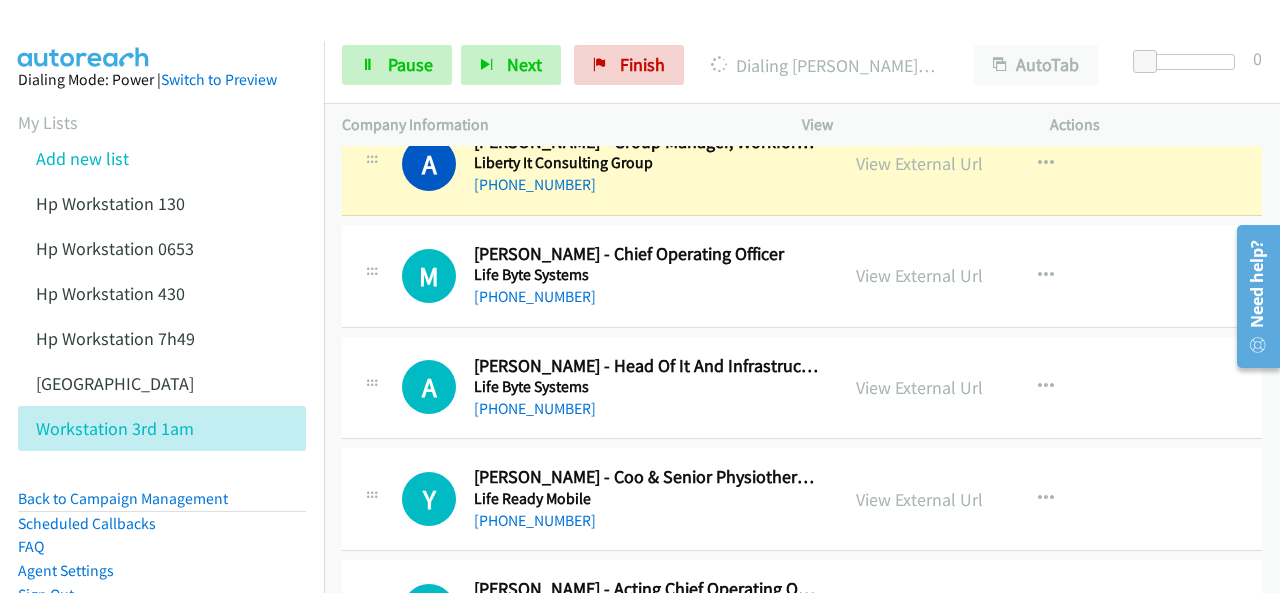 scroll, scrollTop: 5640, scrollLeft: 0, axis: vertical 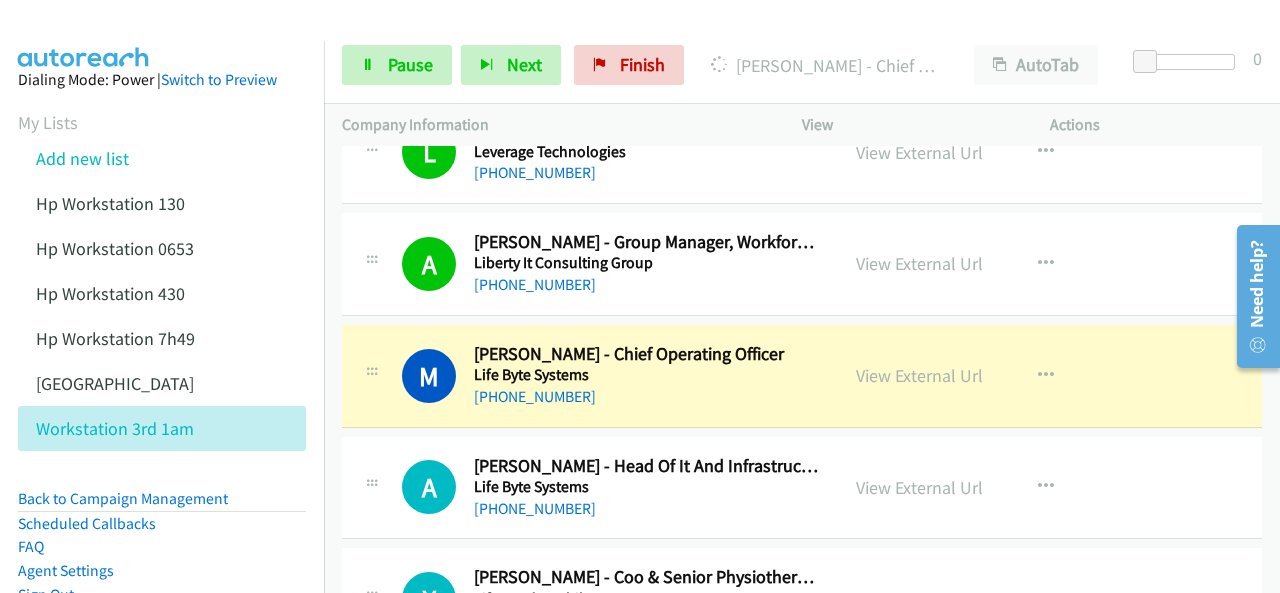 click at bounding box center [84, 35] 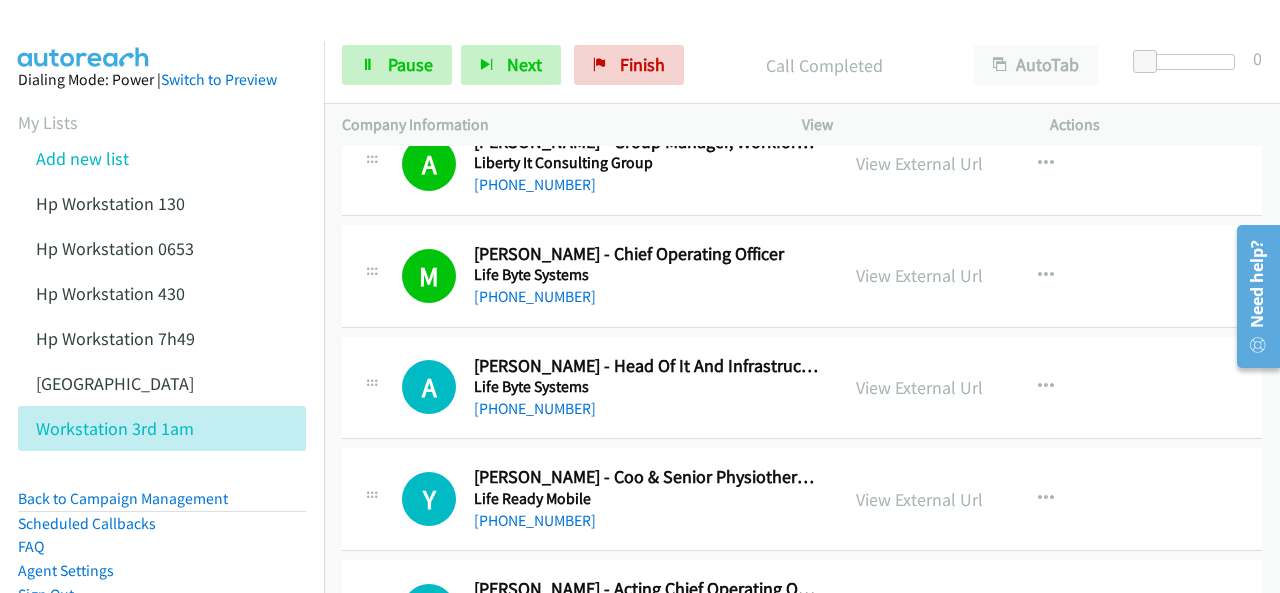 scroll, scrollTop: 5840, scrollLeft: 0, axis: vertical 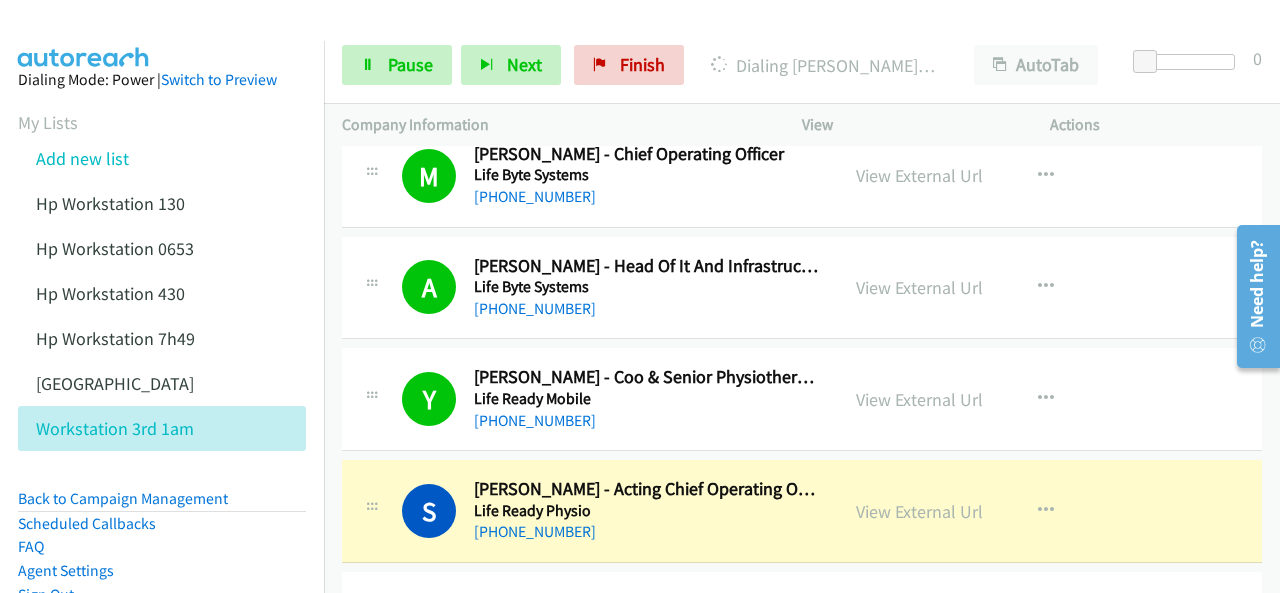 click at bounding box center (84, 35) 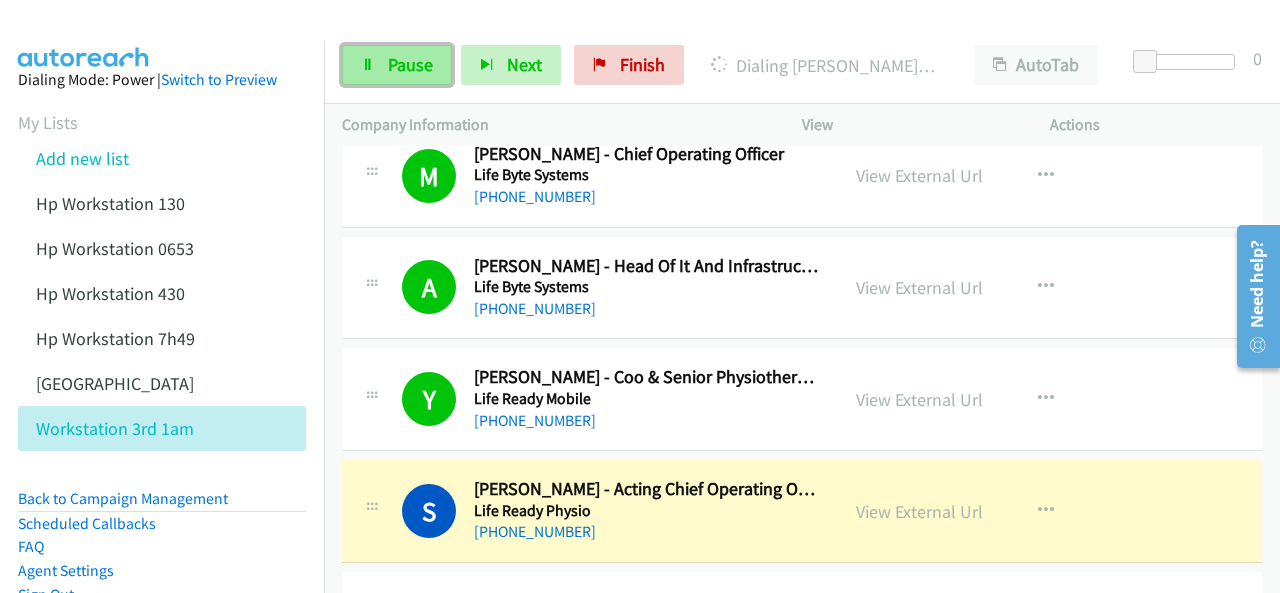 click on "Pause" at bounding box center (397, 65) 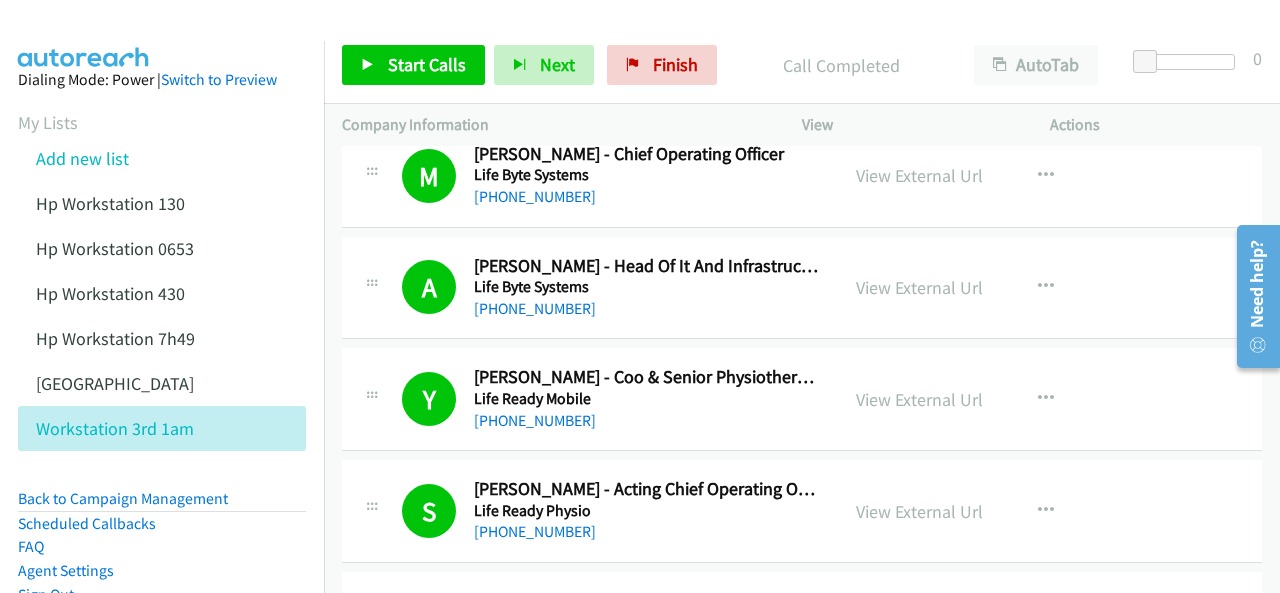 click at bounding box center [84, 35] 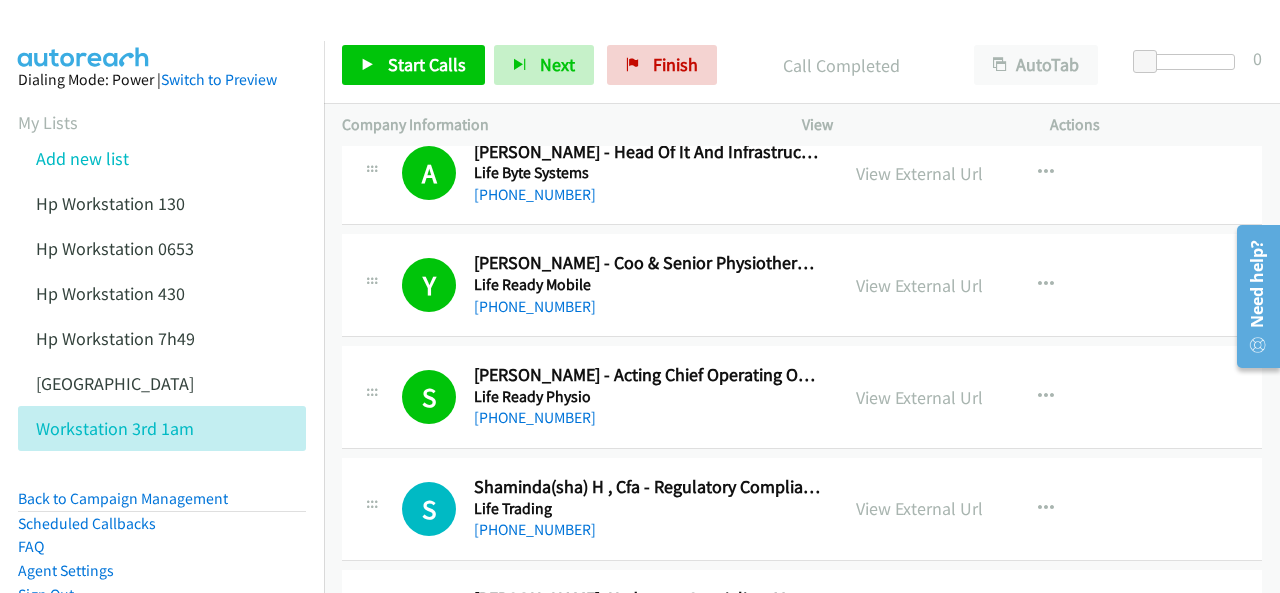 scroll, scrollTop: 6140, scrollLeft: 0, axis: vertical 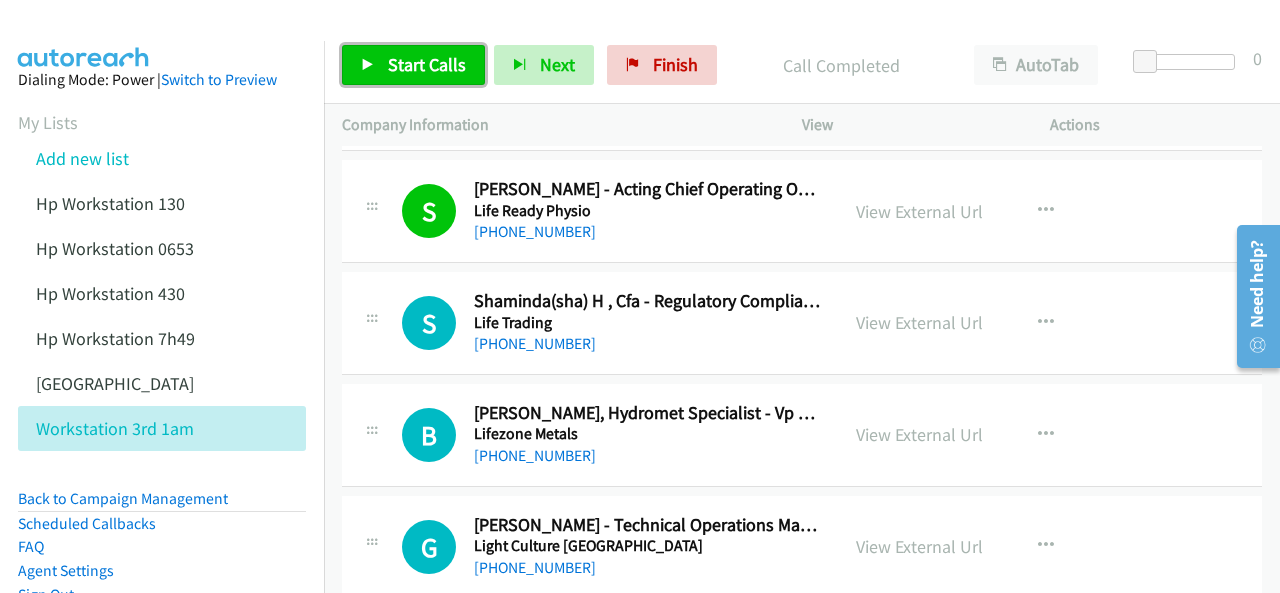 click on "Start Calls" at bounding box center [427, 64] 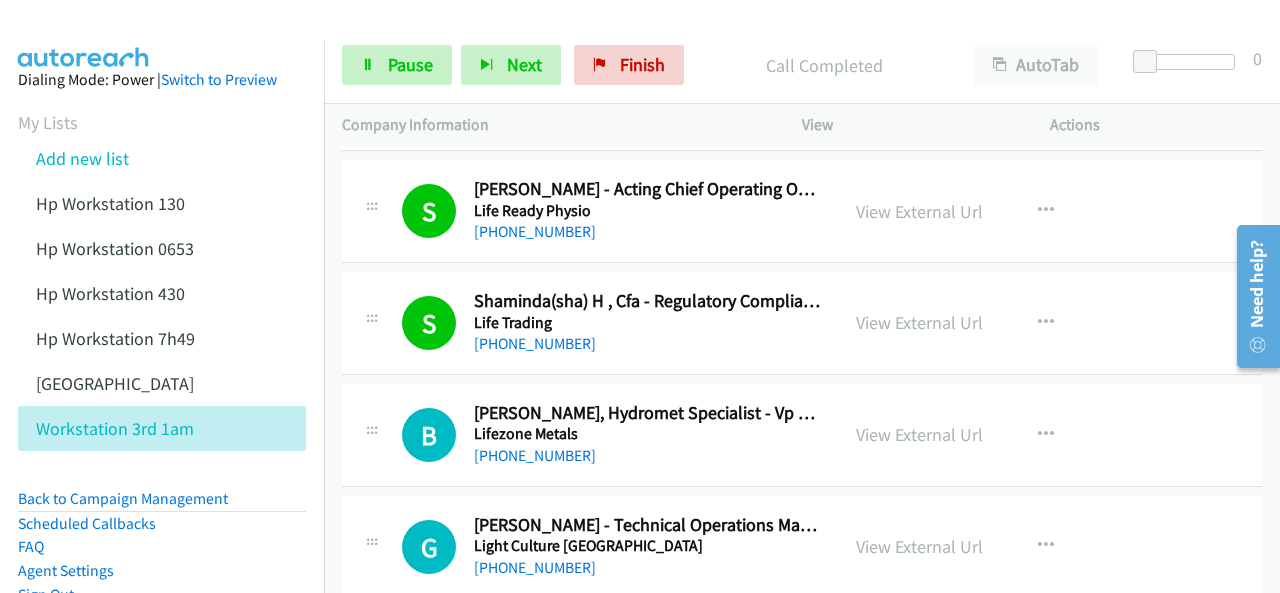 click at bounding box center (84, 35) 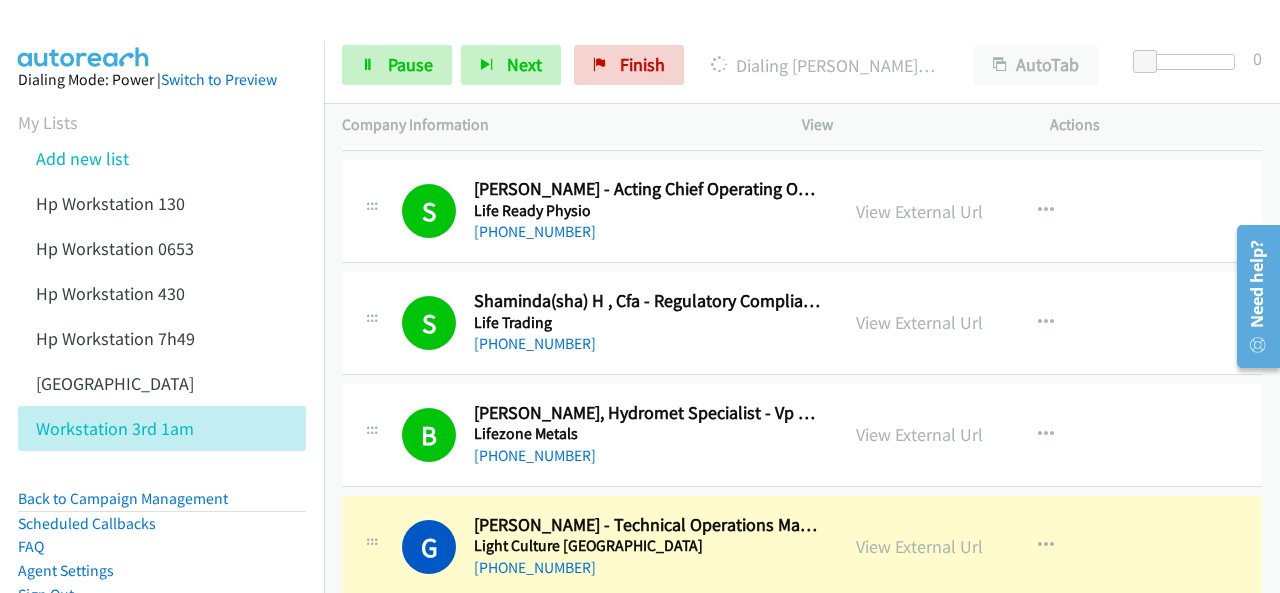 click on "Dialing Mode: Power
|
Switch to Preview
My Lists
Add new list
Hp Workstation 130
Hp Workstation 0653
Hp Workstation 430
Hp Workstation 7h49
Palo Alto
Workstation 3rd 1am
Back to Campaign Management
Scheduled Callbacks
FAQ
Agent Settings
Sign Out
Compact View
Email Support" at bounding box center [162, 392] 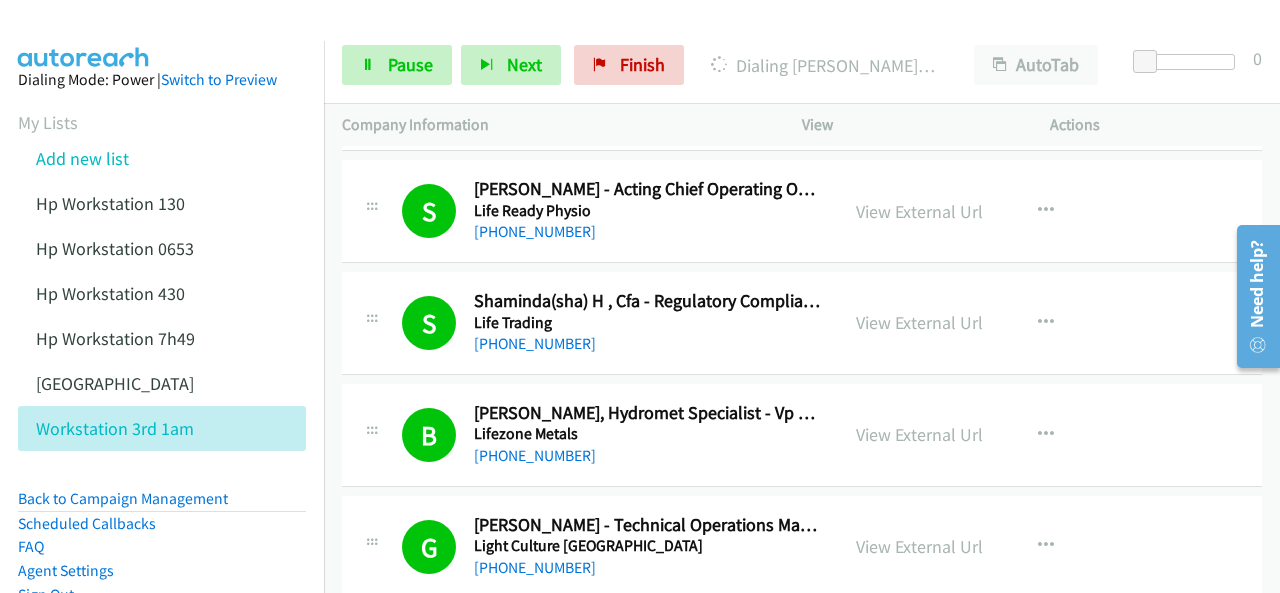 click on "Dialing Mode: Power
|
Switch to Preview
My Lists
Add new list
Hp Workstation 130
Hp Workstation 0653
Hp Workstation 430
Hp Workstation 7h49
Palo Alto
Workstation 3rd 1am
Back to Campaign Management
Scheduled Callbacks
FAQ
Agent Settings
Sign Out
Compact View
Email Support" at bounding box center [162, 392] 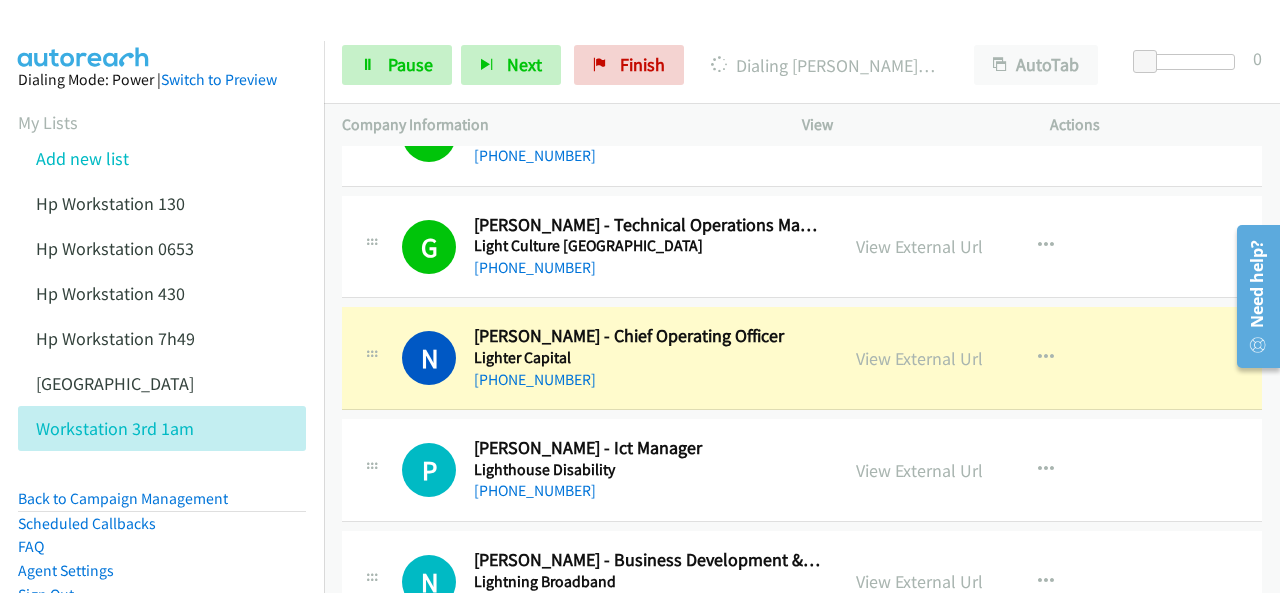 scroll, scrollTop: 6540, scrollLeft: 0, axis: vertical 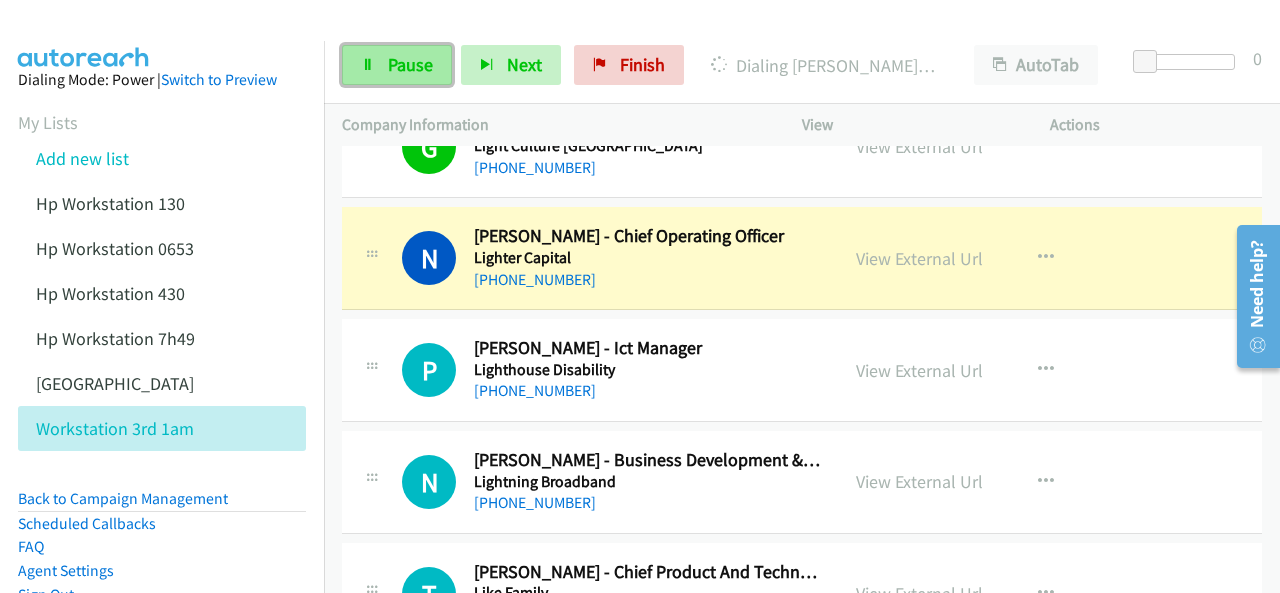 click on "Pause" at bounding box center [397, 65] 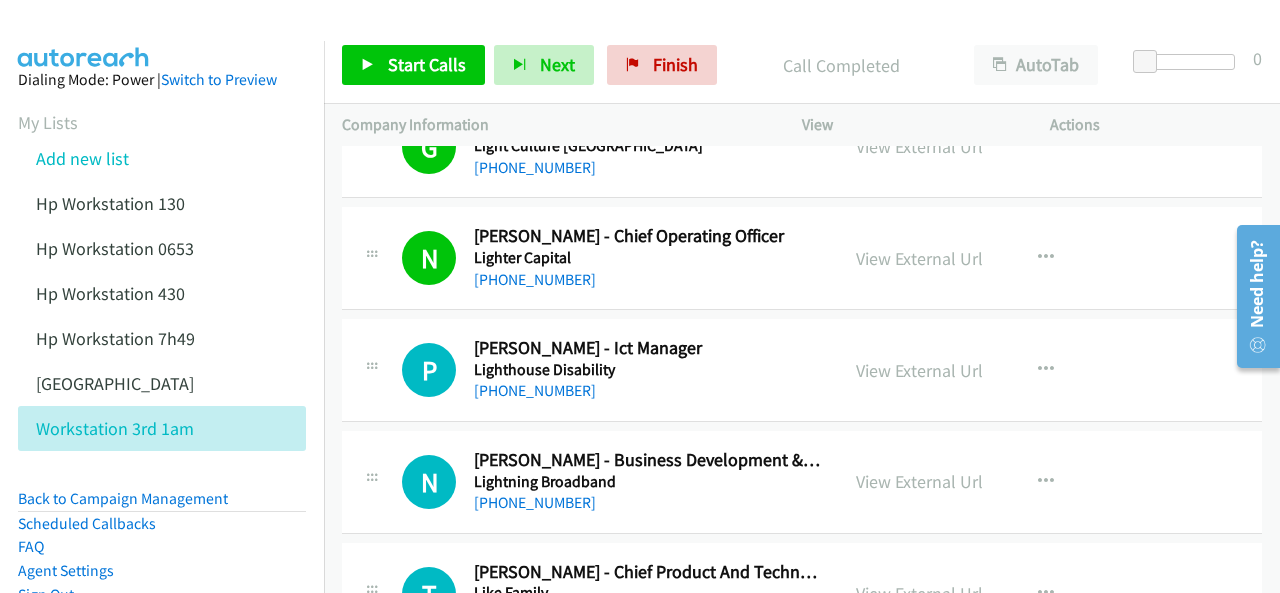 click at bounding box center (84, 35) 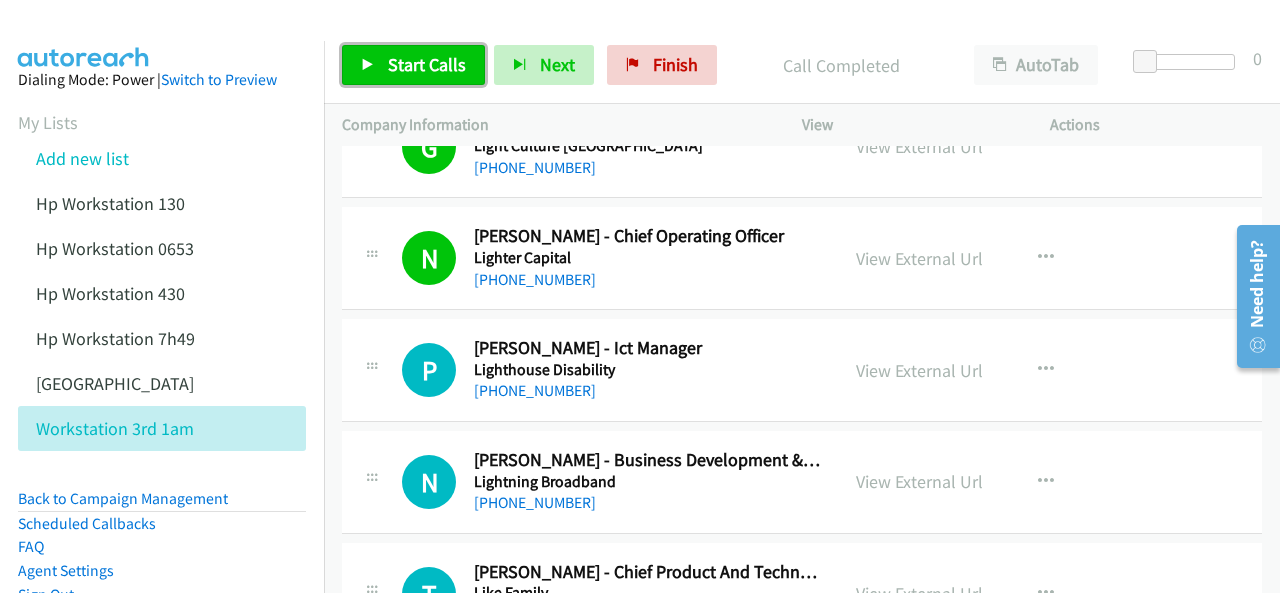 click on "Start Calls" at bounding box center [427, 64] 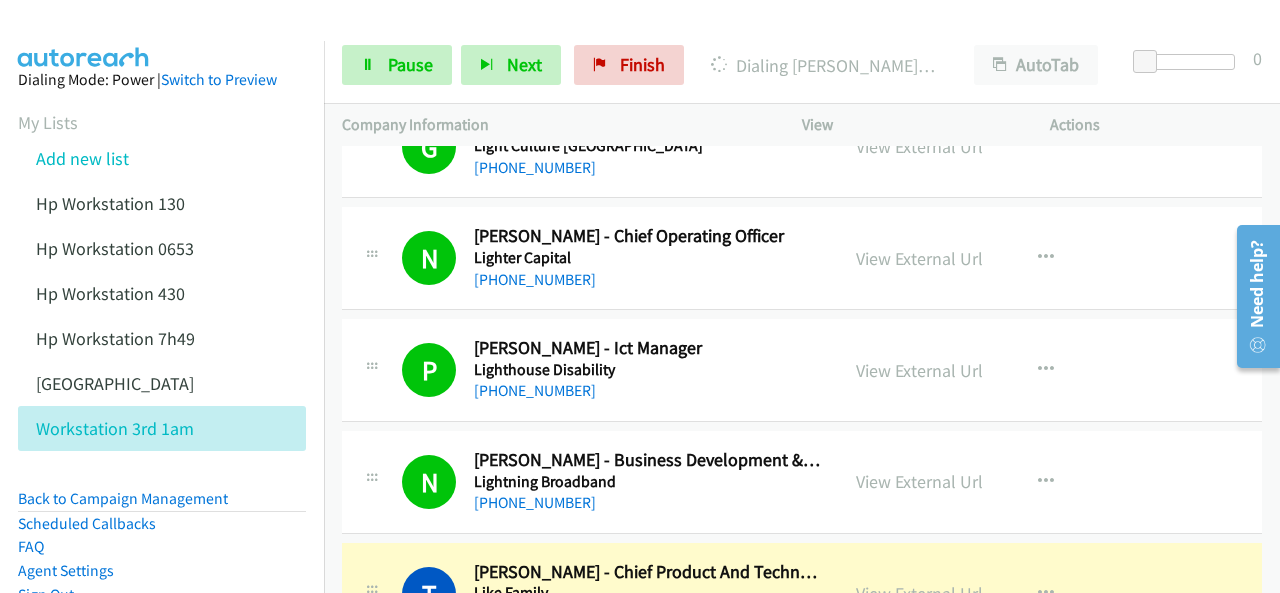 click at bounding box center [84, 35] 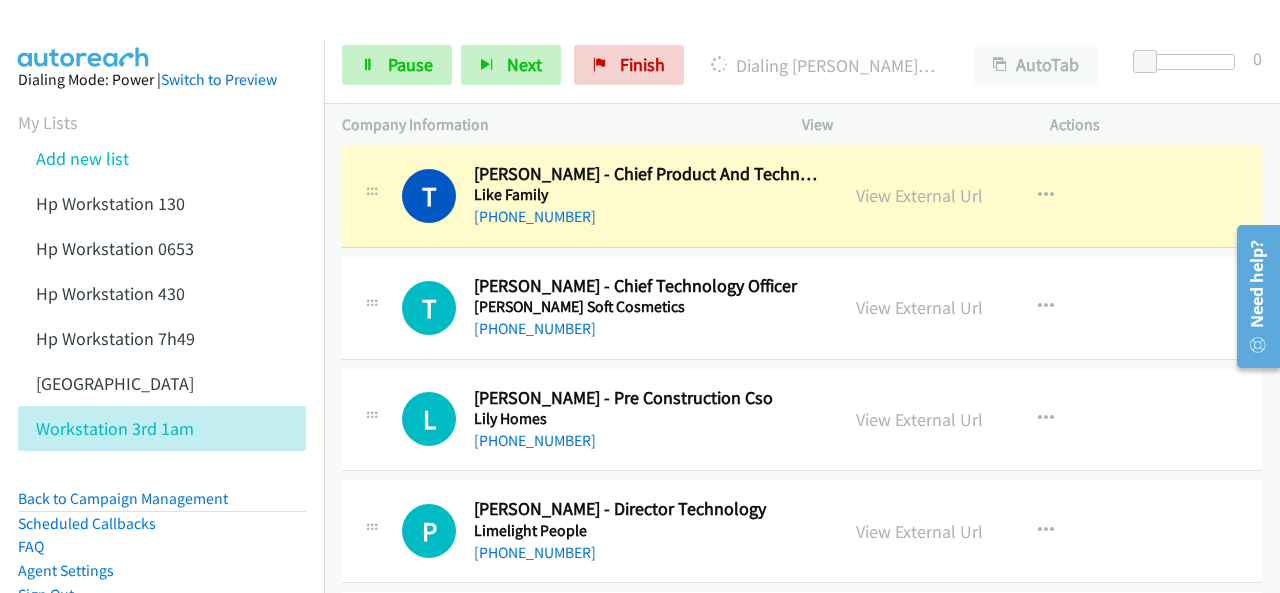 scroll, scrollTop: 6940, scrollLeft: 0, axis: vertical 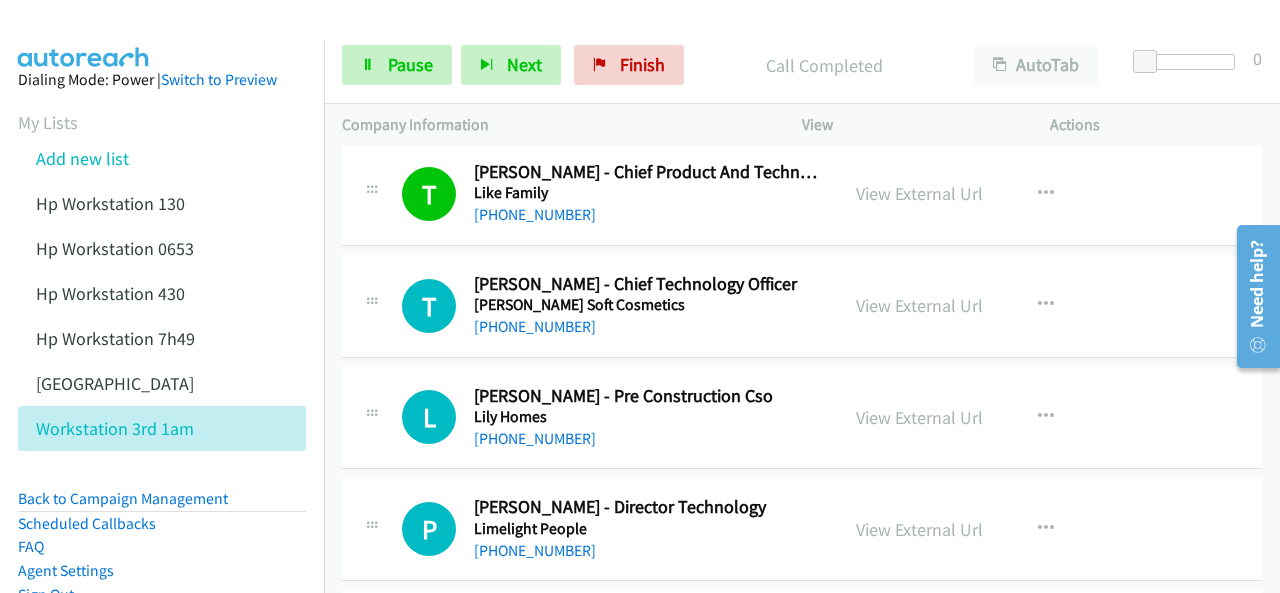 click at bounding box center [84, 35] 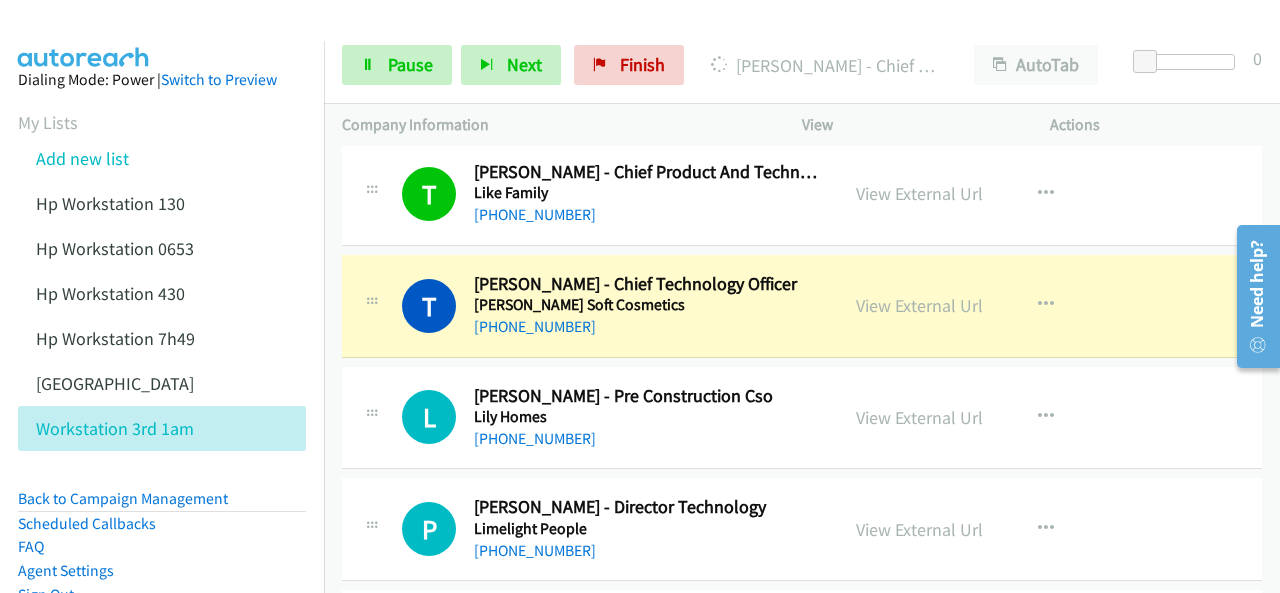 click at bounding box center (84, 35) 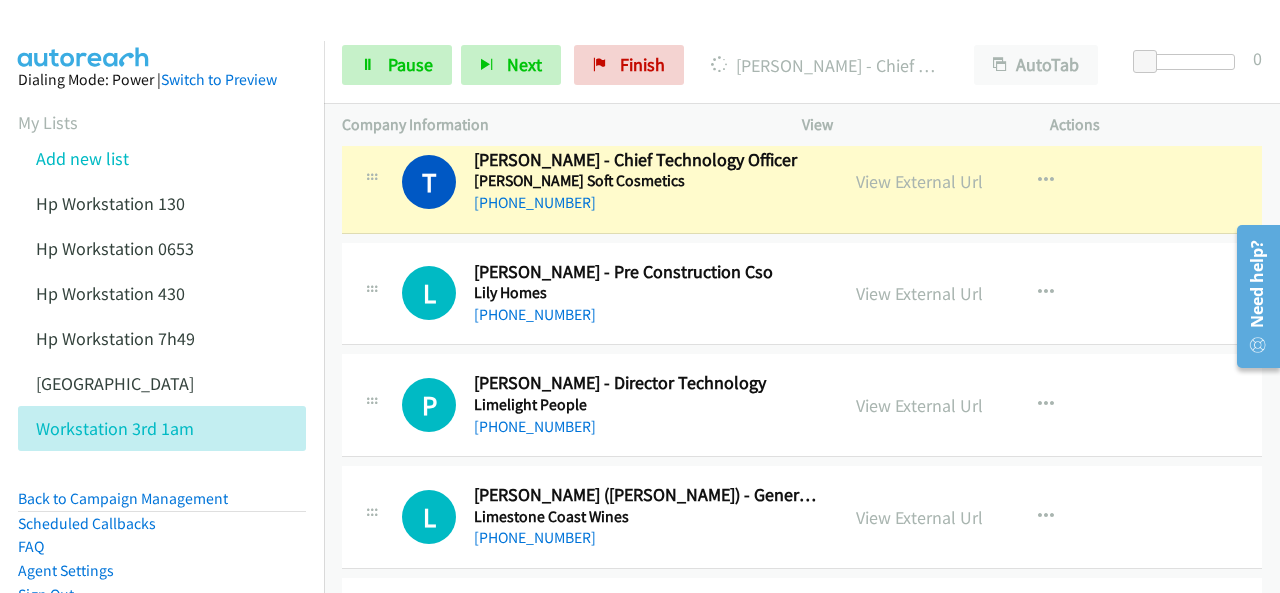 scroll, scrollTop: 7040, scrollLeft: 0, axis: vertical 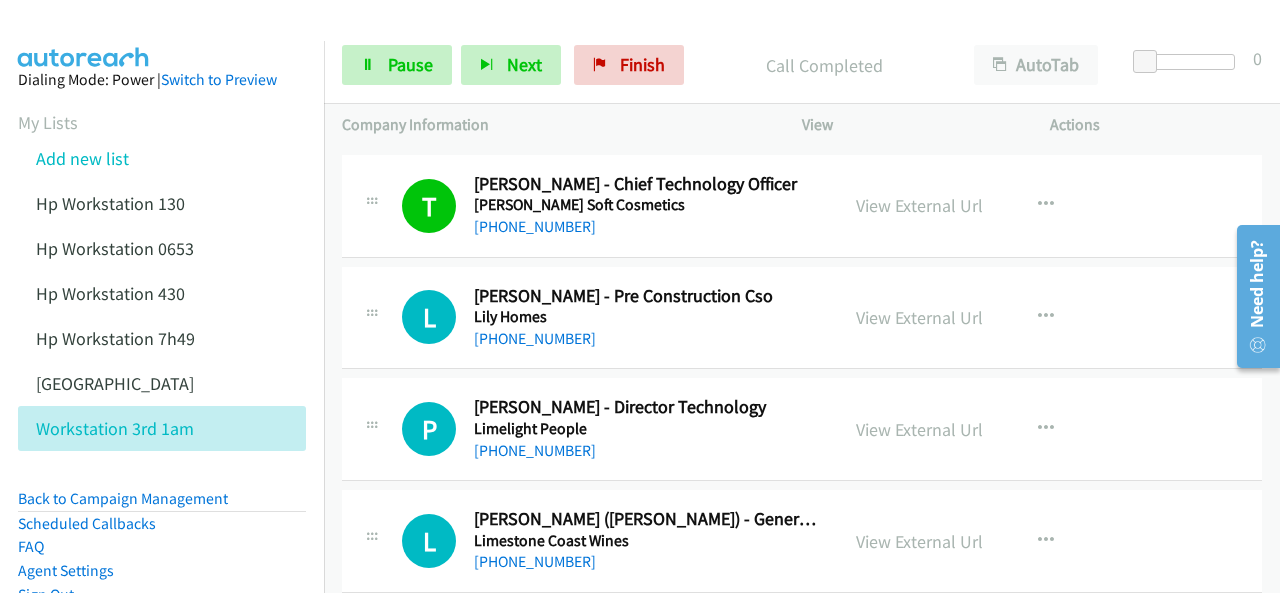 click at bounding box center (84, 35) 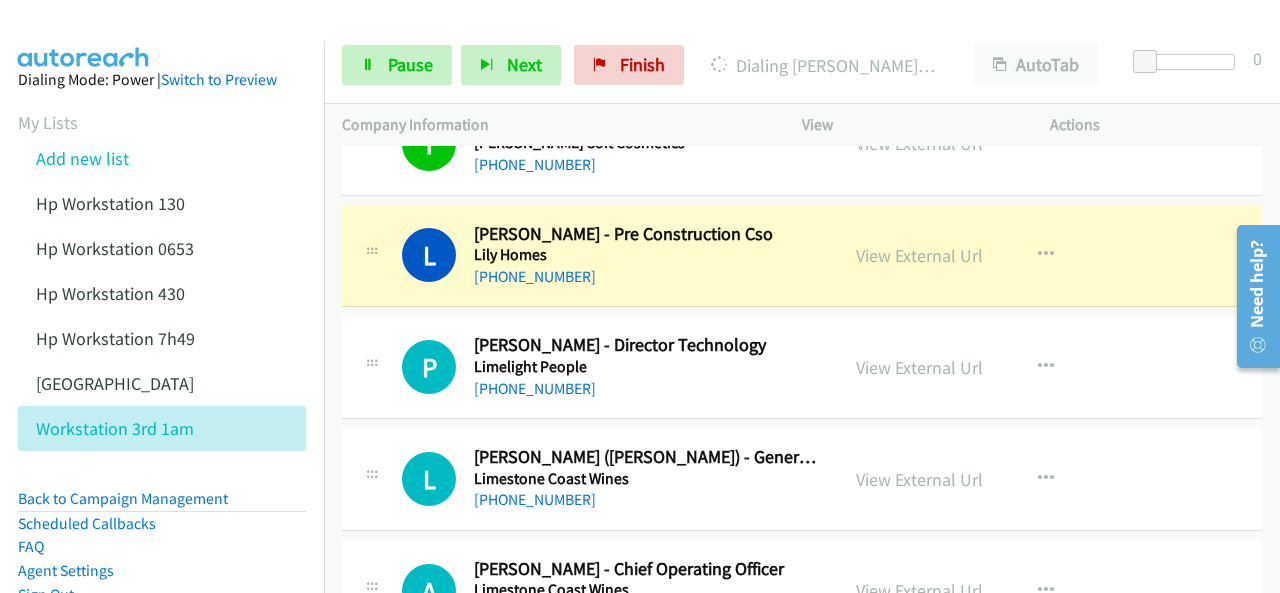 scroll, scrollTop: 7140, scrollLeft: 0, axis: vertical 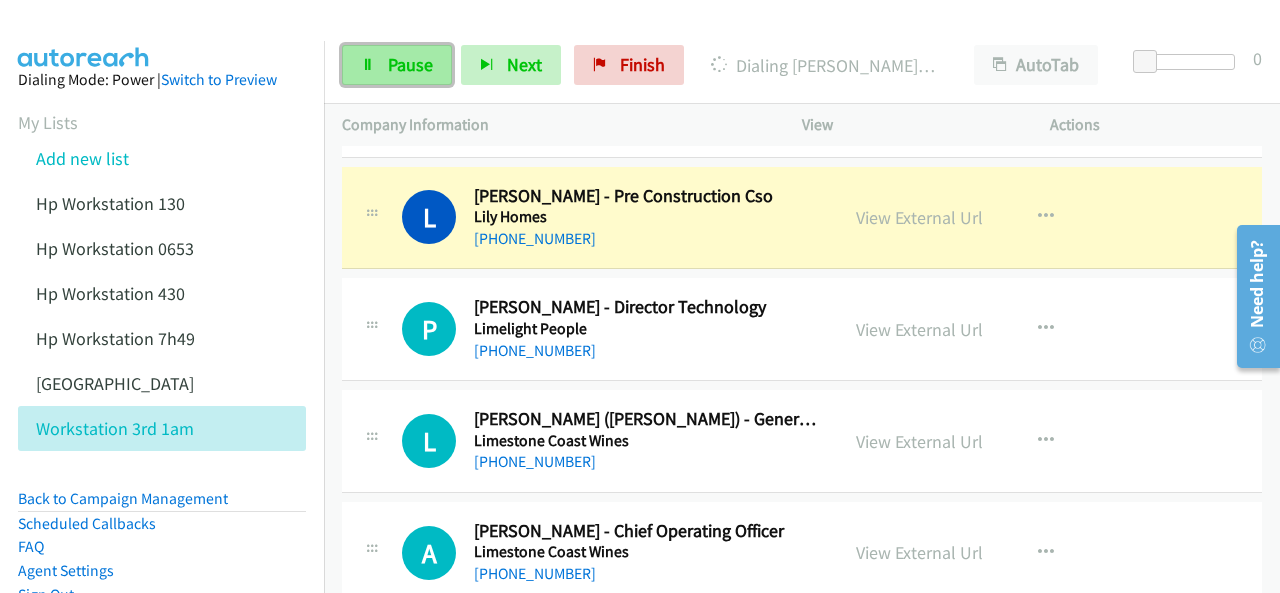 click on "Pause" at bounding box center [410, 64] 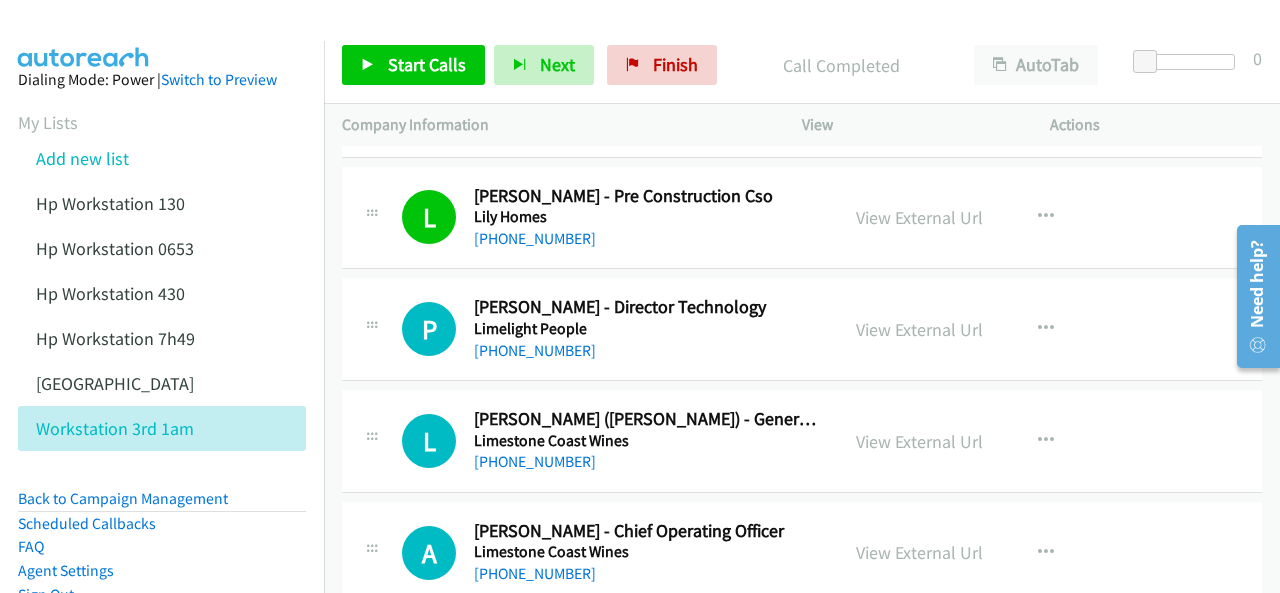 click at bounding box center [84, 35] 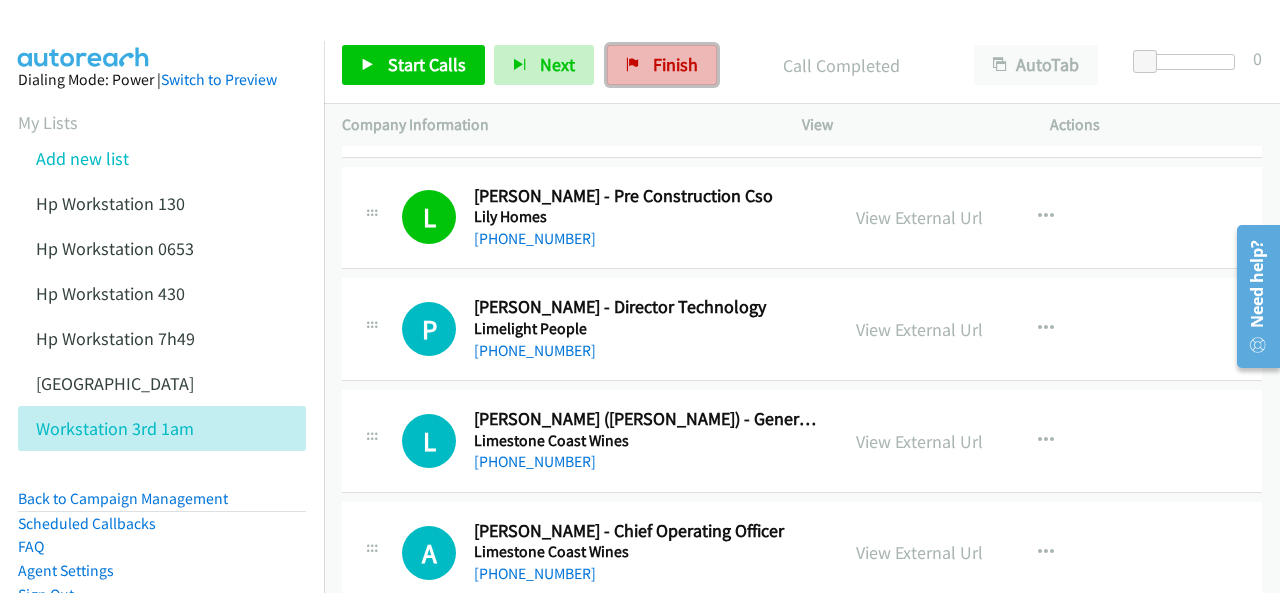click on "Finish" at bounding box center [675, 64] 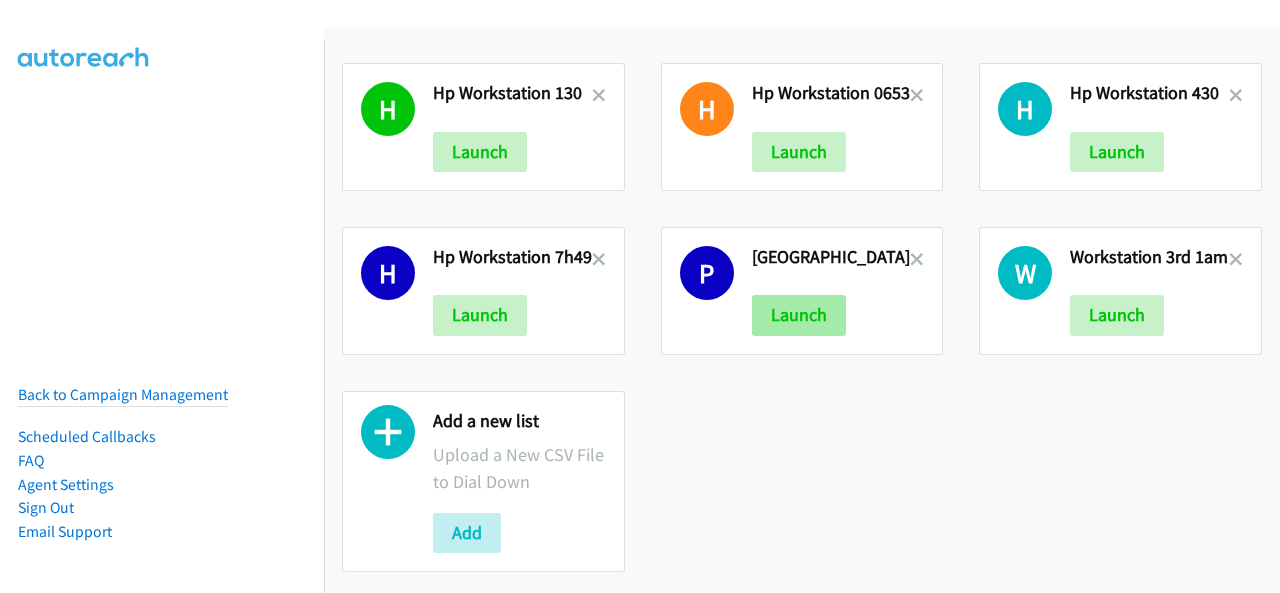 scroll, scrollTop: 0, scrollLeft: 0, axis: both 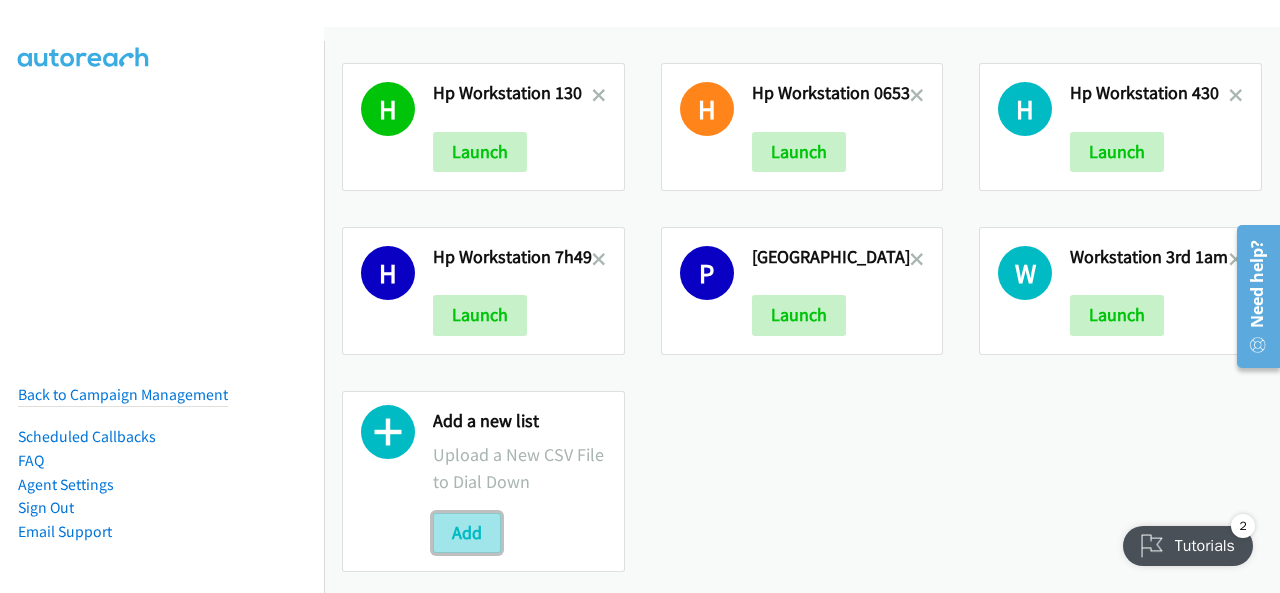 click on "Add" at bounding box center [467, 533] 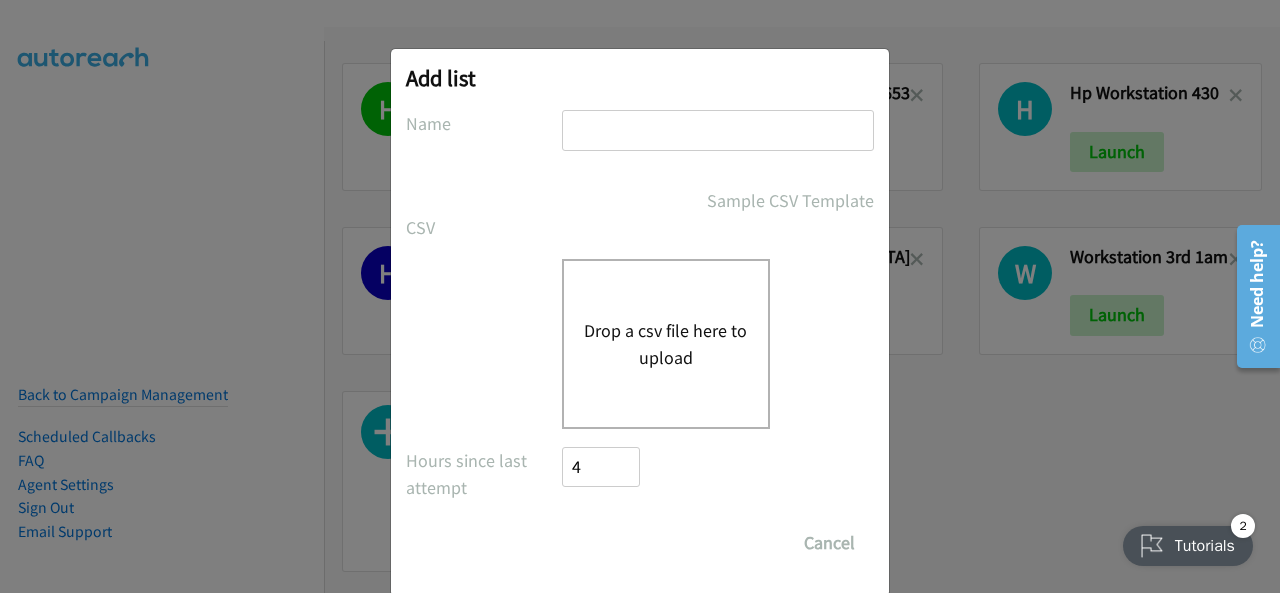 click at bounding box center (718, 130) 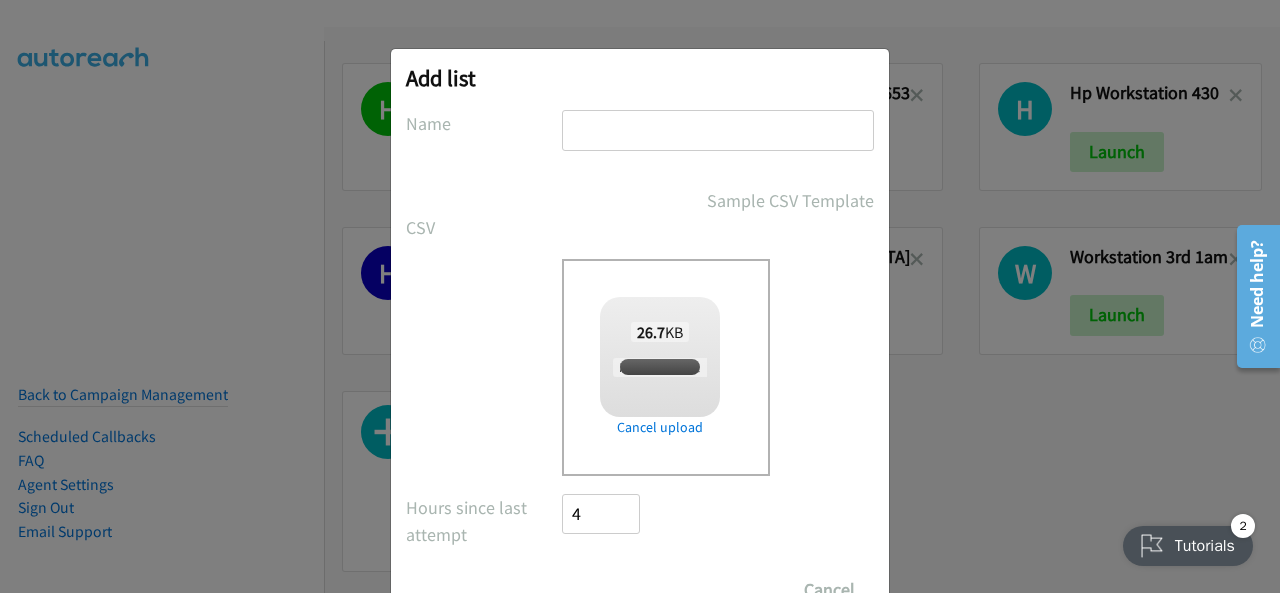 checkbox on "true" 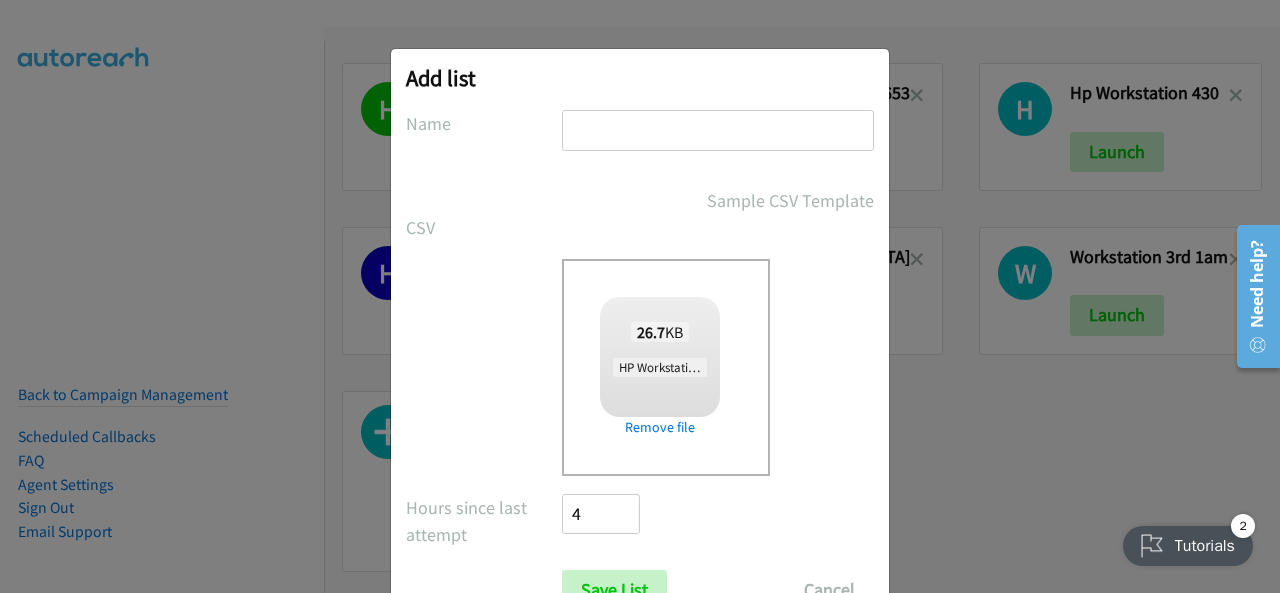 drag, startPoint x: 628, startPoint y: 129, endPoint x: 593, endPoint y: 133, distance: 35.22783 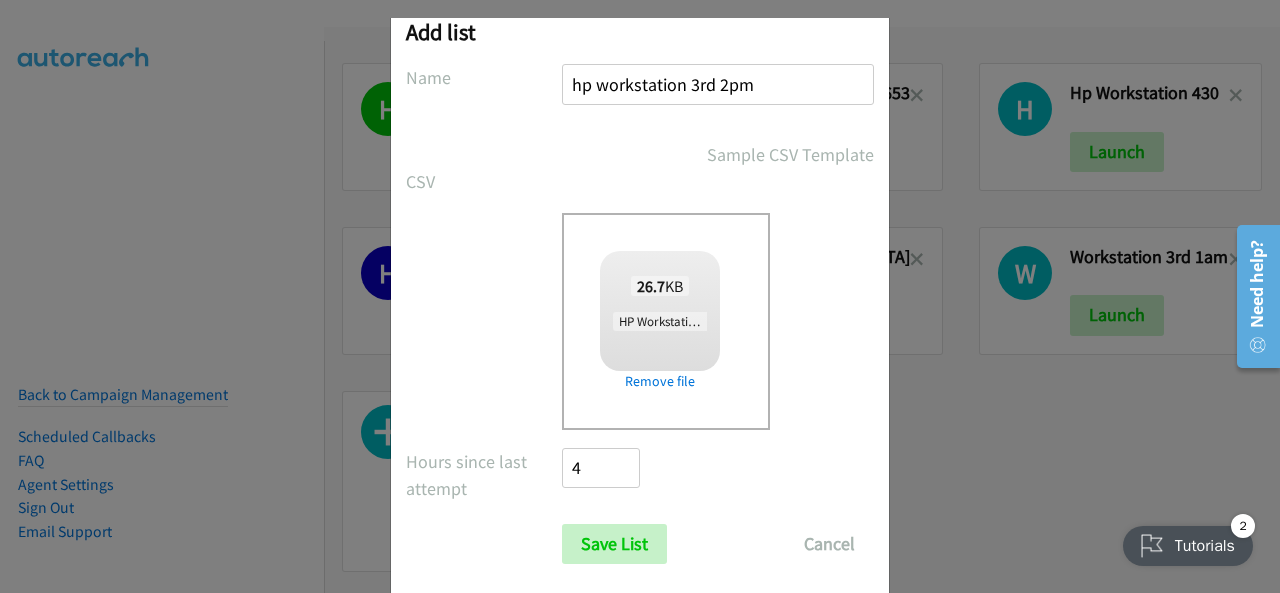 scroll, scrollTop: 80, scrollLeft: 0, axis: vertical 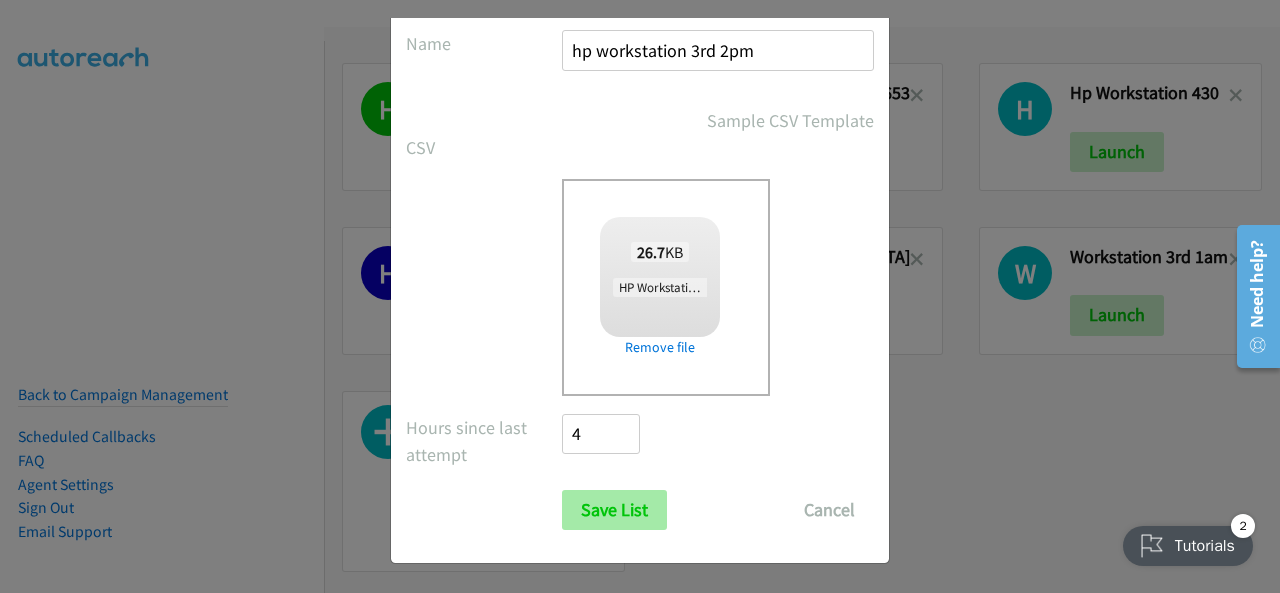 type on "hp workstation 3rd 2pm" 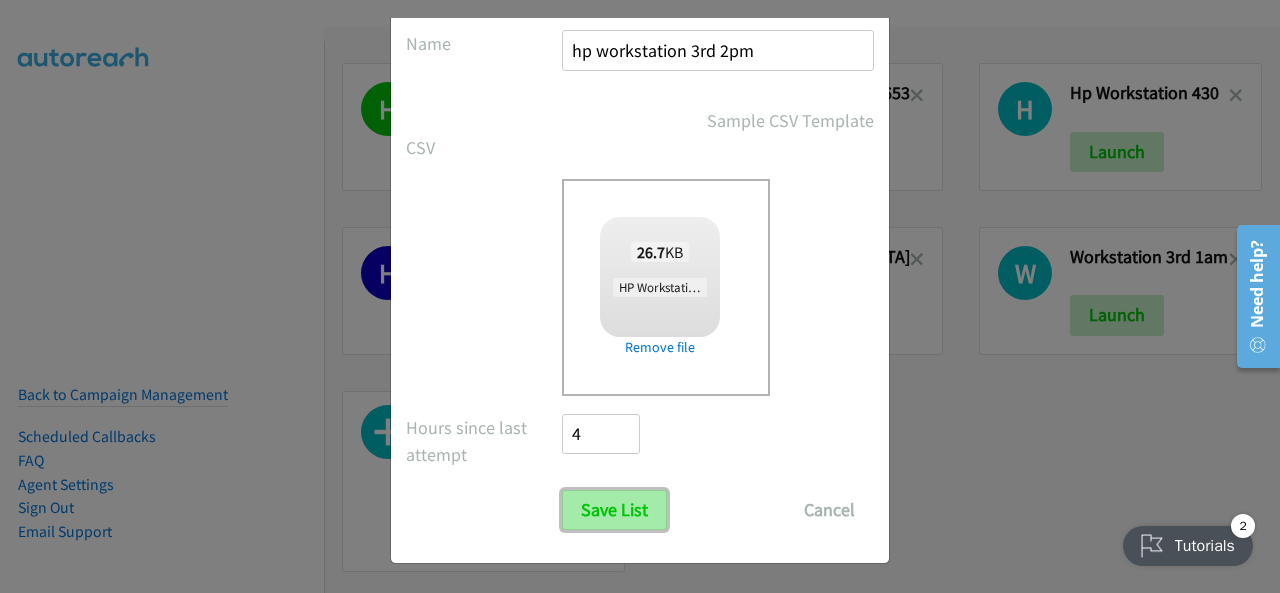 click on "Save List" at bounding box center [614, 510] 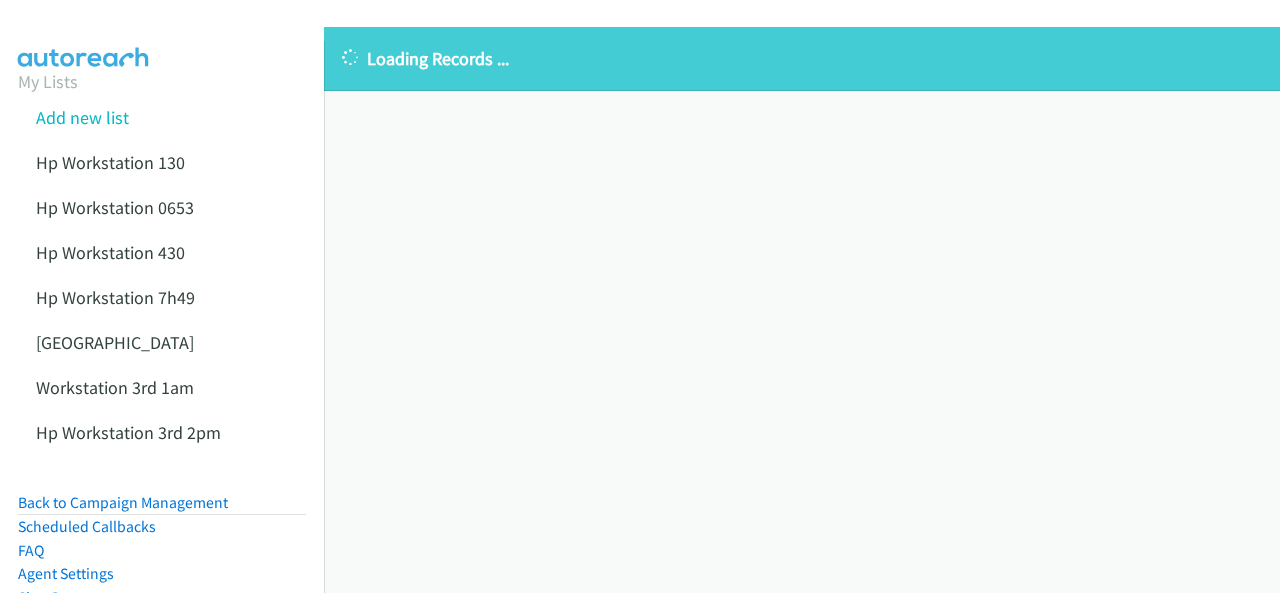 scroll, scrollTop: 0, scrollLeft: 0, axis: both 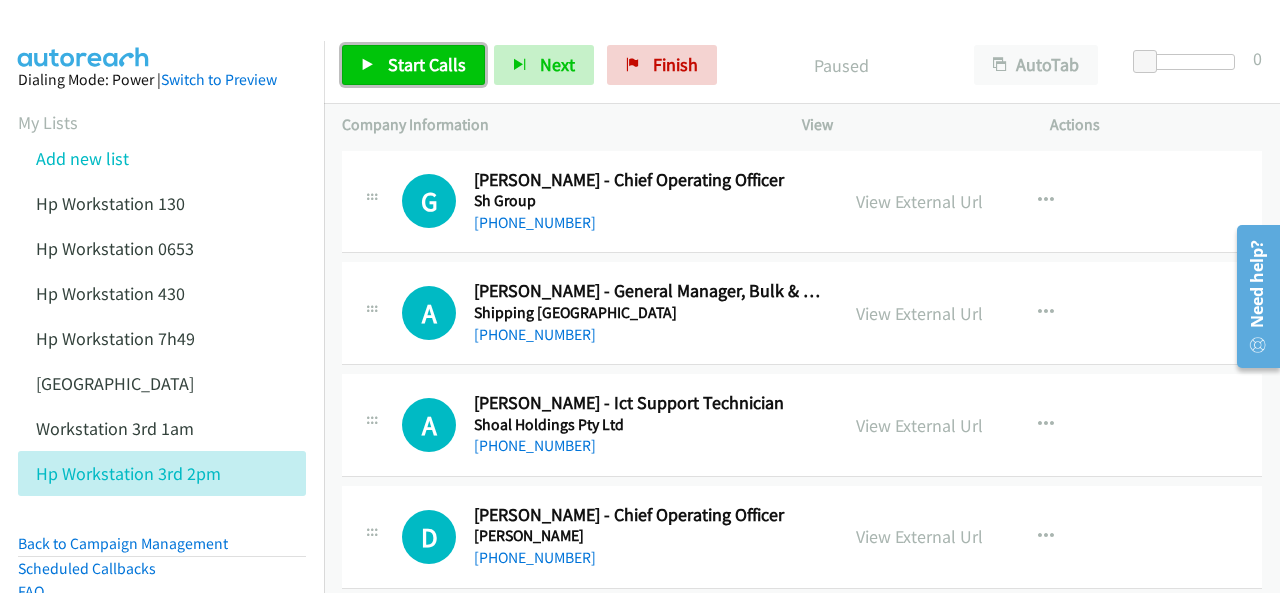 click on "Start Calls" at bounding box center [427, 64] 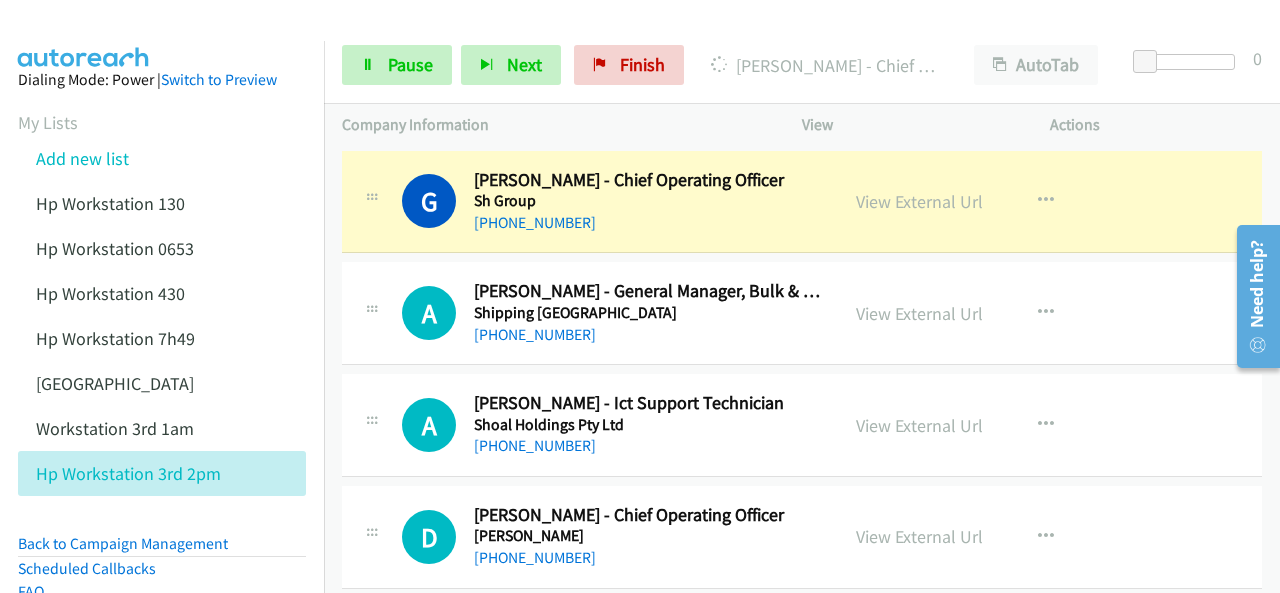 click at bounding box center (84, 35) 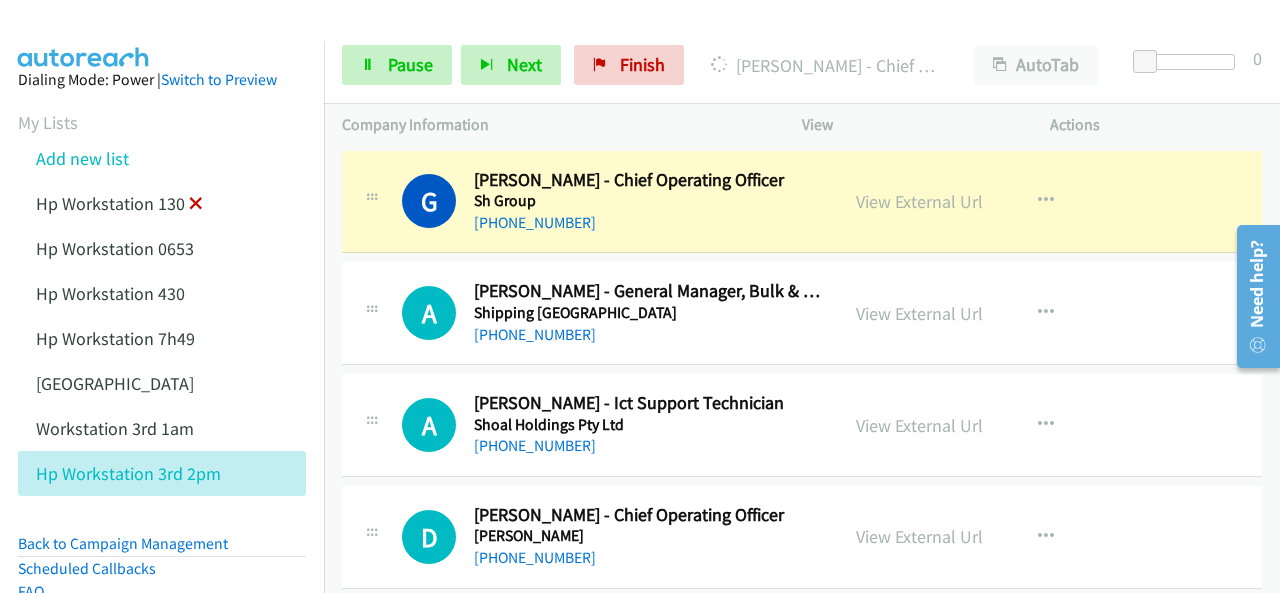 click at bounding box center [196, 205] 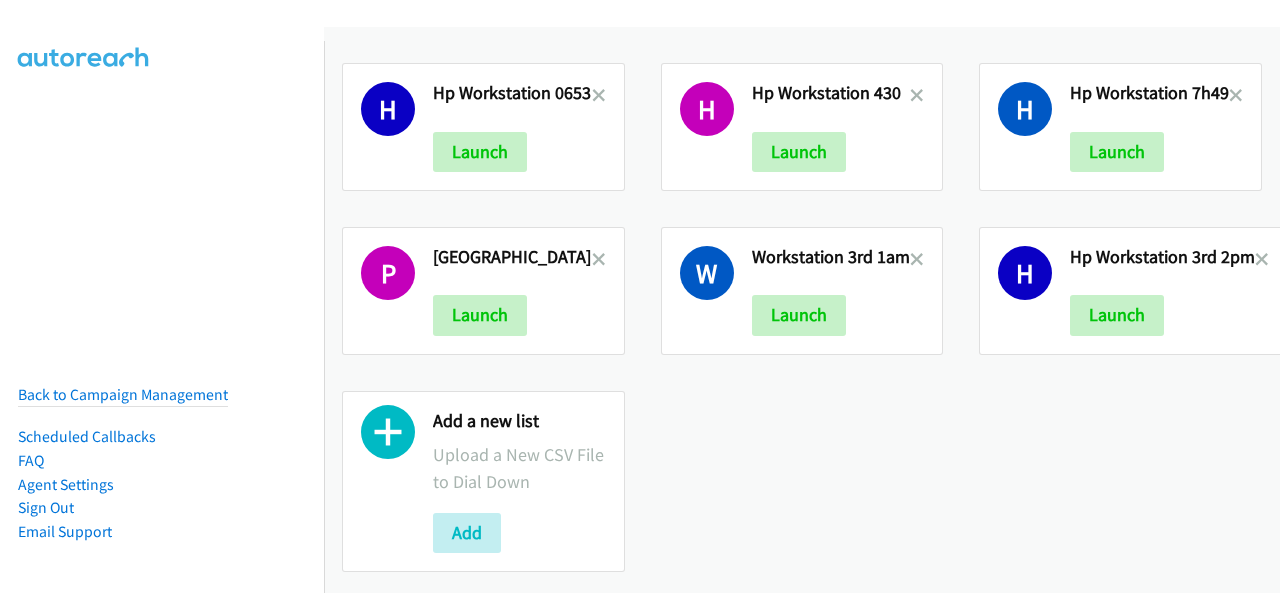scroll, scrollTop: 0, scrollLeft: 0, axis: both 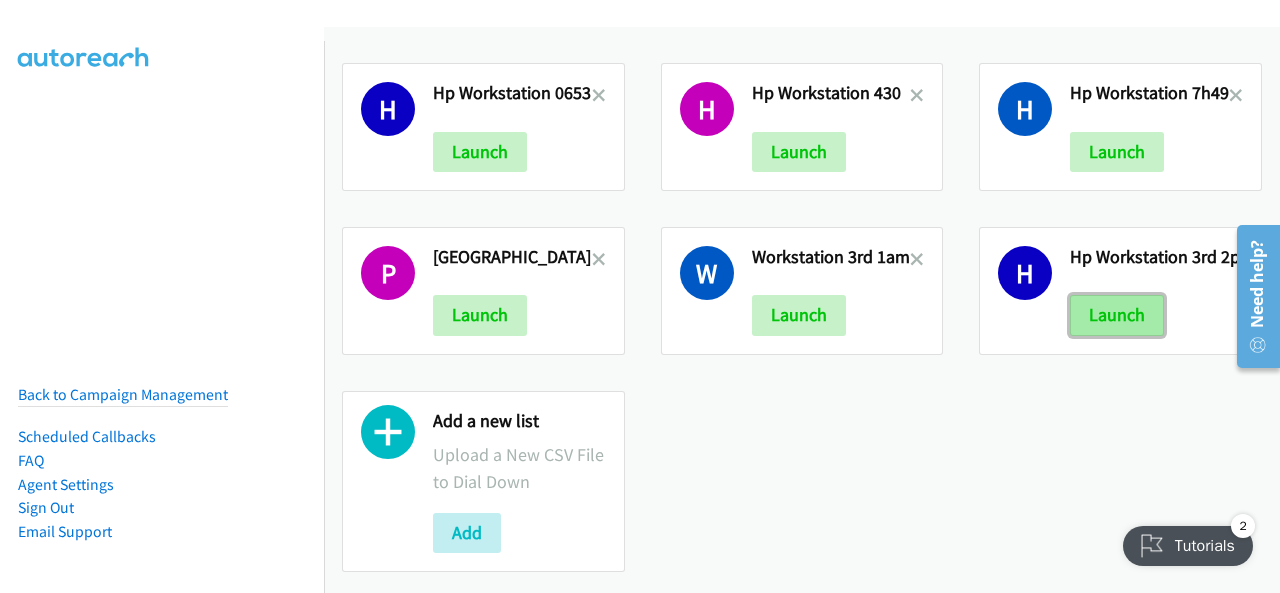 click on "Launch" at bounding box center (1117, 315) 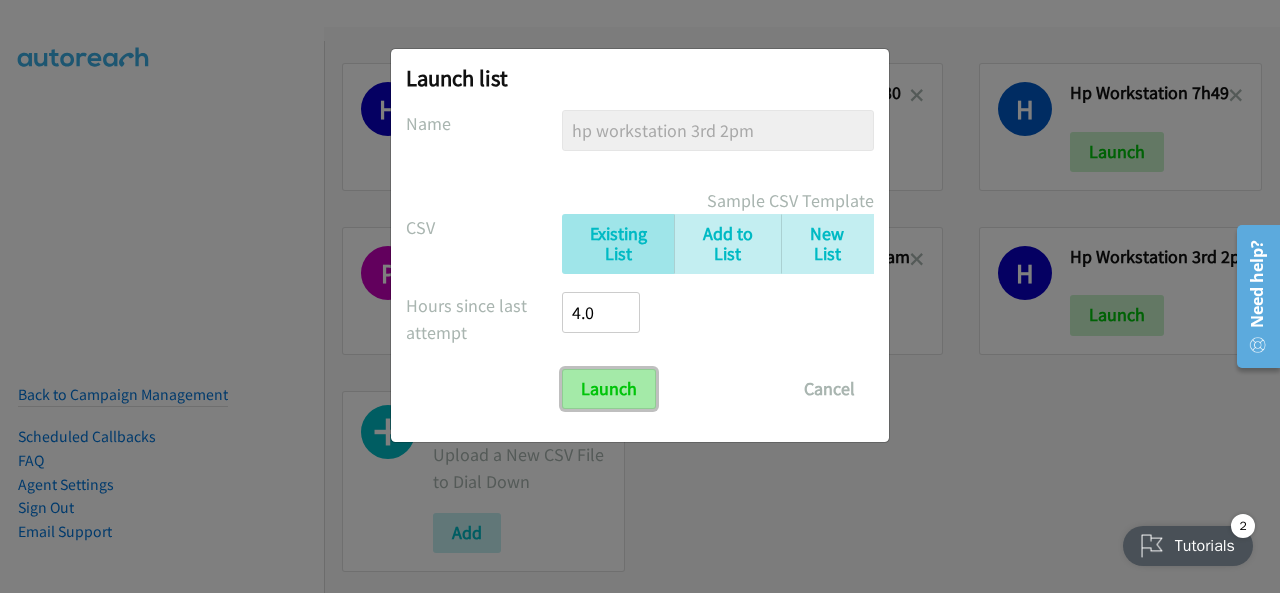 click on "Launch" at bounding box center [609, 389] 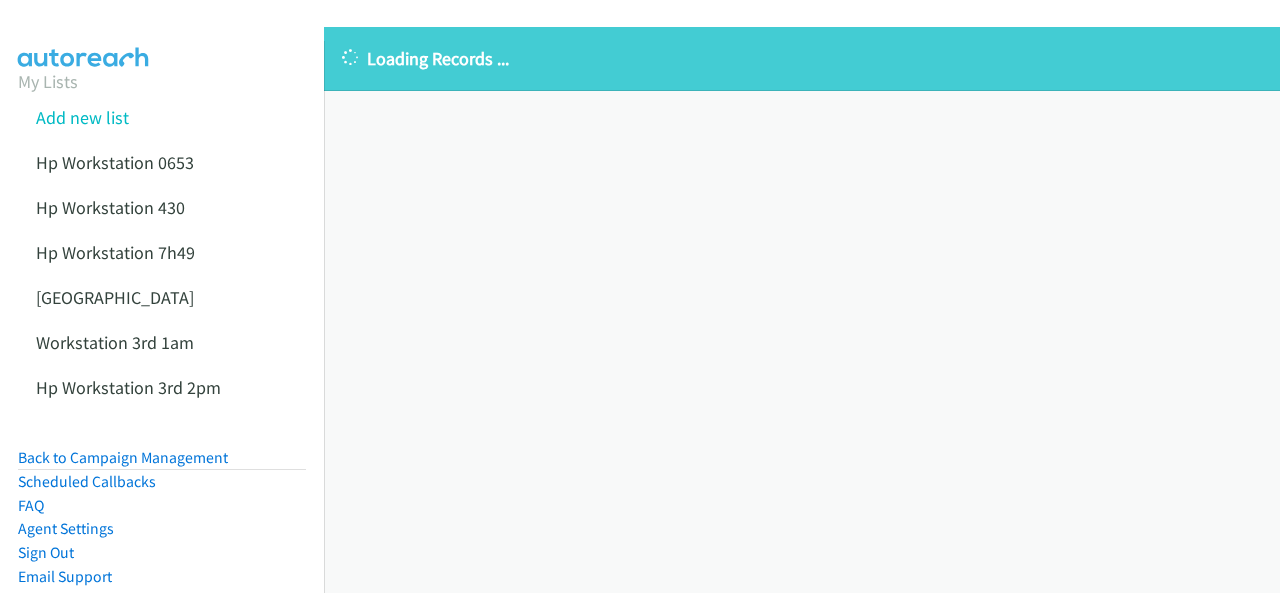 scroll, scrollTop: 0, scrollLeft: 0, axis: both 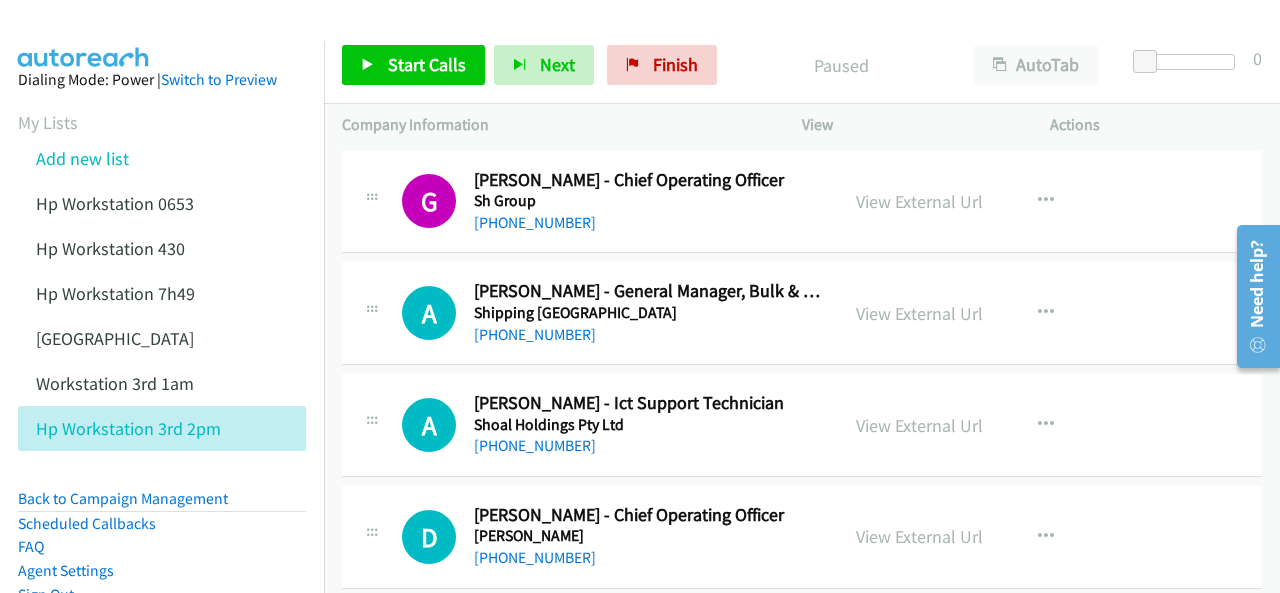 click at bounding box center [84, 35] 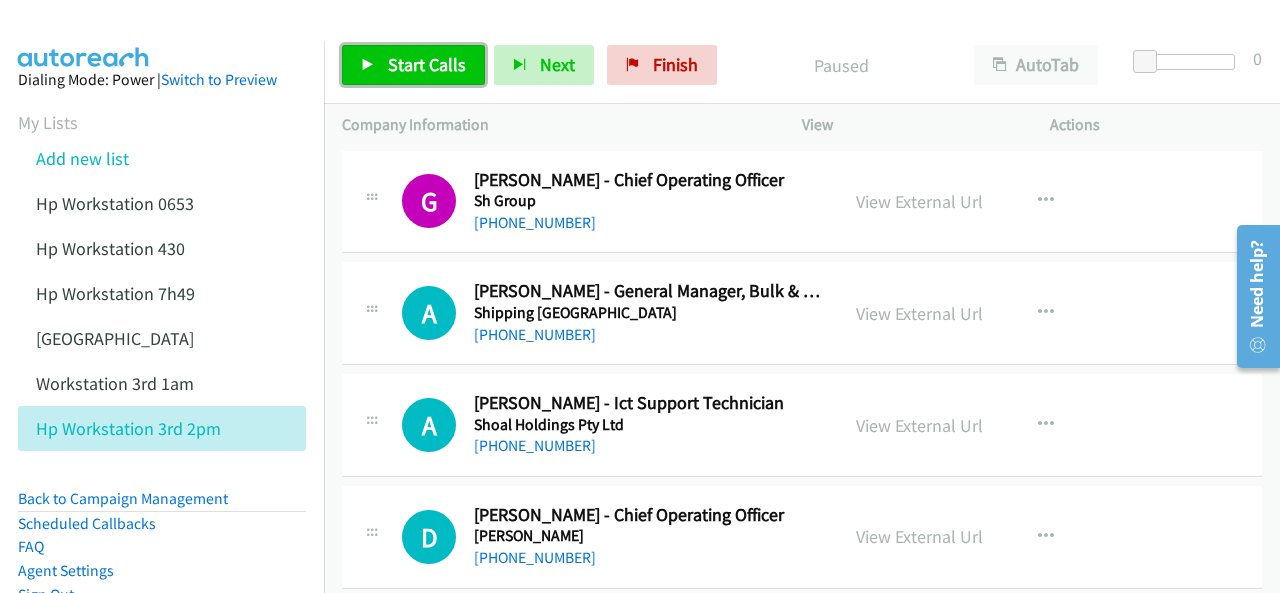click on "Start Calls" at bounding box center (427, 64) 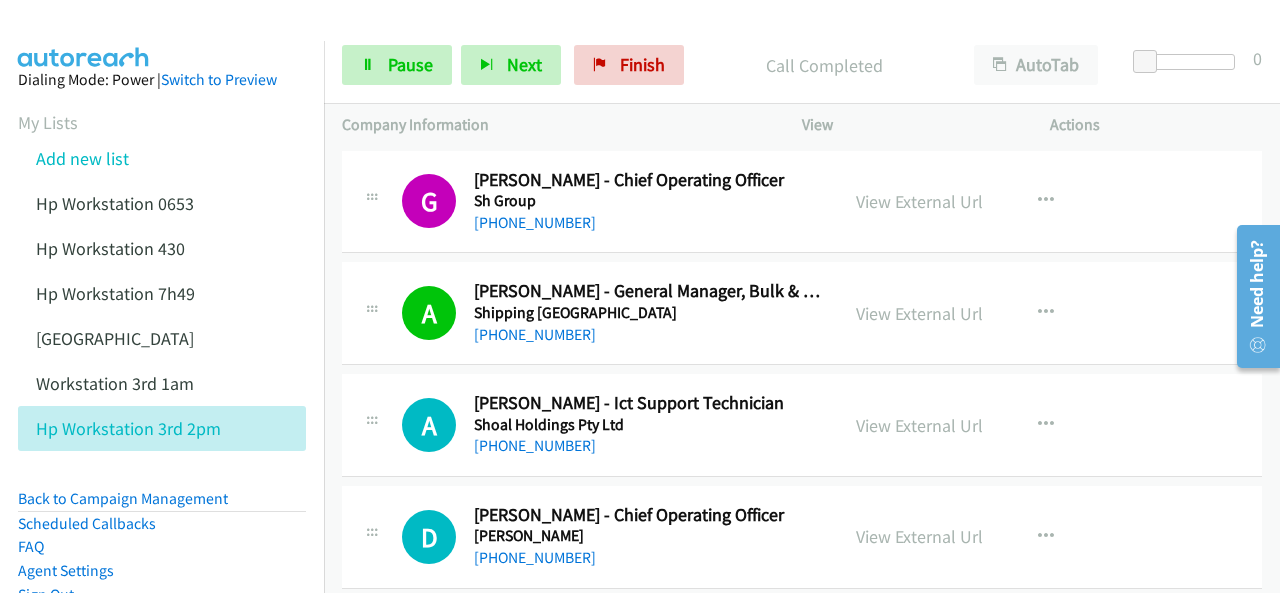click at bounding box center (84, 35) 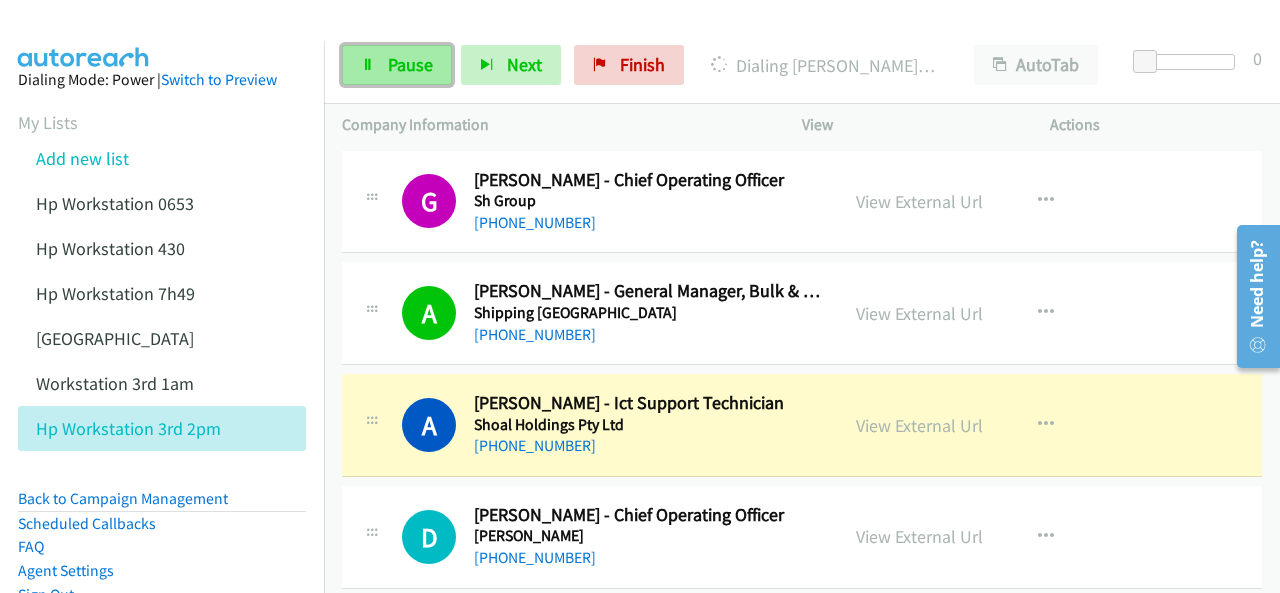 click on "Pause" at bounding box center (410, 64) 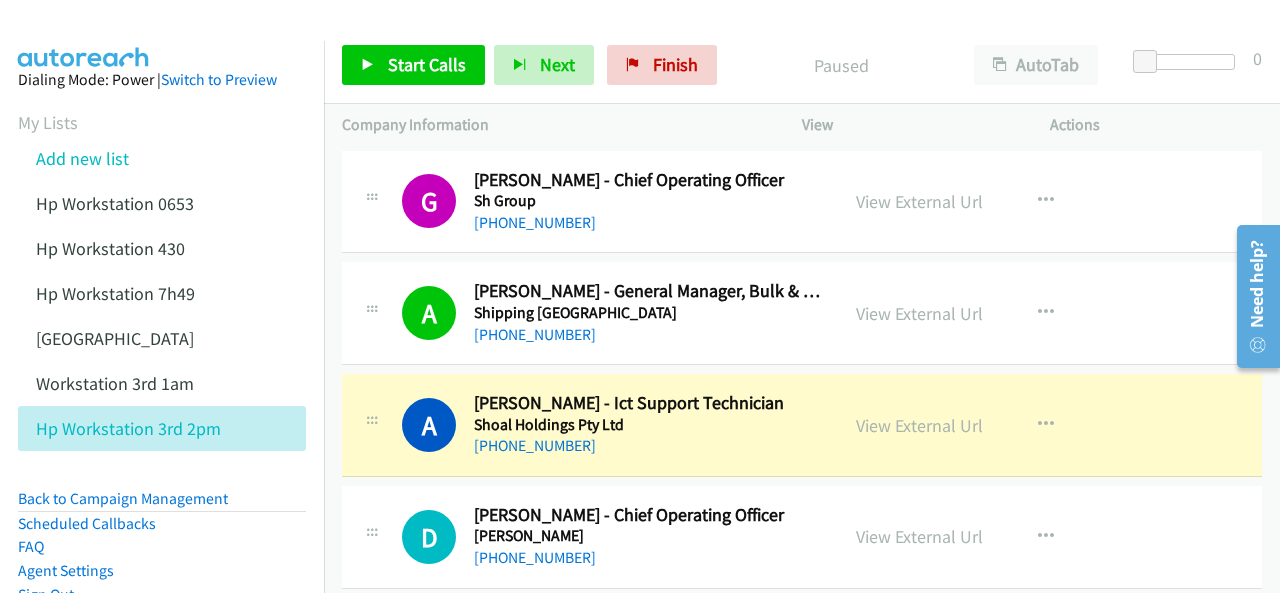 click at bounding box center [631, 38] 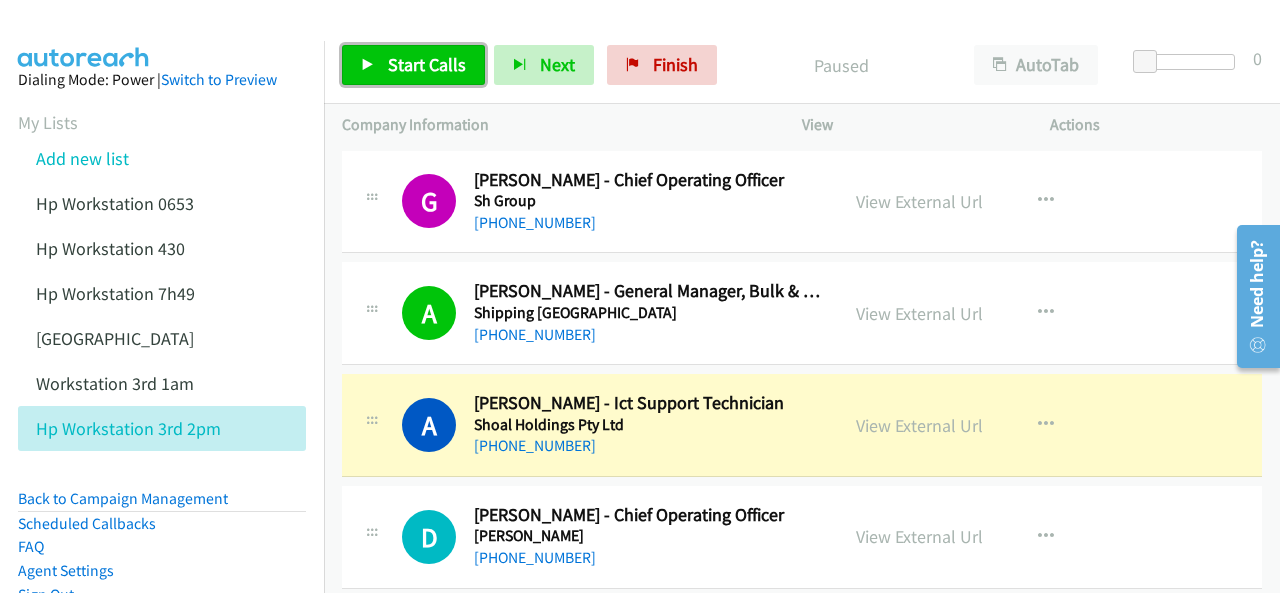 click on "Start Calls" at bounding box center [427, 64] 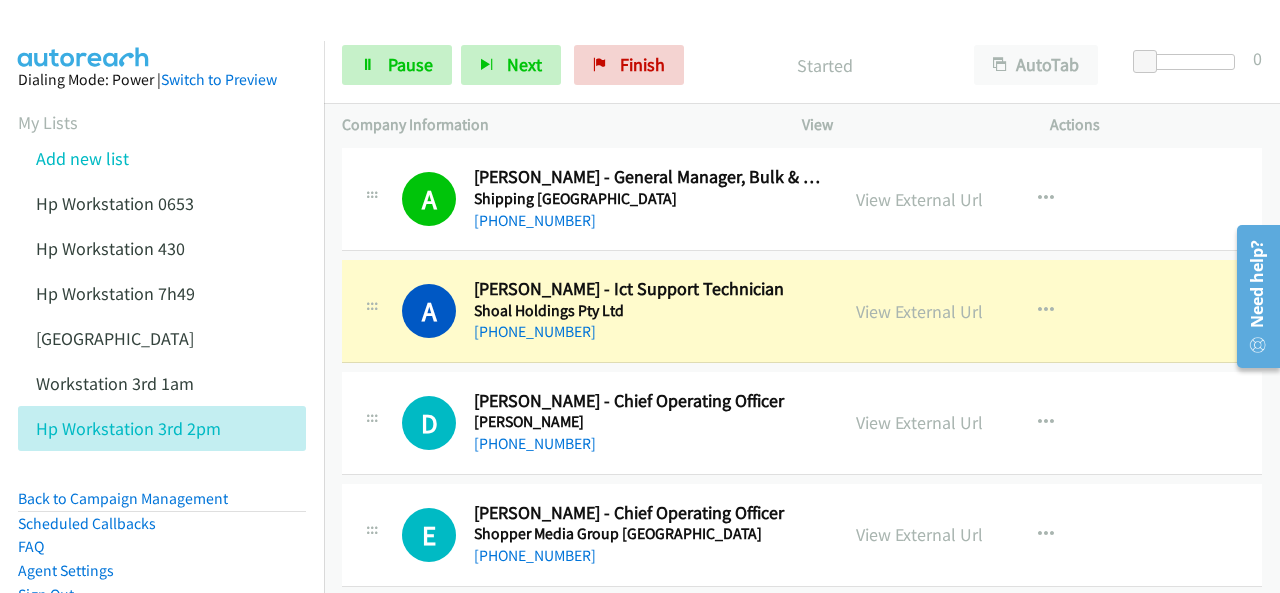 scroll, scrollTop: 100, scrollLeft: 0, axis: vertical 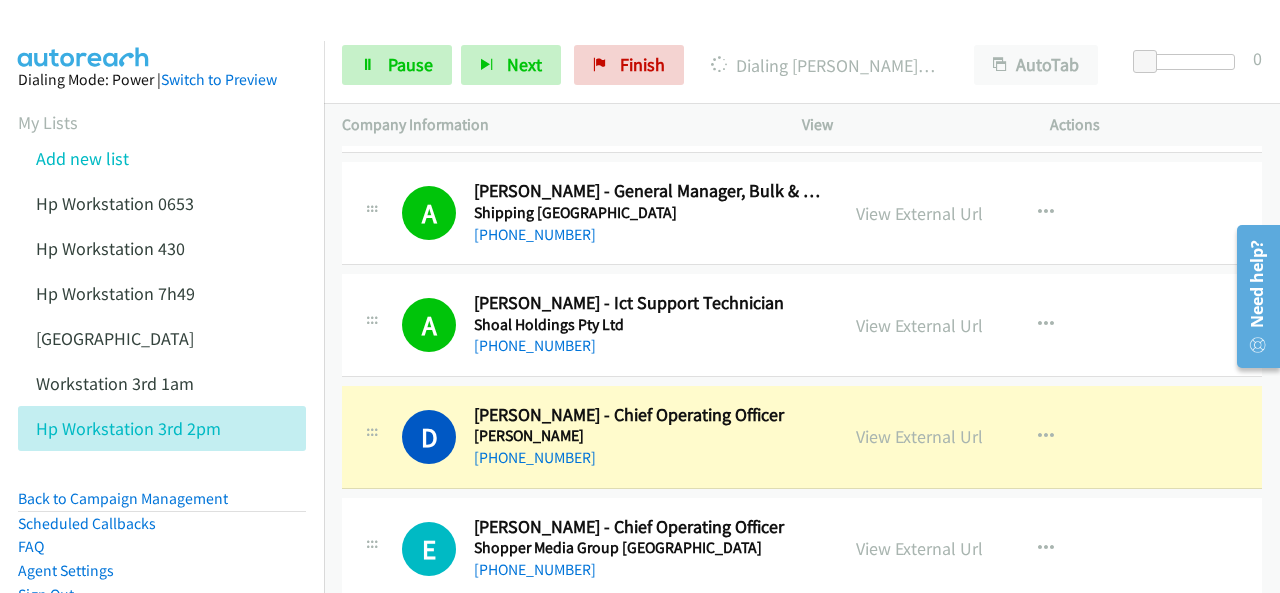 click at bounding box center (84, 35) 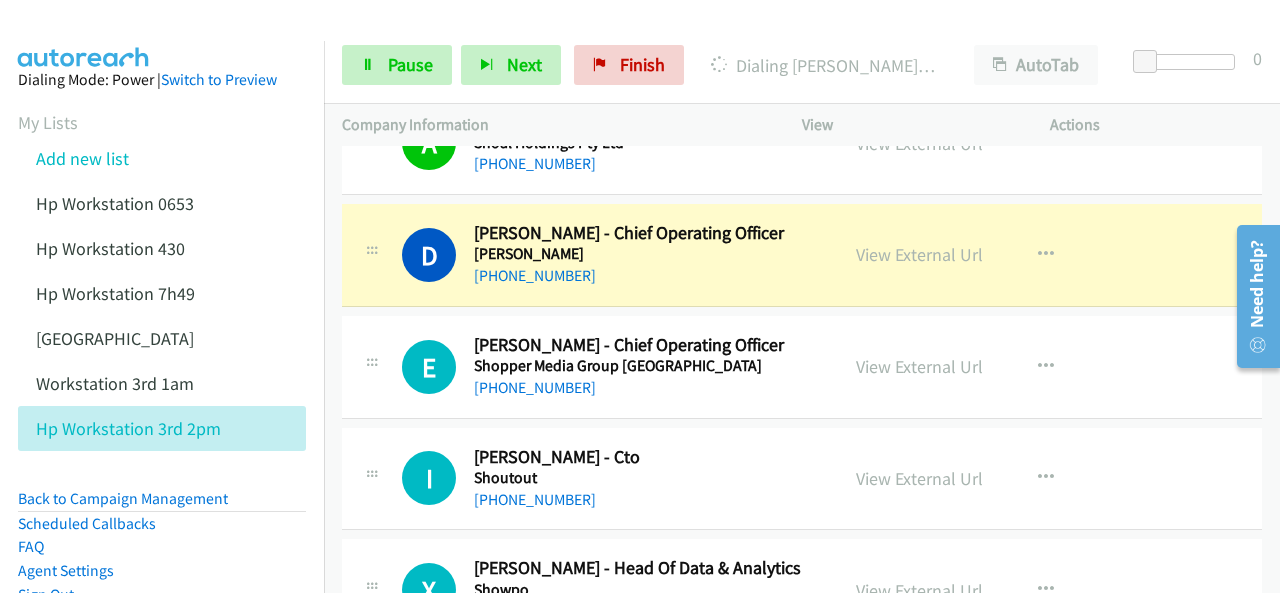 scroll, scrollTop: 300, scrollLeft: 0, axis: vertical 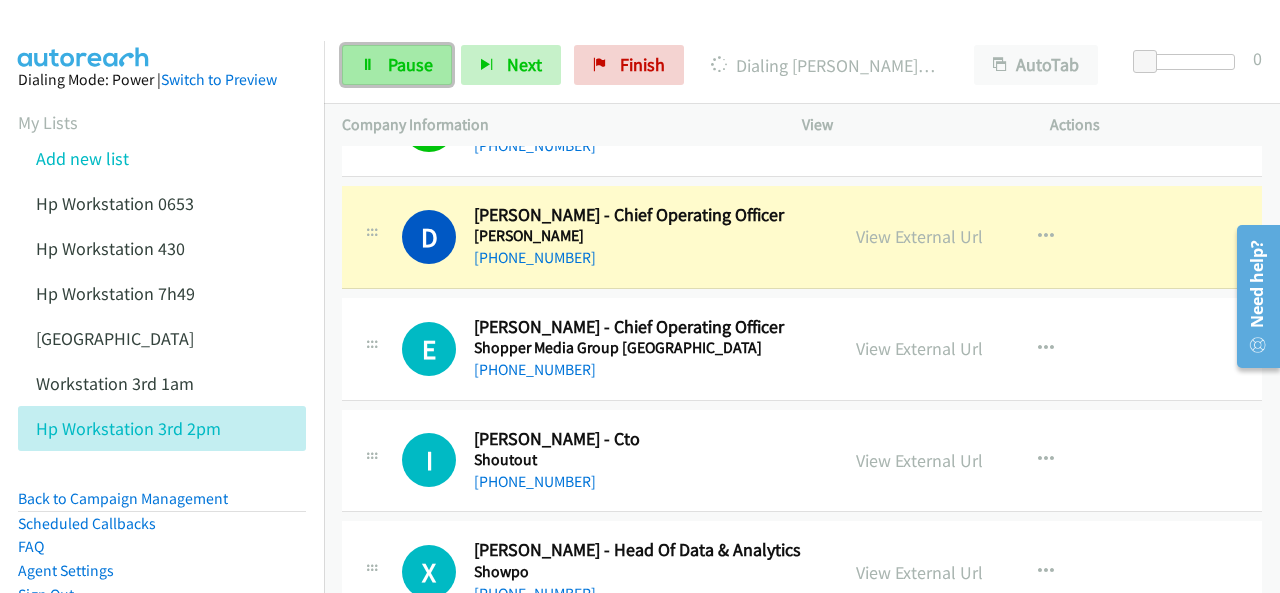 click on "Pause" at bounding box center (410, 64) 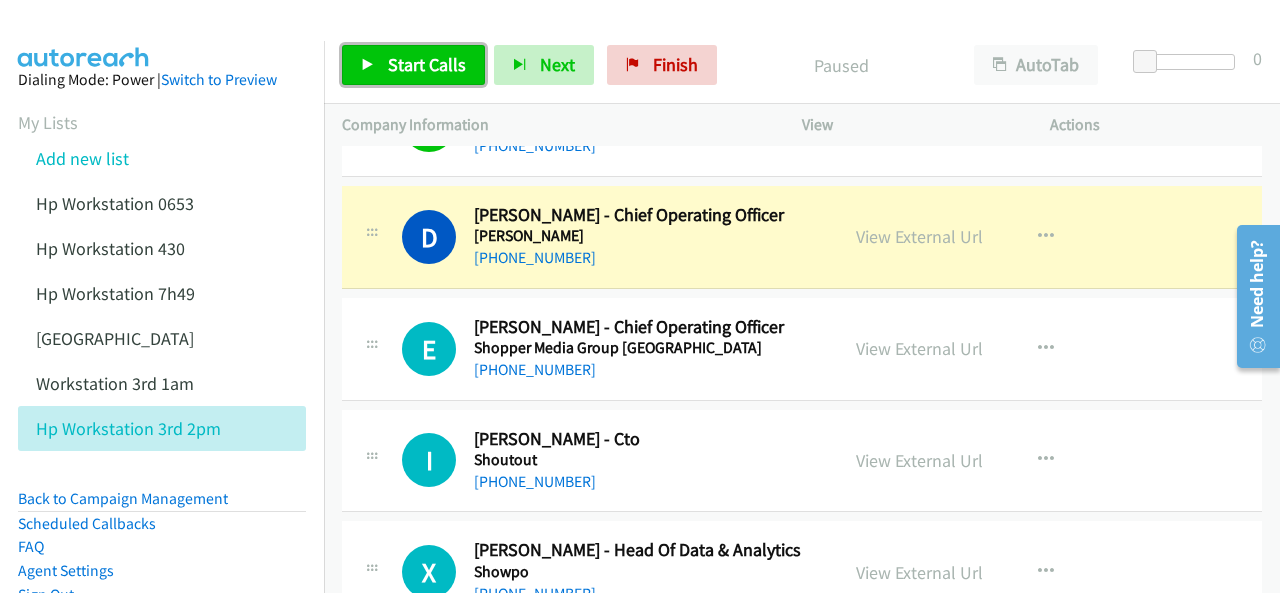 click on "Start Calls" at bounding box center [427, 64] 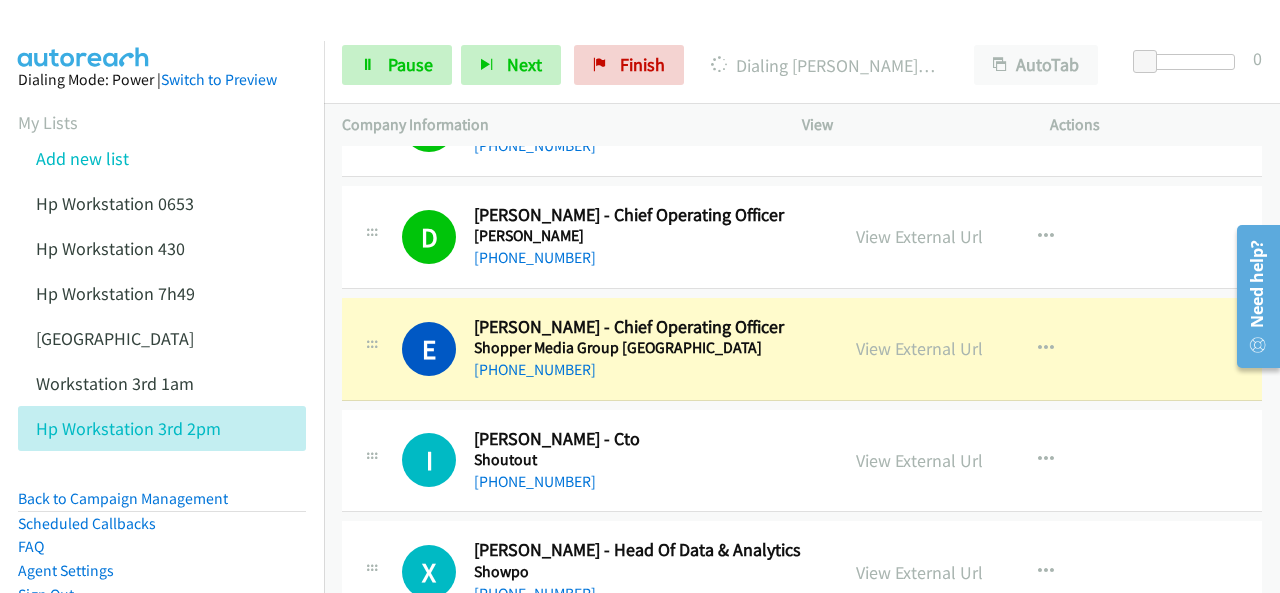 click on "Dialing Mode: Power
|
Switch to Preview
My Lists
Add new list
Hp Workstation 0653
Hp Workstation 430
Hp Workstation 7h49
[GEOGRAPHIC_DATA]
Workstation 3rd 1am
Hp Workstation 3rd 2pm
Back to Campaign Management
Scheduled Callbacks
FAQ
Agent Settings
Sign Out
Compact View
Email Support" at bounding box center (162, 392) 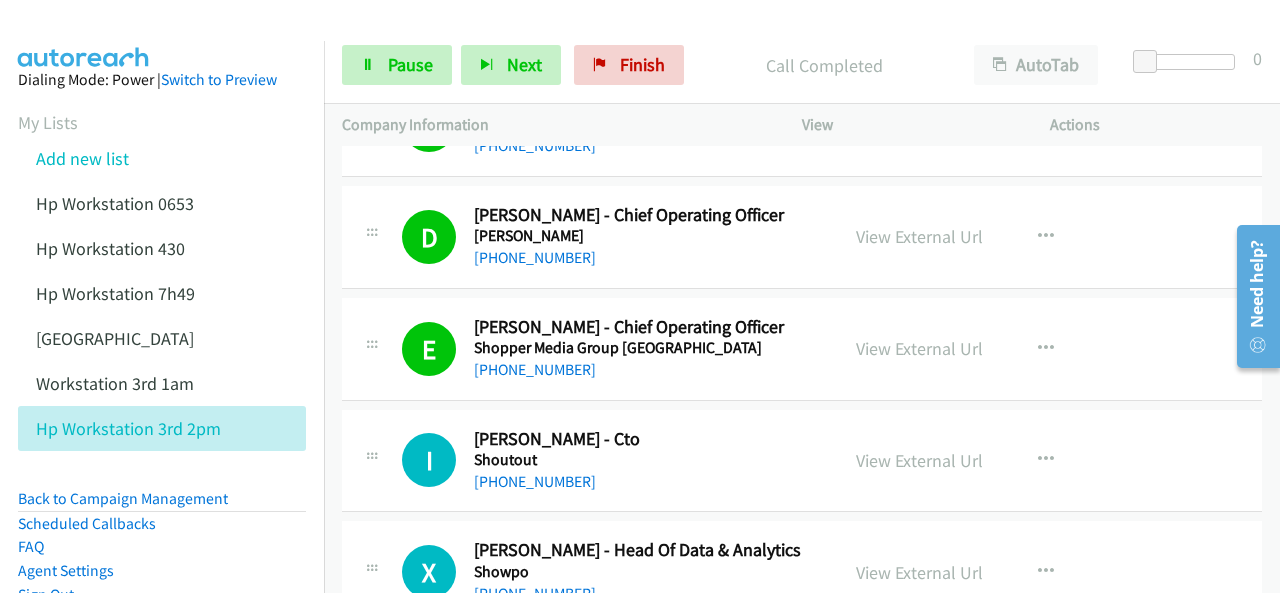 click at bounding box center [84, 35] 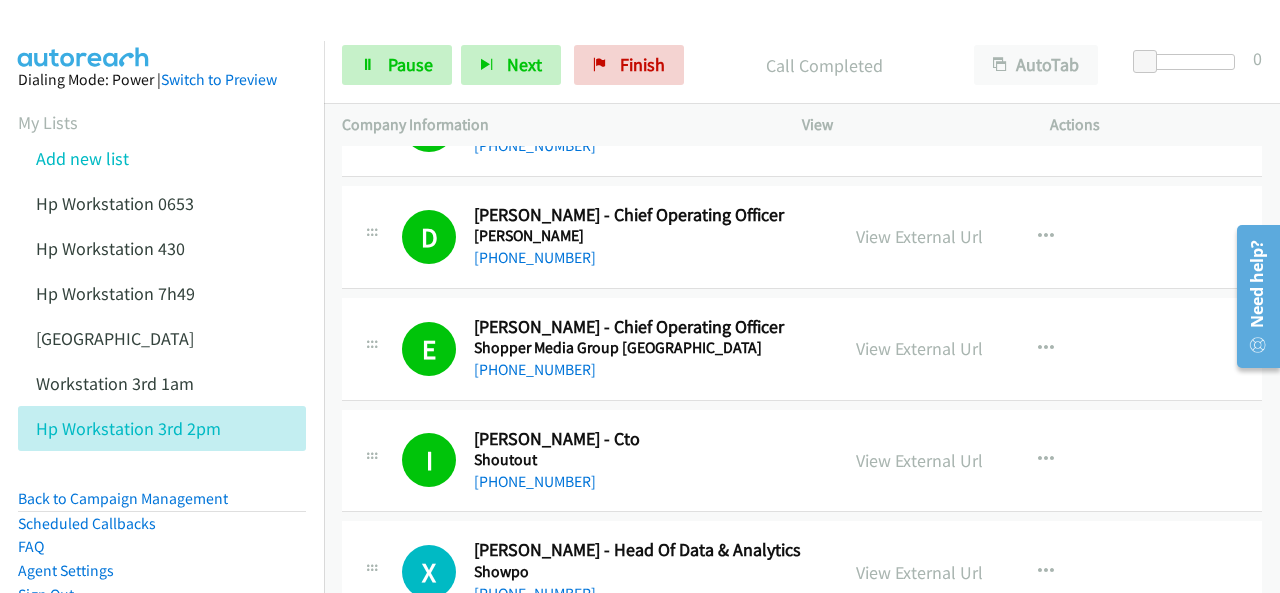 click at bounding box center (84, 35) 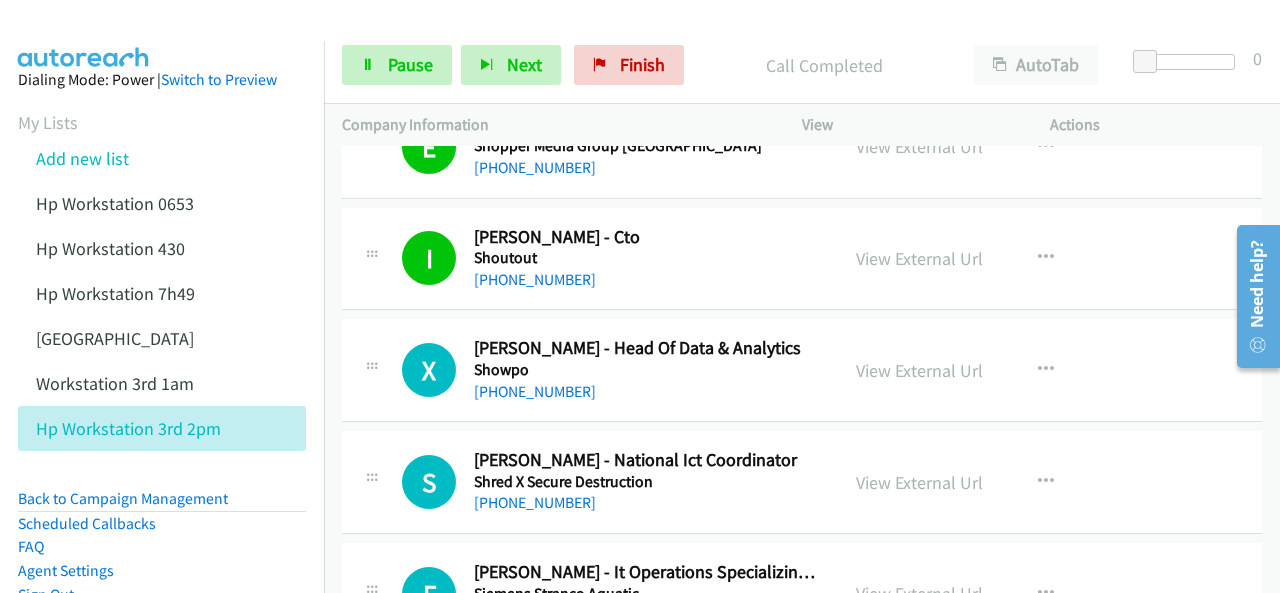 scroll, scrollTop: 600, scrollLeft: 0, axis: vertical 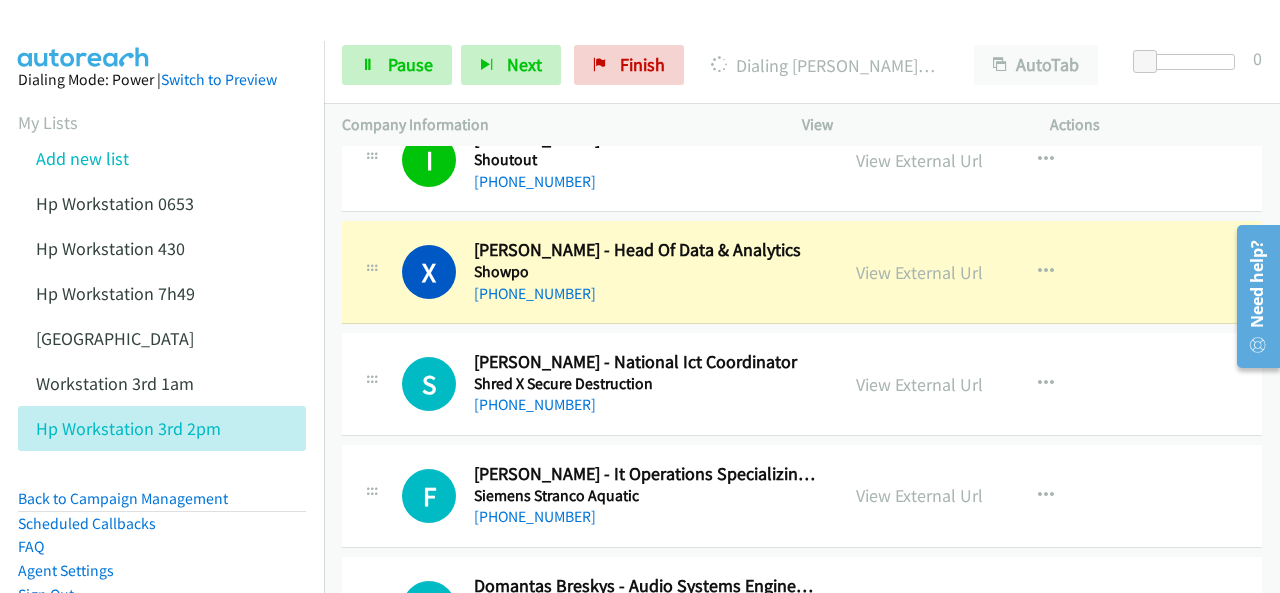 click at bounding box center (84, 35) 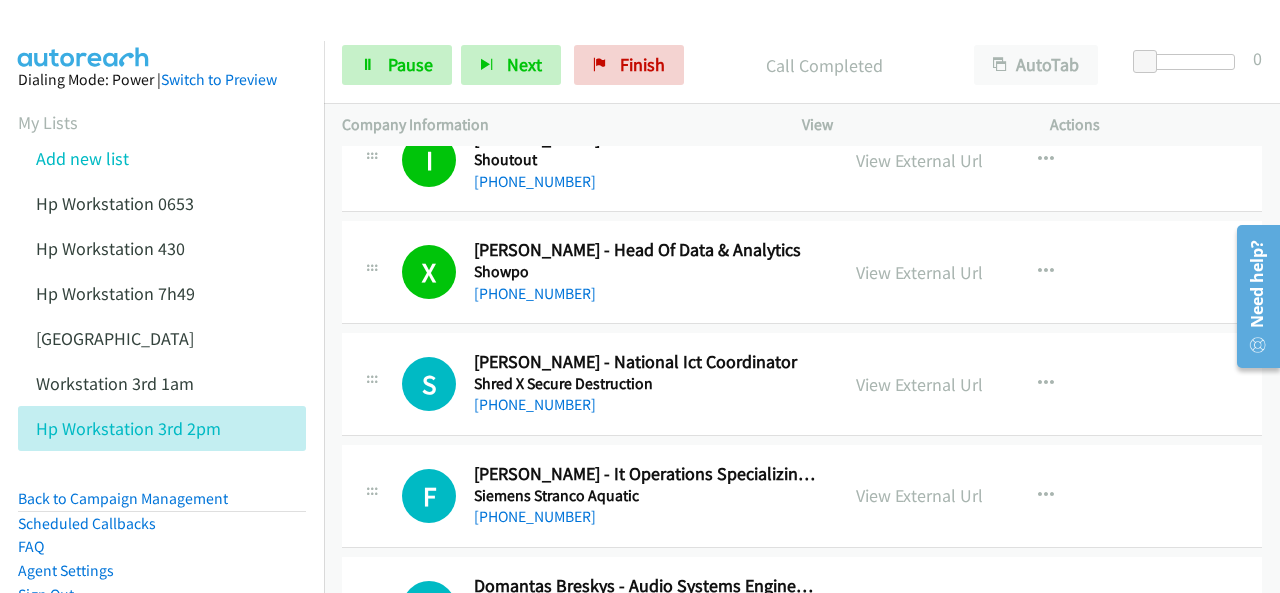 click at bounding box center [84, 35] 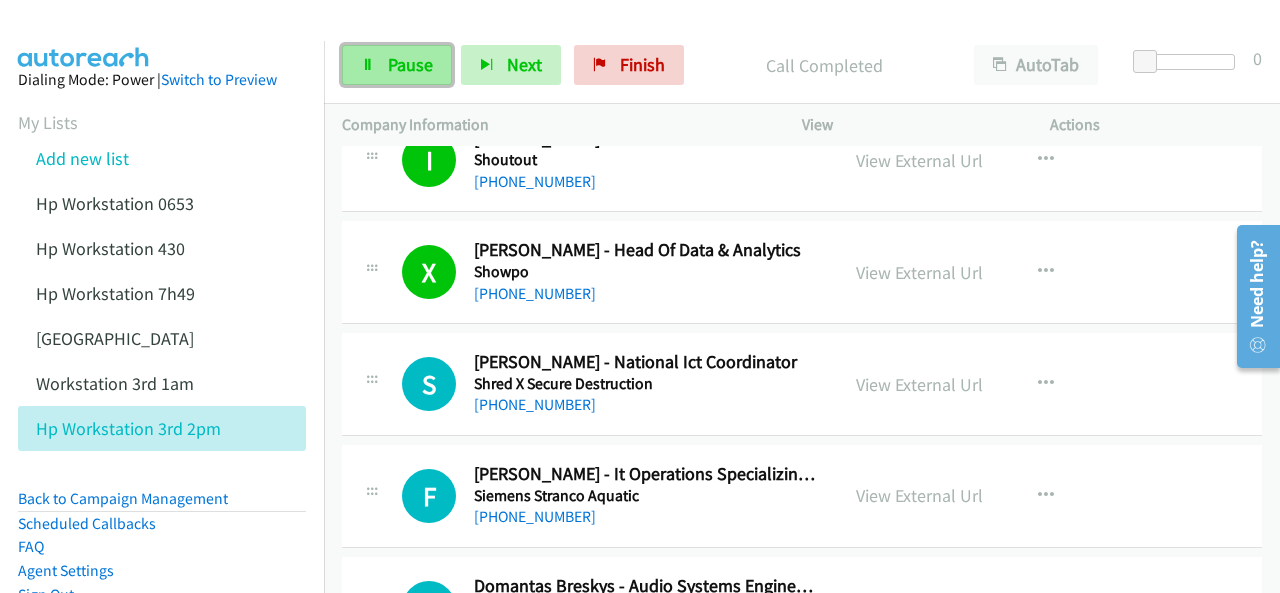click on "Pause" at bounding box center [397, 65] 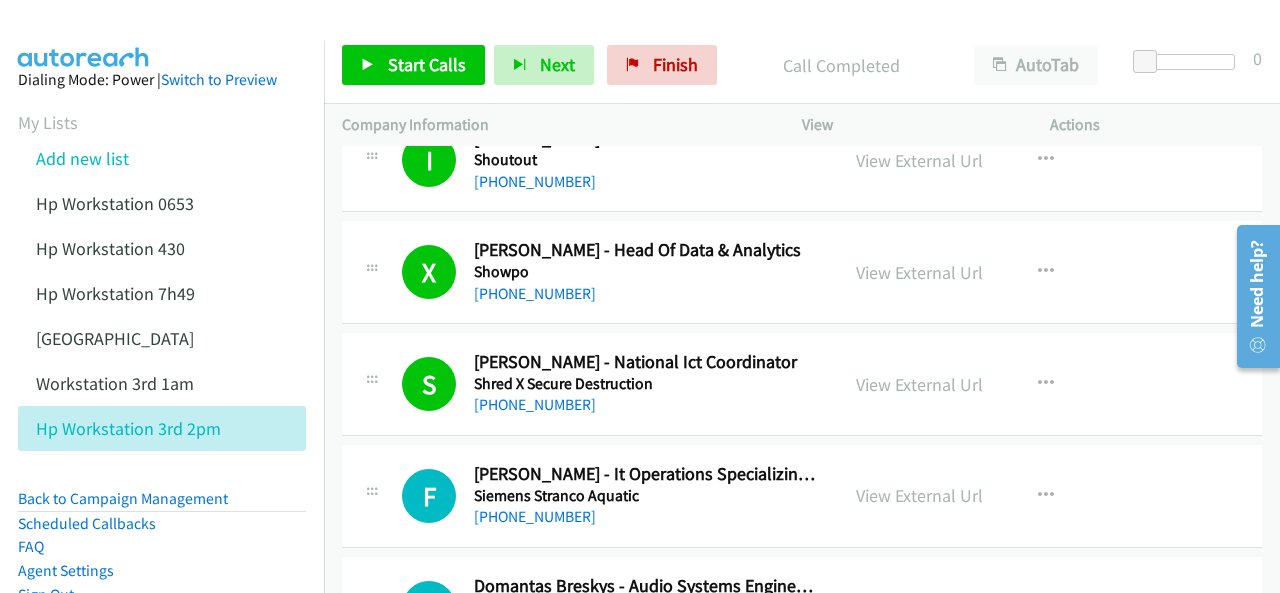 click at bounding box center (631, 38) 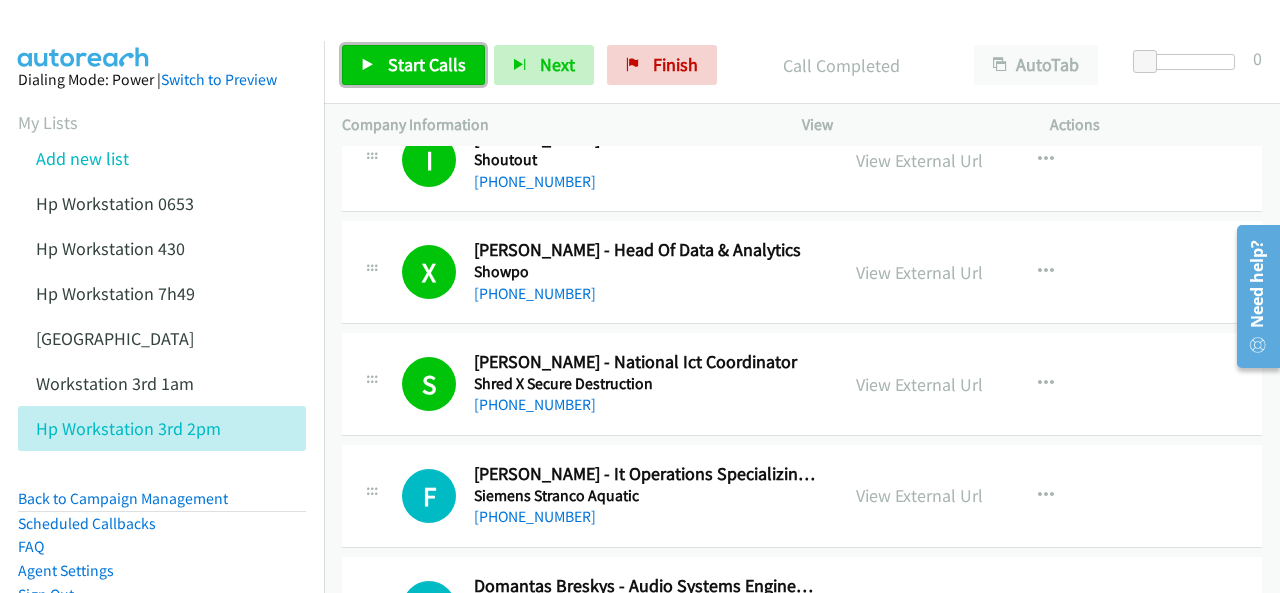 click on "Start Calls" at bounding box center (427, 64) 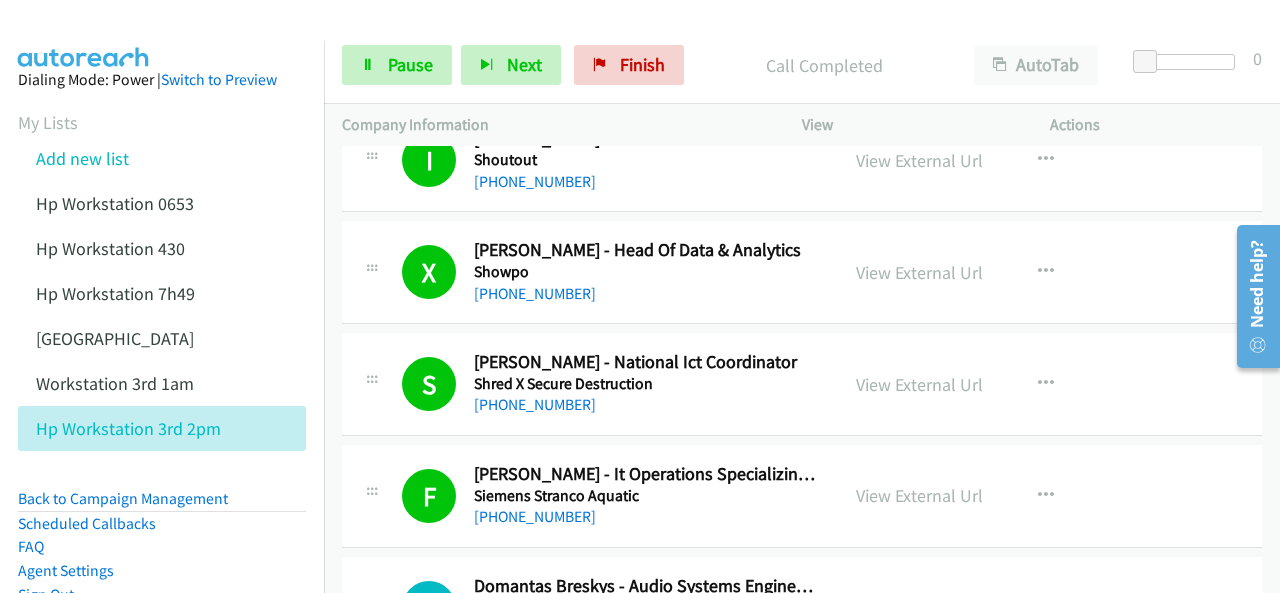 click at bounding box center (84, 35) 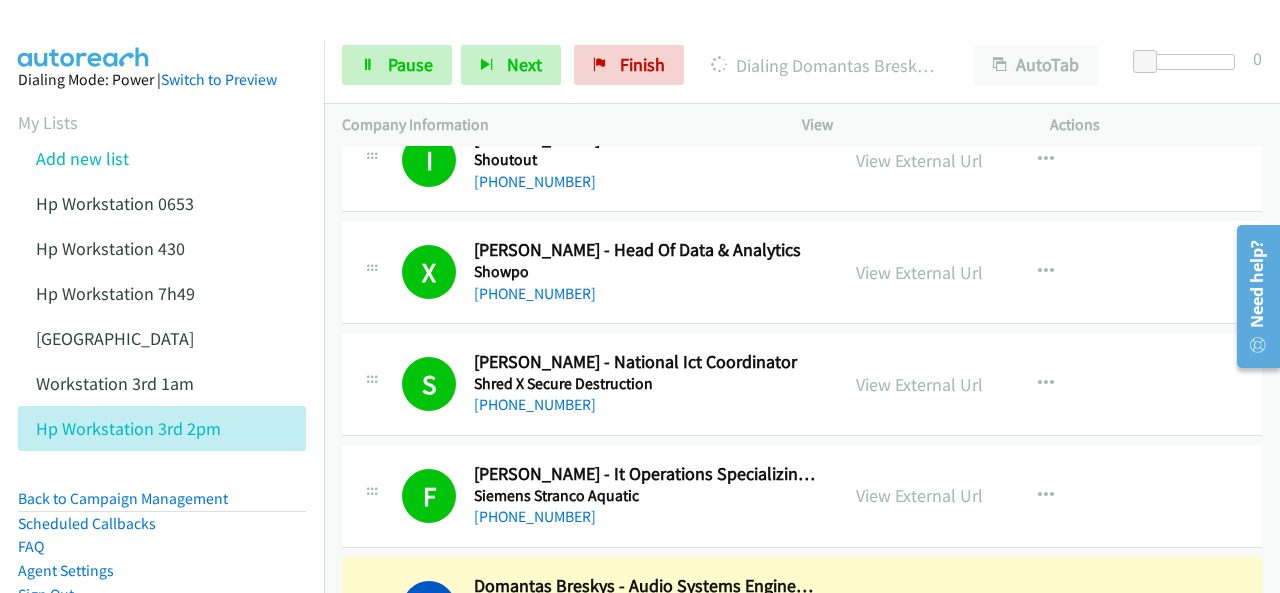 scroll, scrollTop: 1000, scrollLeft: 0, axis: vertical 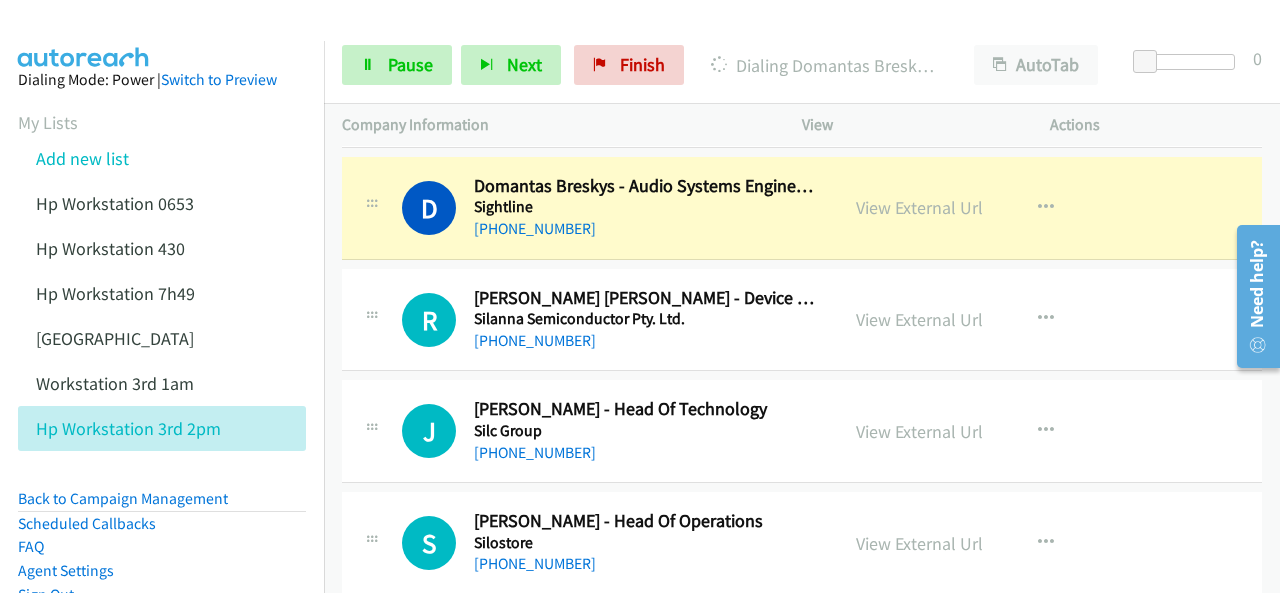 click on "Company Information" at bounding box center [554, 125] 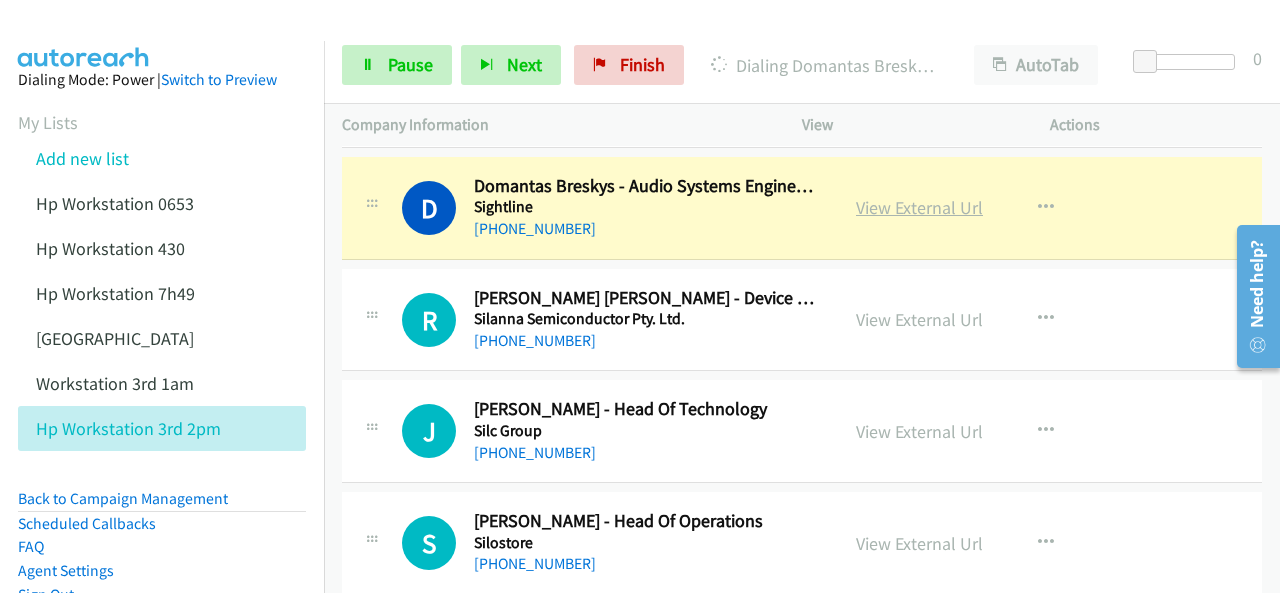 click on "View External Url" at bounding box center (919, 207) 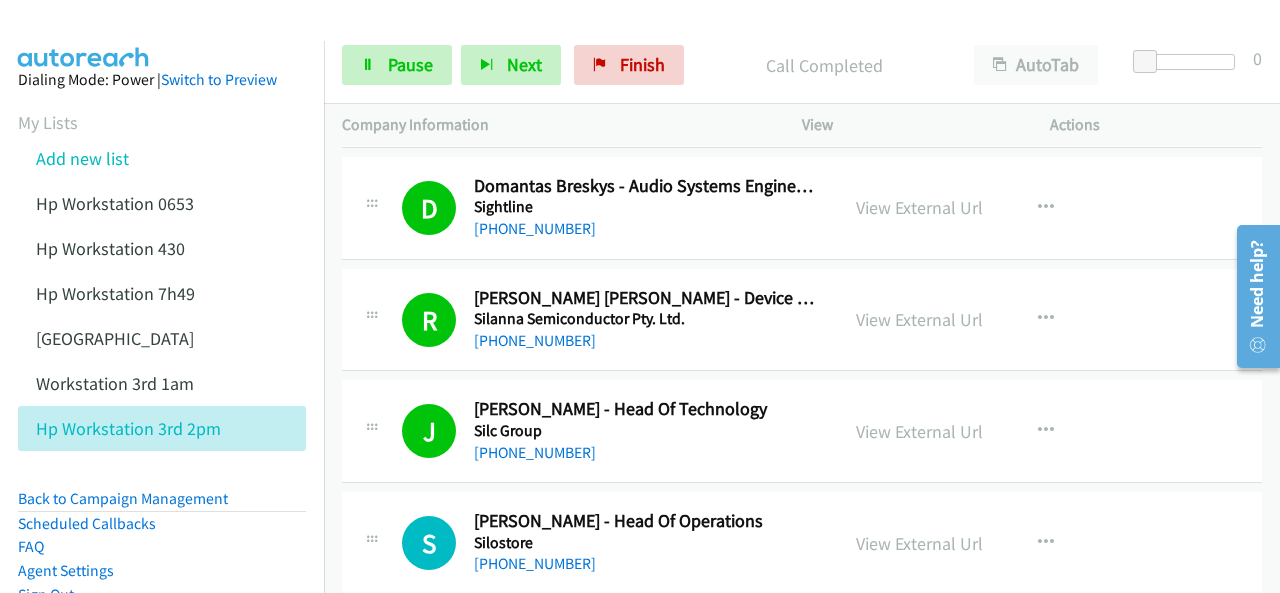 click at bounding box center [84, 35] 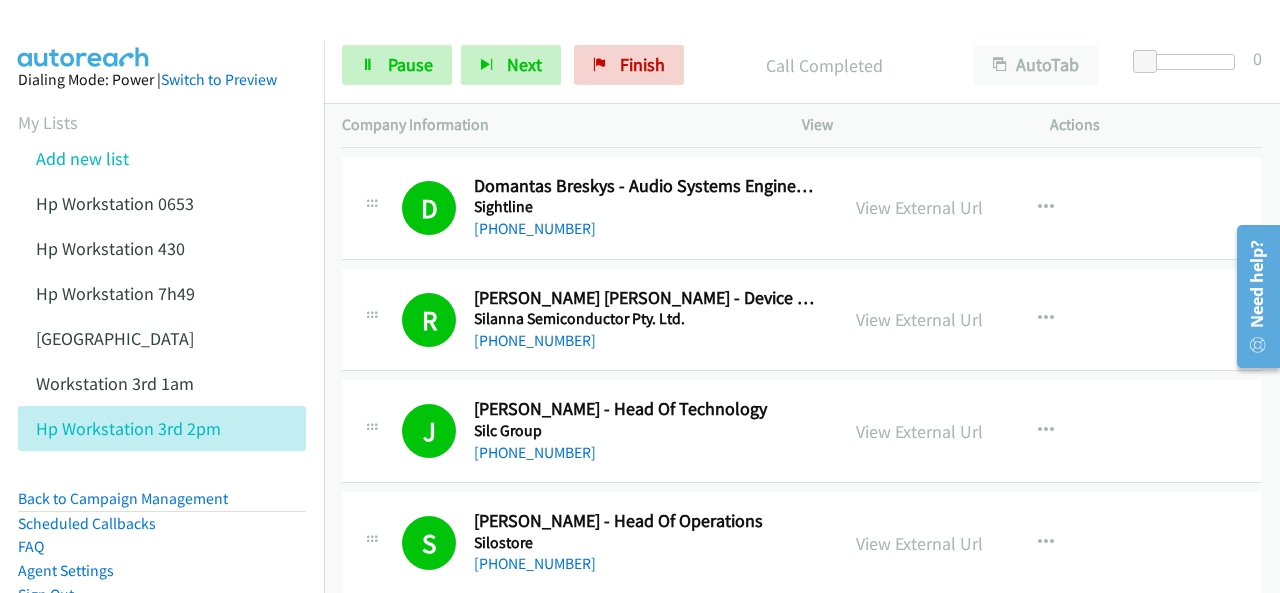 click at bounding box center (84, 35) 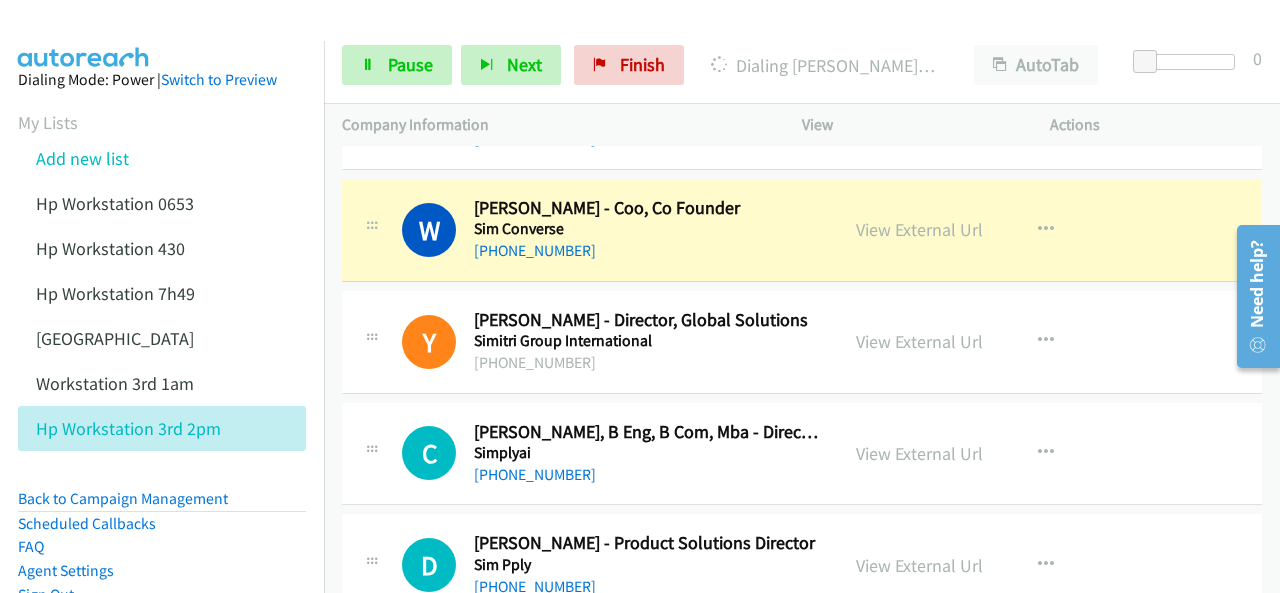 scroll, scrollTop: 1500, scrollLeft: 0, axis: vertical 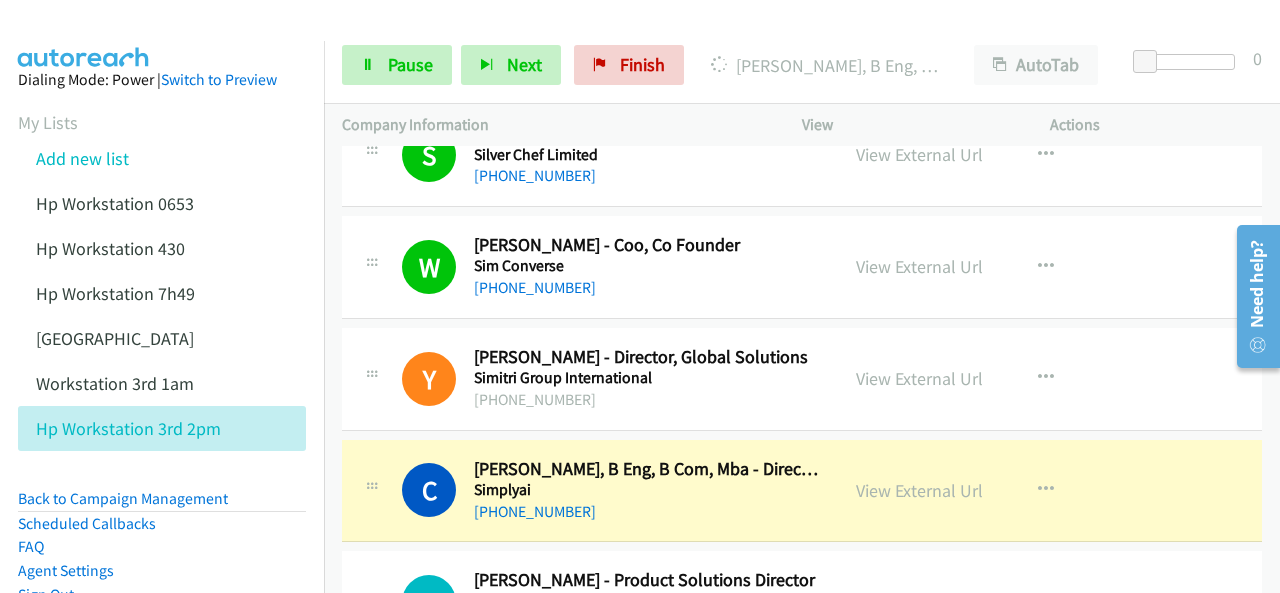 click at bounding box center (84, 35) 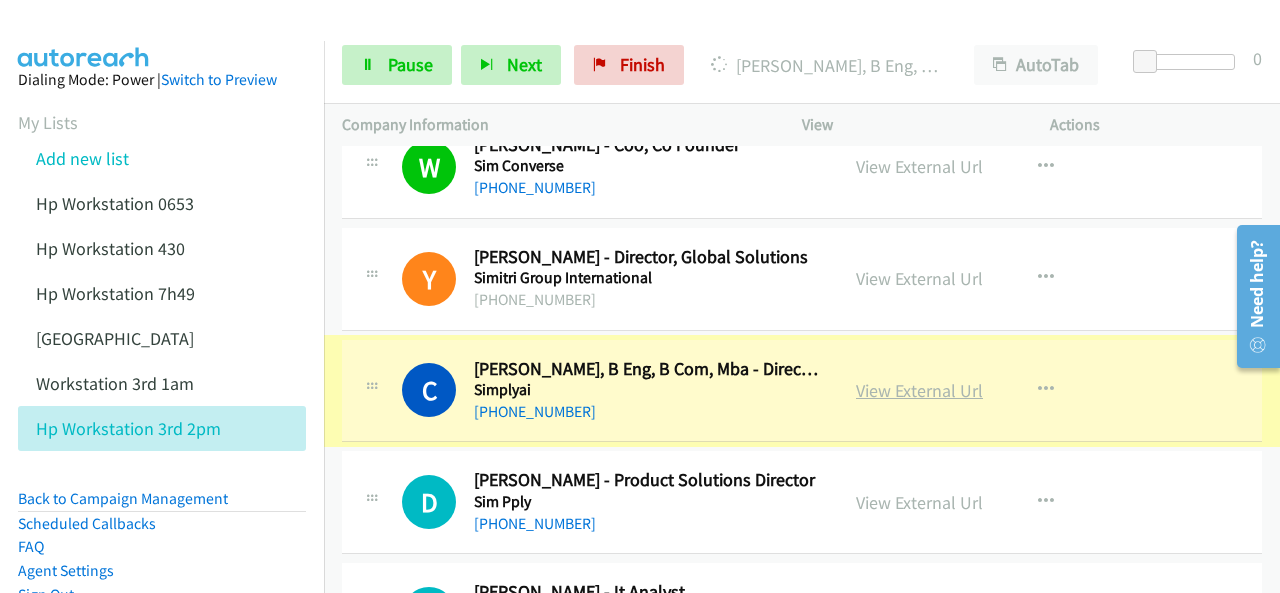 click on "View External Url" at bounding box center [919, 390] 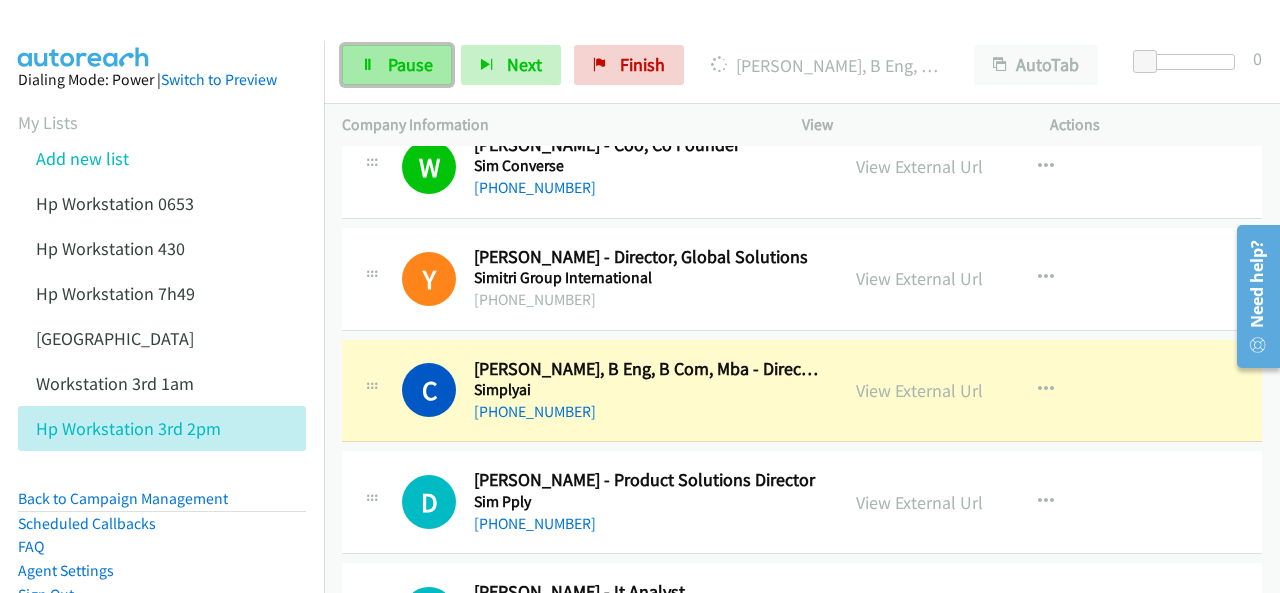 click on "Pause" at bounding box center (410, 64) 